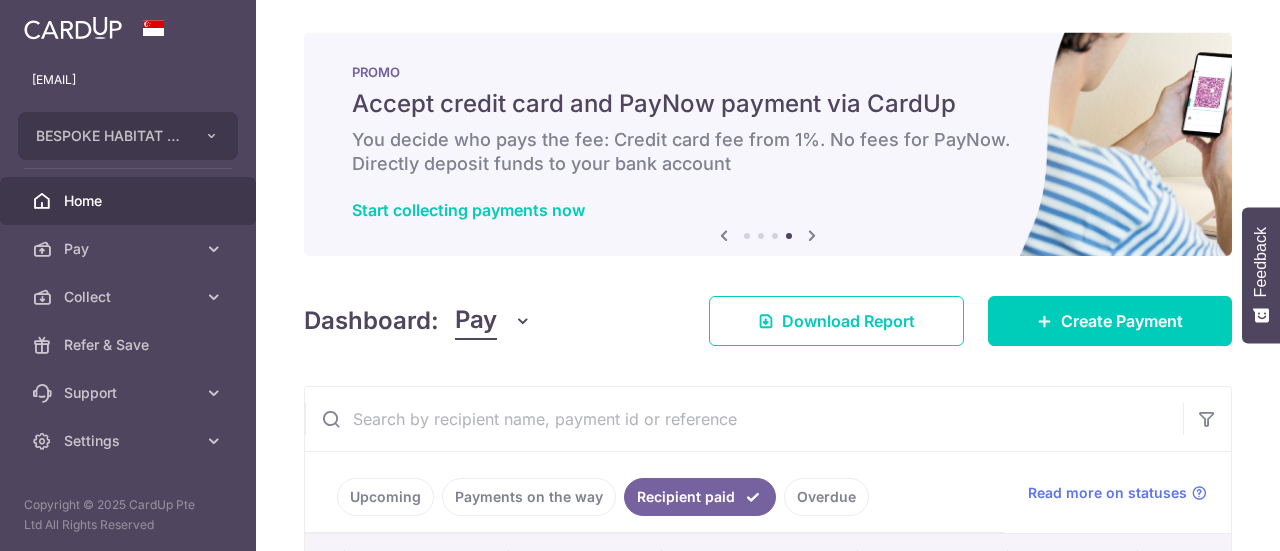 scroll, scrollTop: 0, scrollLeft: 0, axis: both 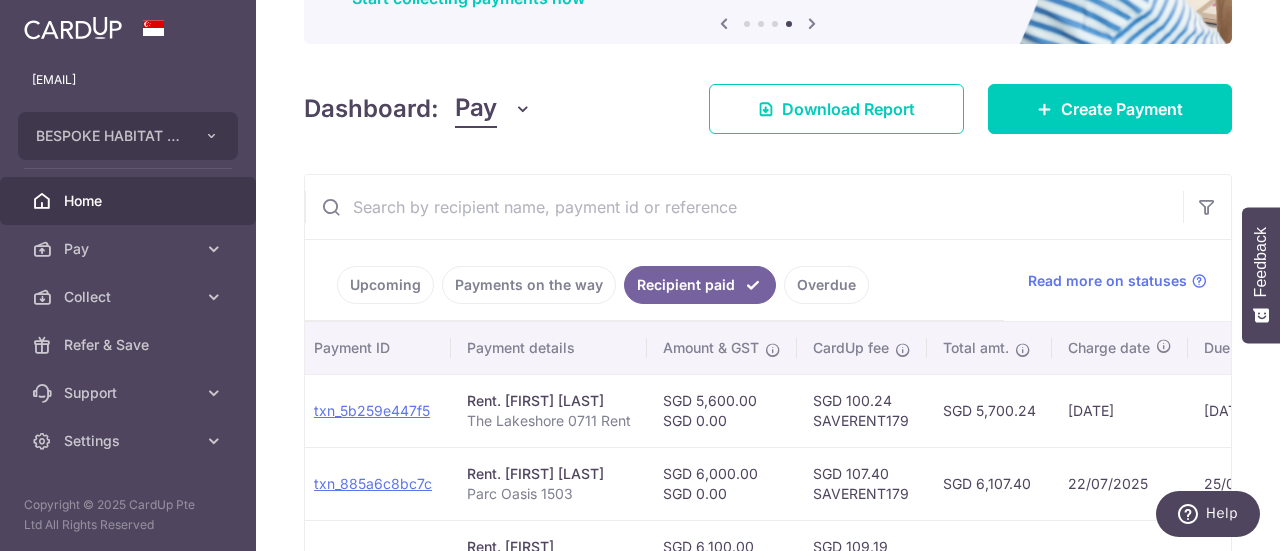 click on "Payments on the way" at bounding box center [529, 285] 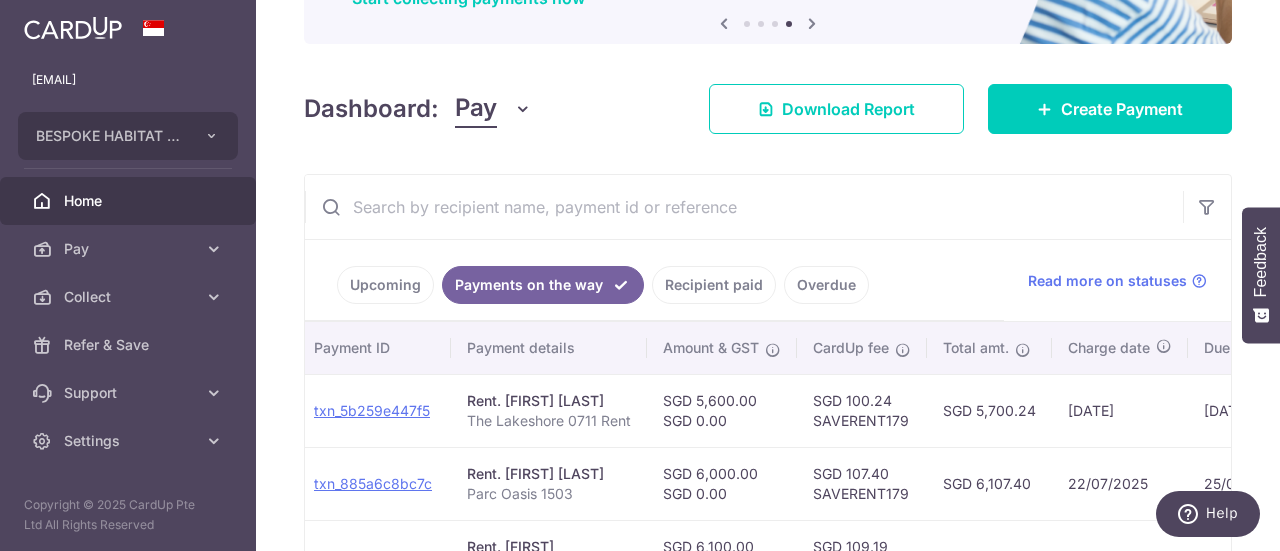 scroll, scrollTop: 312, scrollLeft: 0, axis: vertical 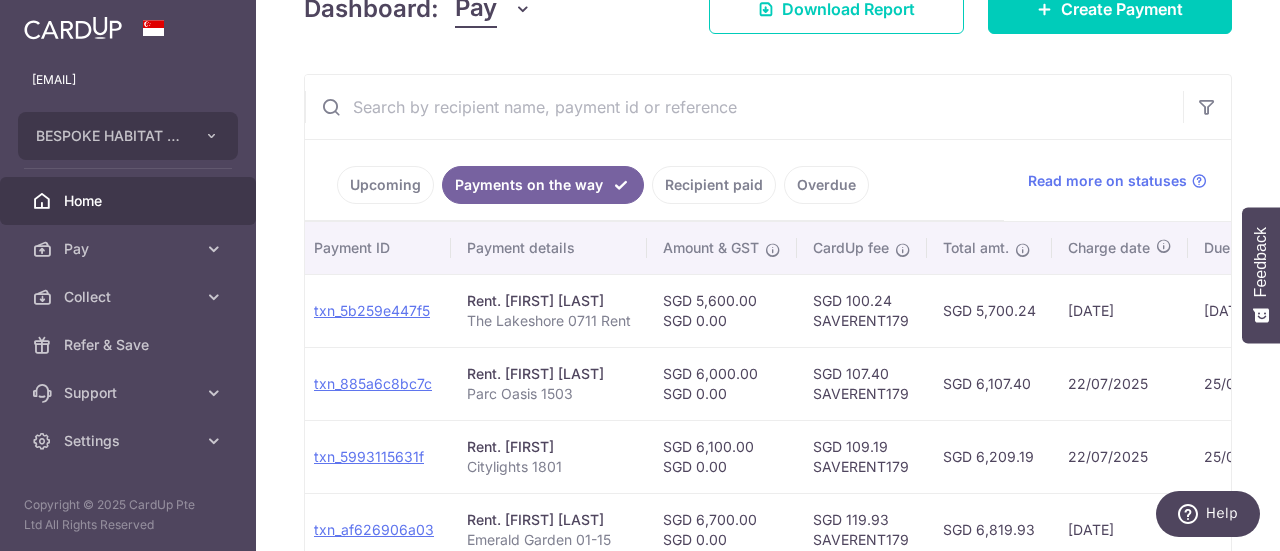 click on "Upcoming" at bounding box center (385, 185) 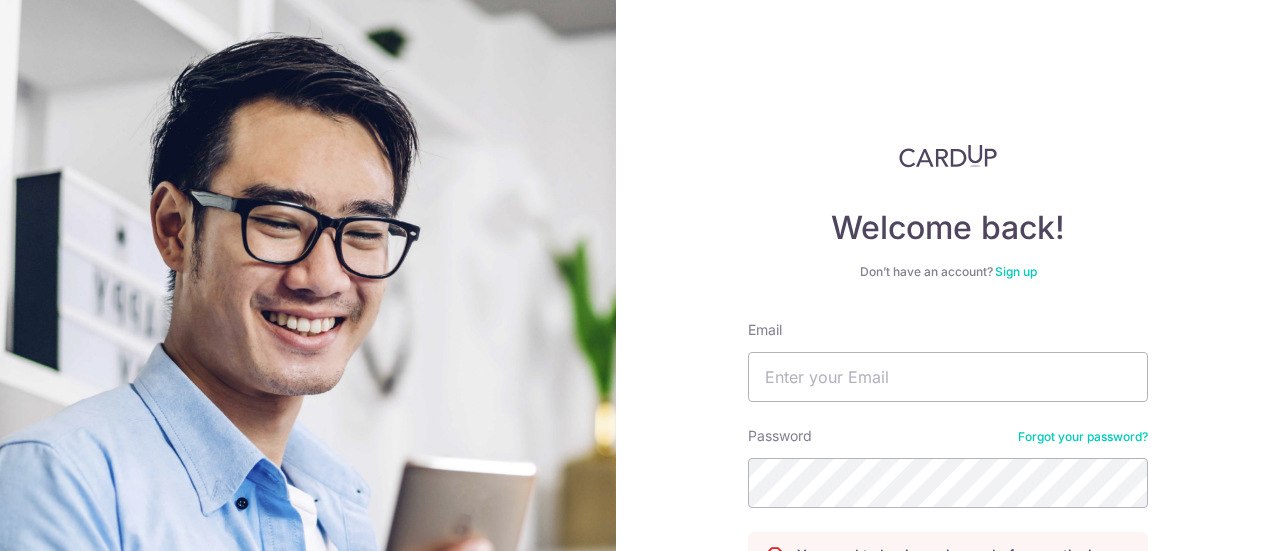 scroll, scrollTop: 0, scrollLeft: 0, axis: both 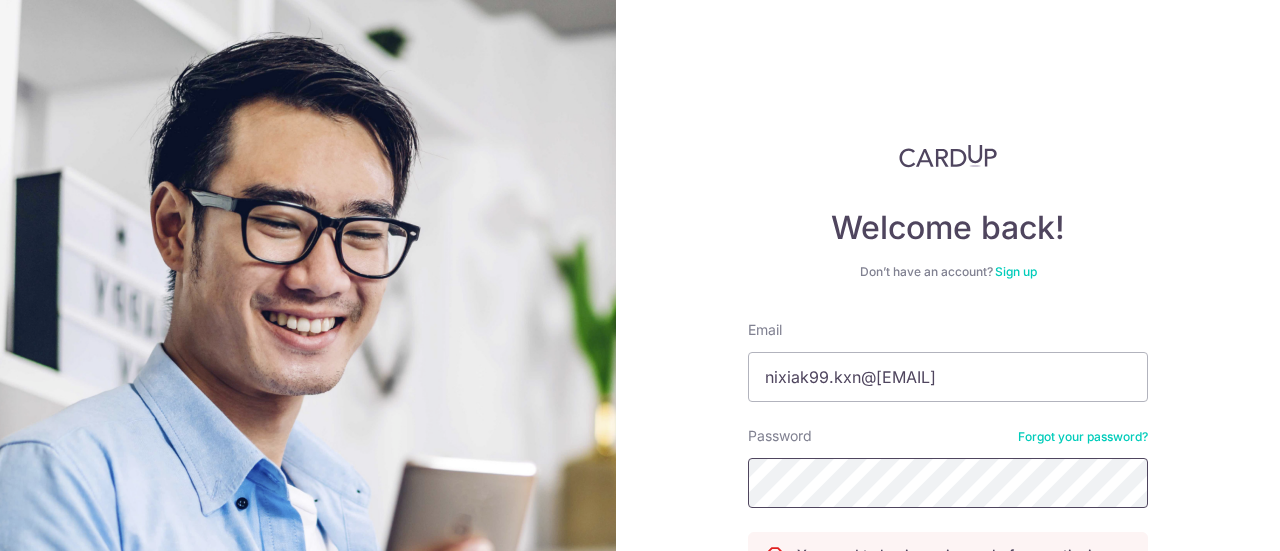 click on "Log in" at bounding box center [948, 619] 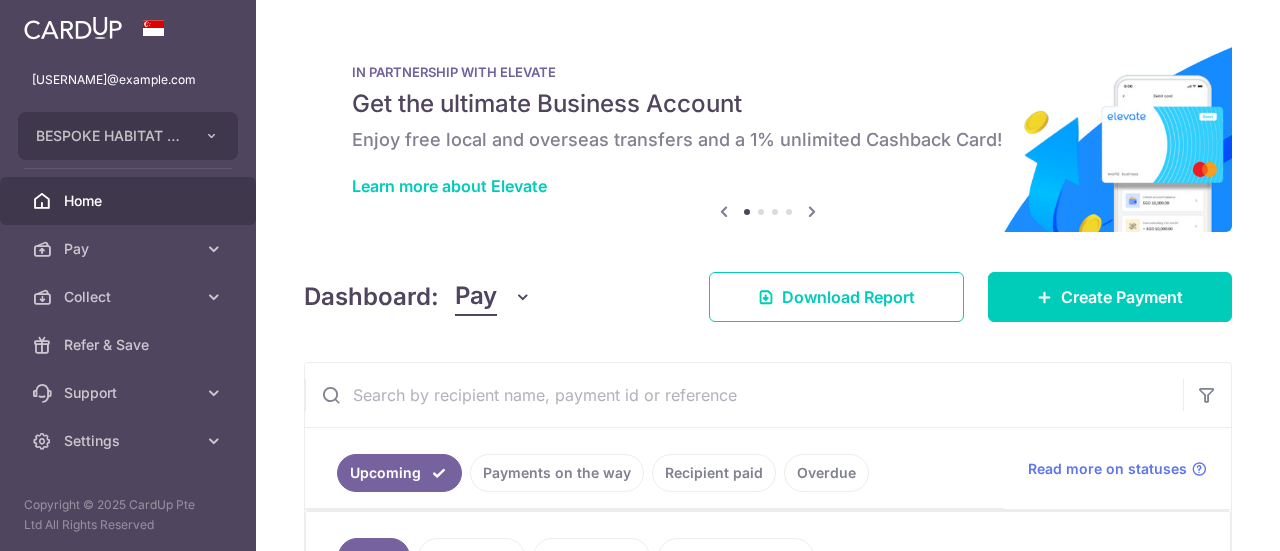 scroll, scrollTop: 0, scrollLeft: 0, axis: both 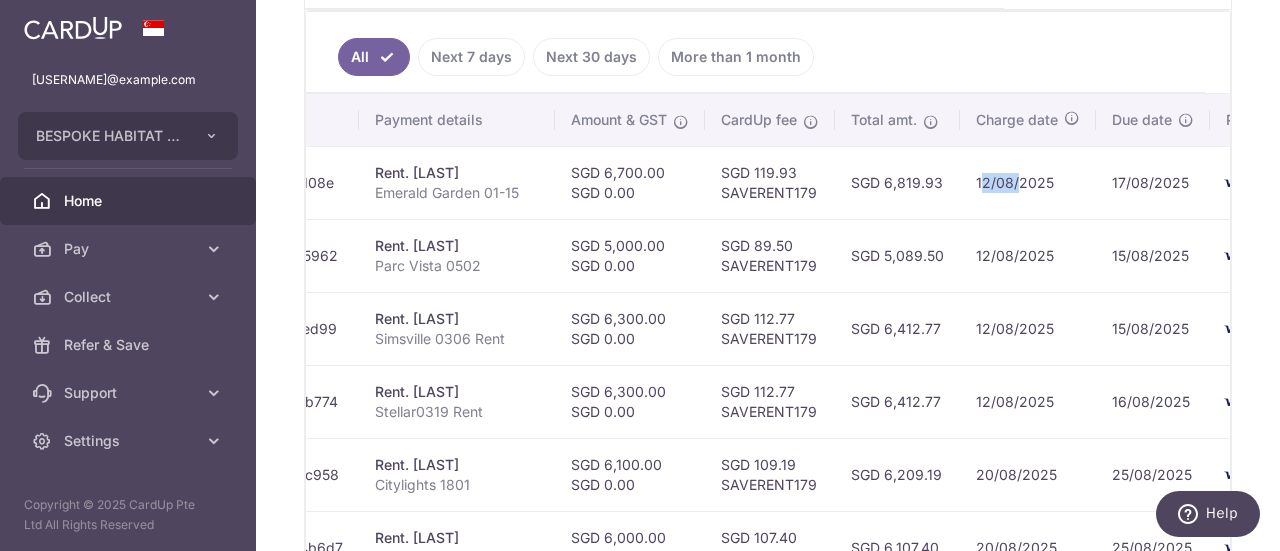 drag, startPoint x: 988, startPoint y: 174, endPoint x: 1026, endPoint y: 174, distance: 38 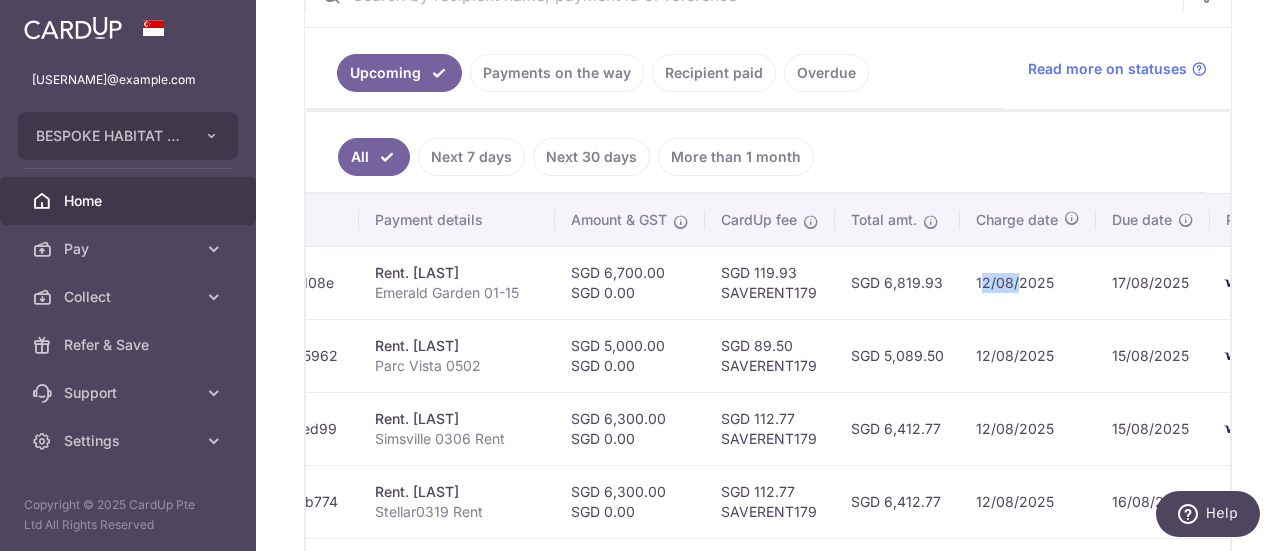 scroll, scrollTop: 524, scrollLeft: 0, axis: vertical 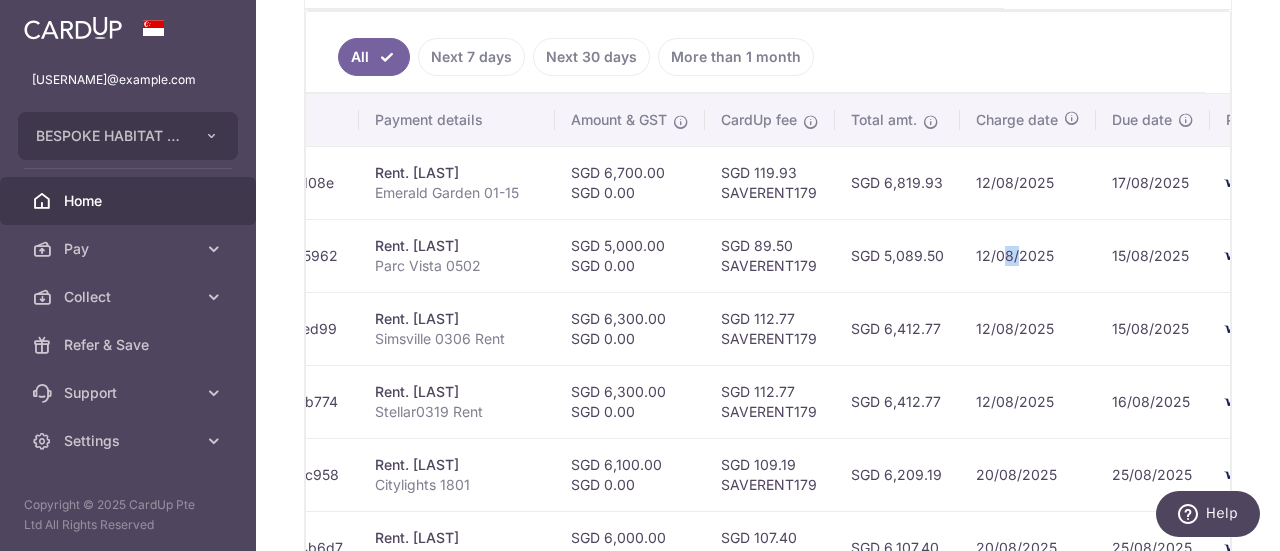 drag, startPoint x: 1007, startPoint y: 256, endPoint x: 1026, endPoint y: 251, distance: 19.646883 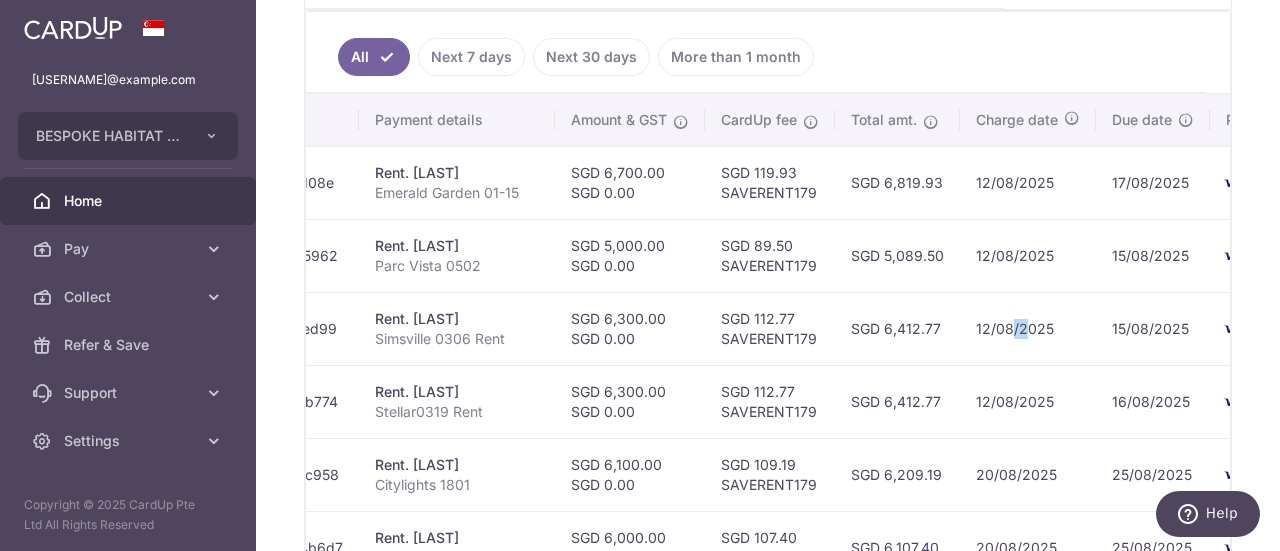 drag, startPoint x: 1014, startPoint y: 327, endPoint x: 1030, endPoint y: 327, distance: 16 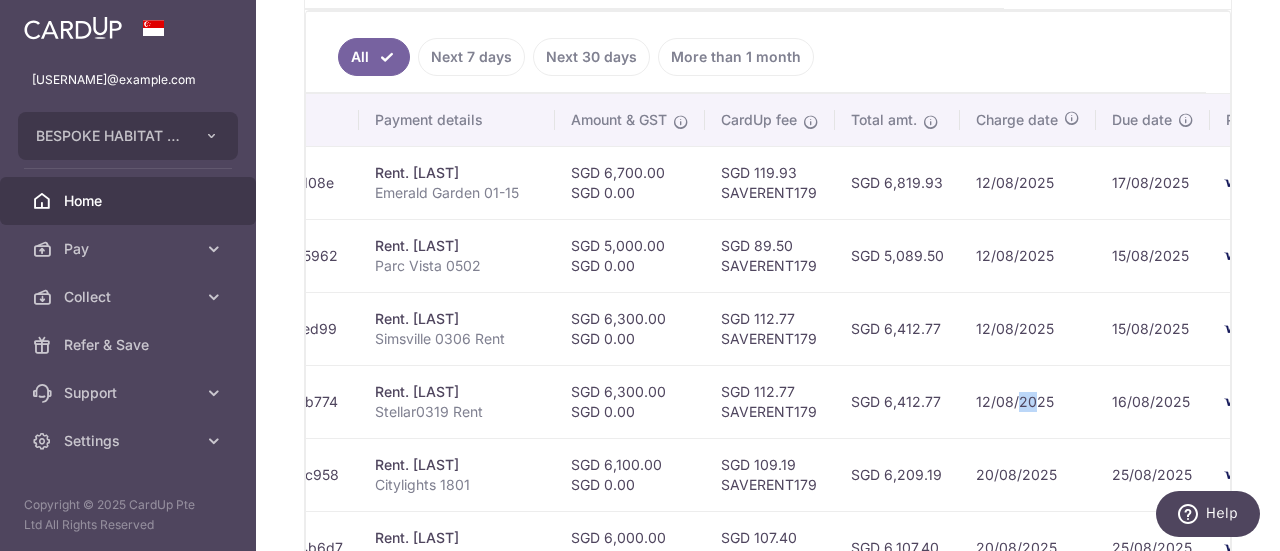 drag, startPoint x: 1024, startPoint y: 397, endPoint x: 1040, endPoint y: 397, distance: 16 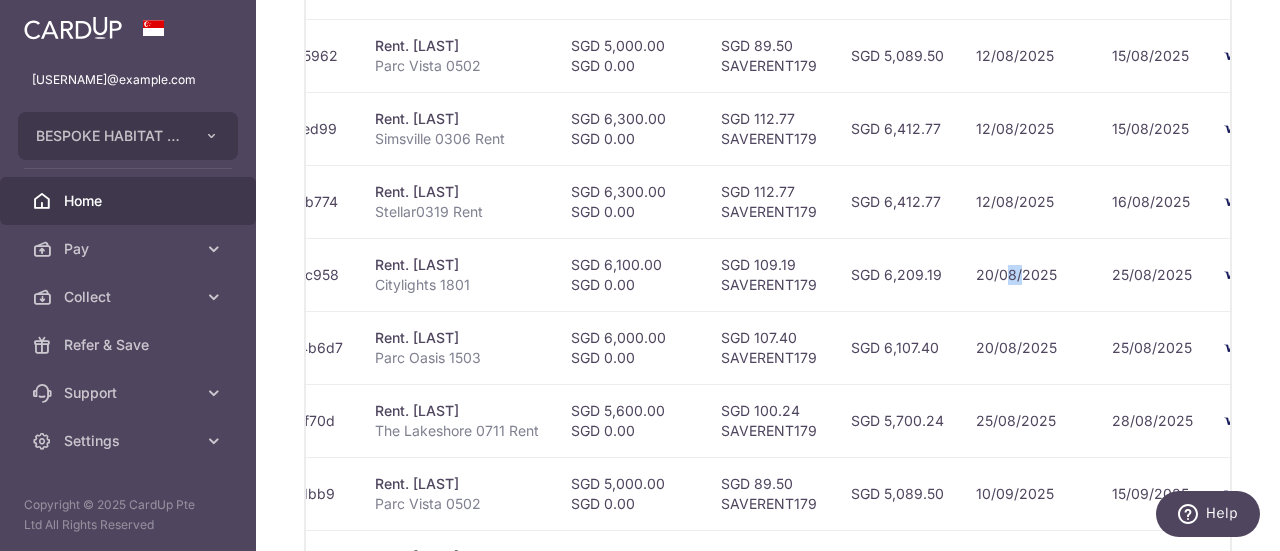 drag, startPoint x: 1010, startPoint y: 271, endPoint x: 1028, endPoint y: 269, distance: 18.110771 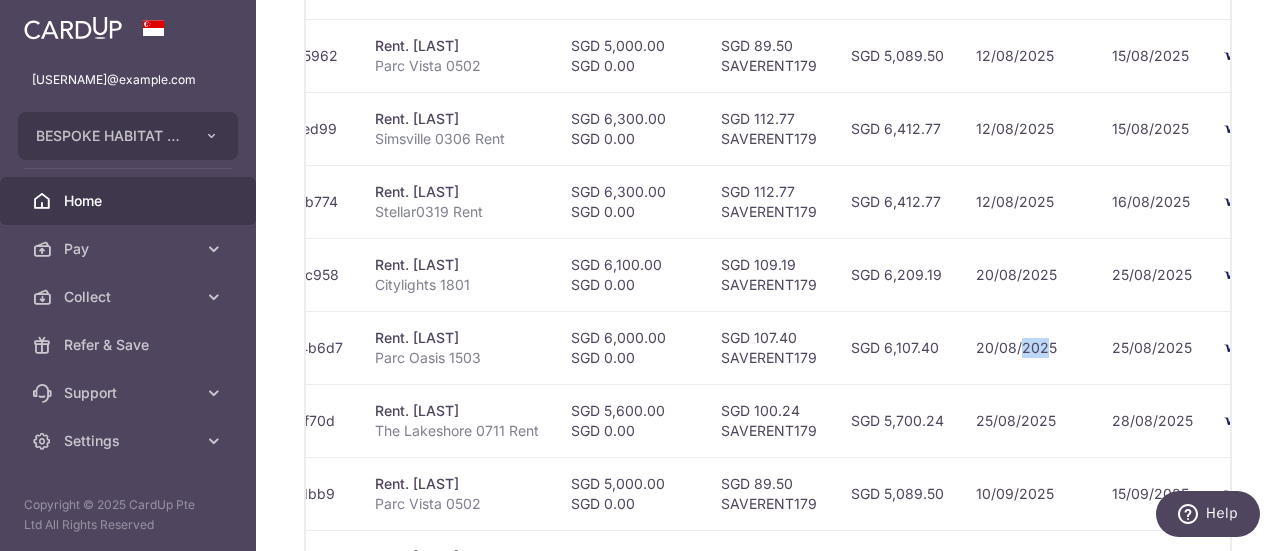 drag, startPoint x: 1028, startPoint y: 342, endPoint x: 1048, endPoint y: 339, distance: 20.22375 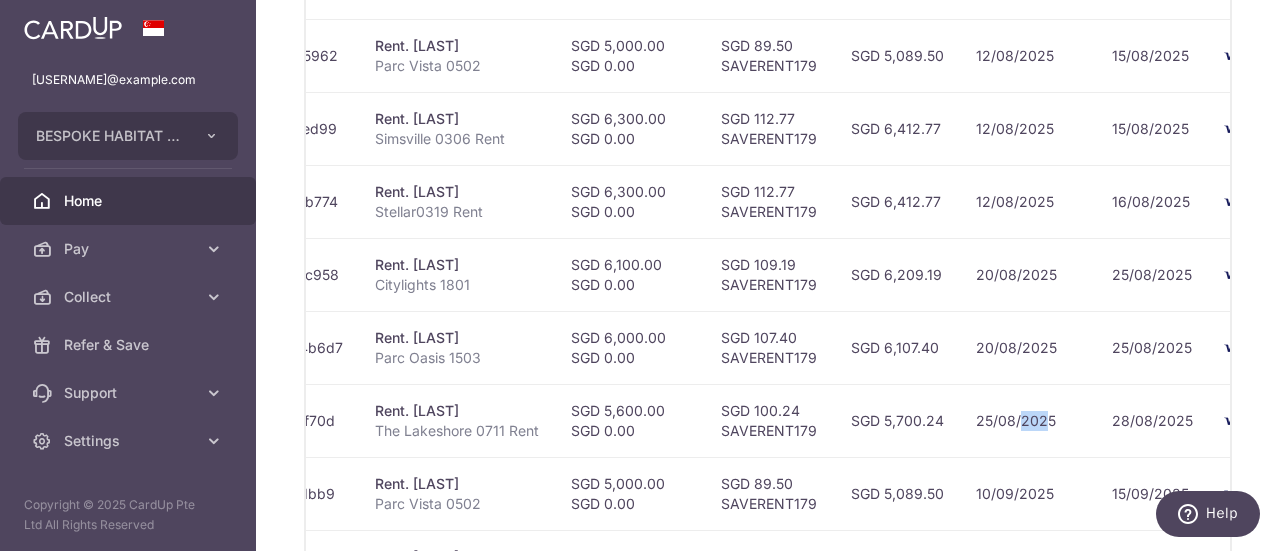 drag, startPoint x: 1027, startPoint y: 415, endPoint x: 1050, endPoint y: 414, distance: 23.021729 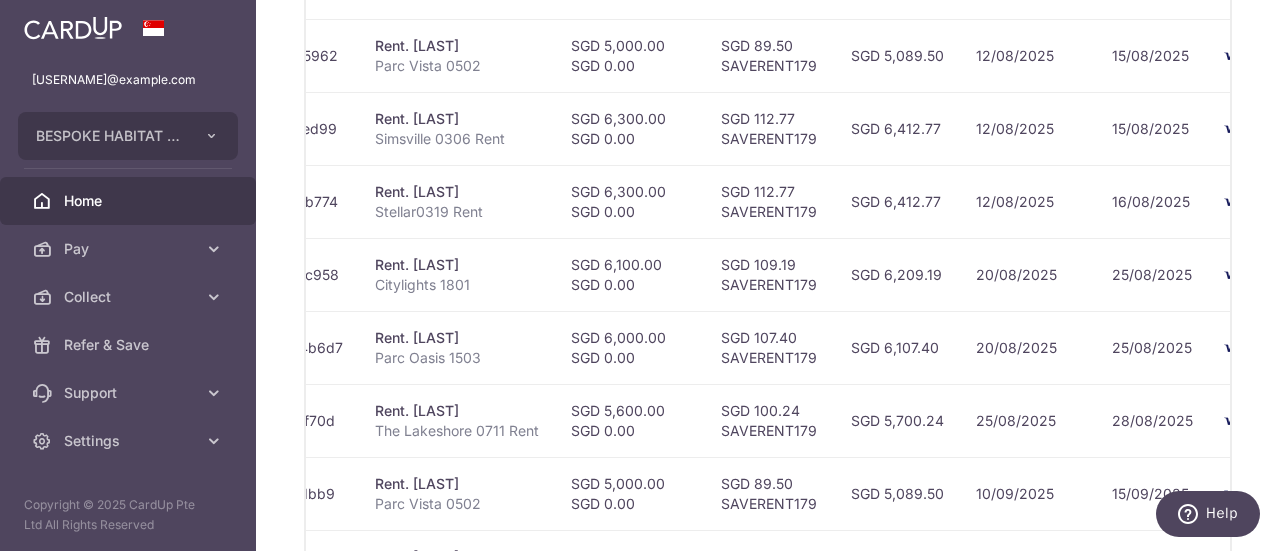click on "SGD 5,089.50" at bounding box center [897, 55] 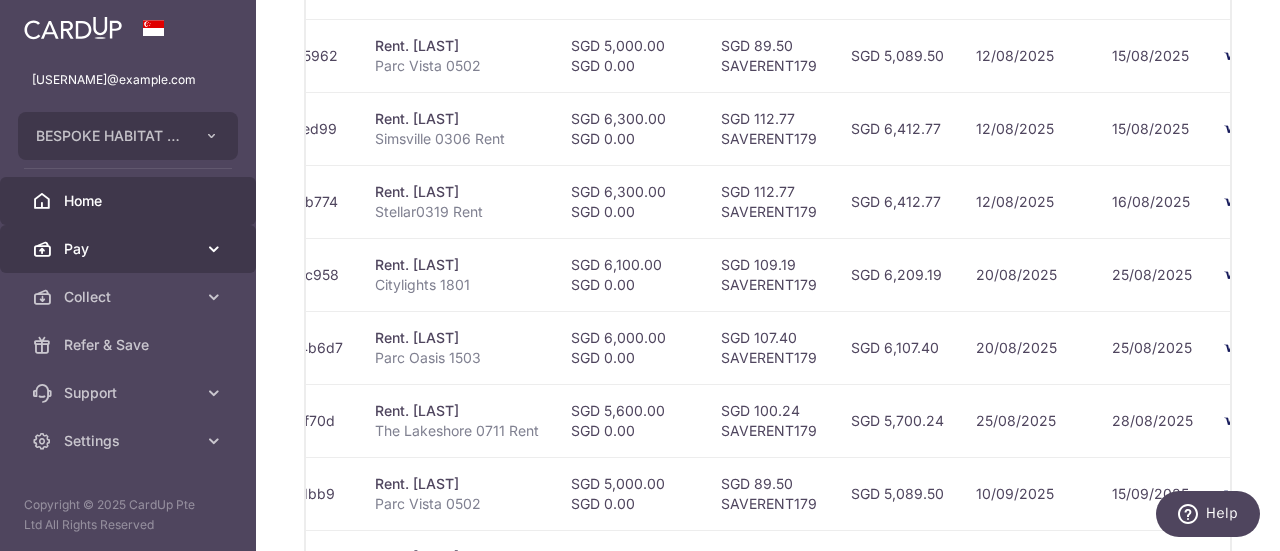 click on "Pay" at bounding box center (130, 249) 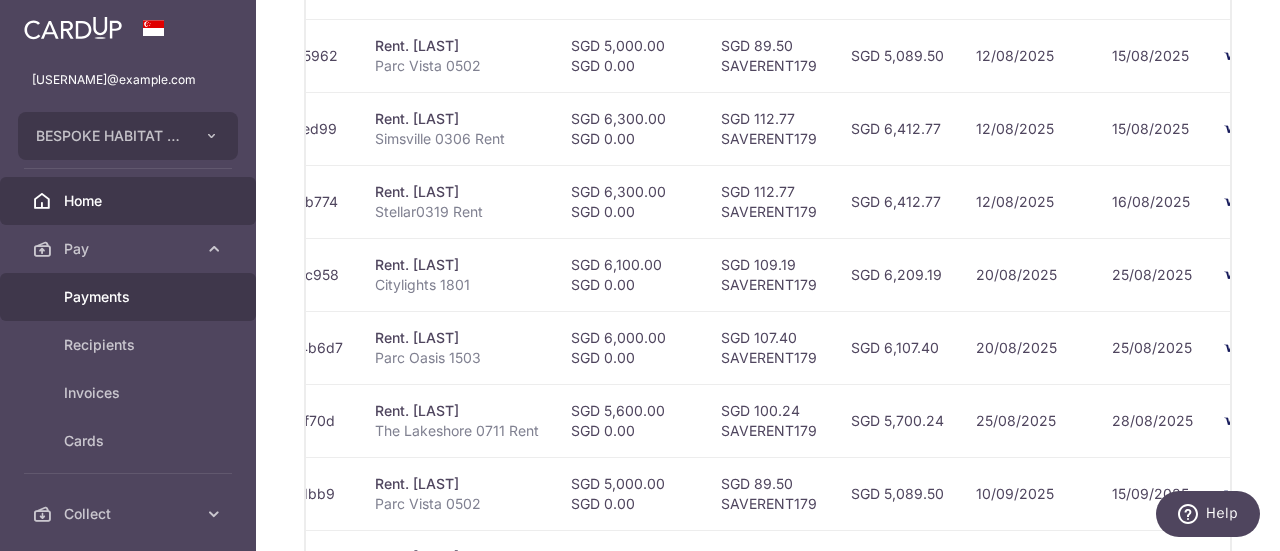 click on "Payments" at bounding box center [130, 297] 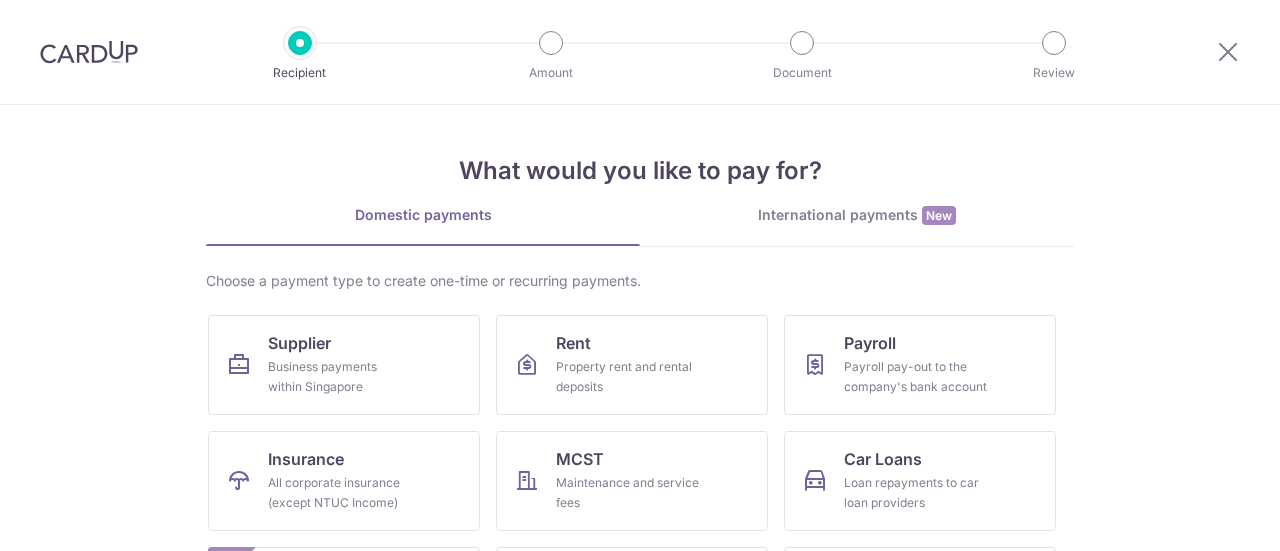 scroll, scrollTop: 0, scrollLeft: 0, axis: both 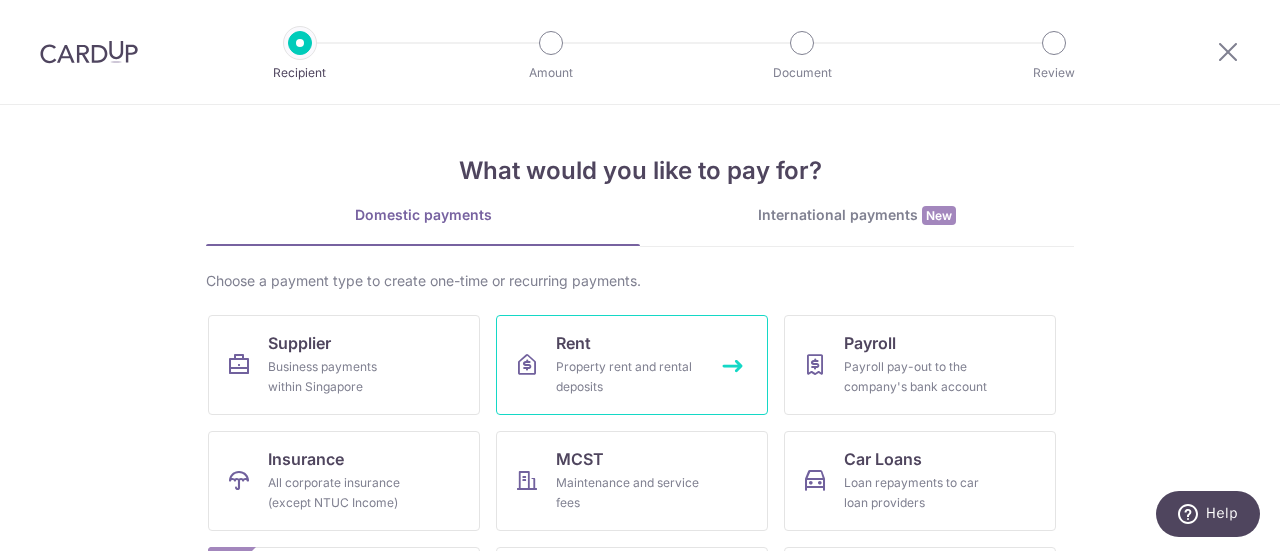 click on "Rent" at bounding box center [573, 343] 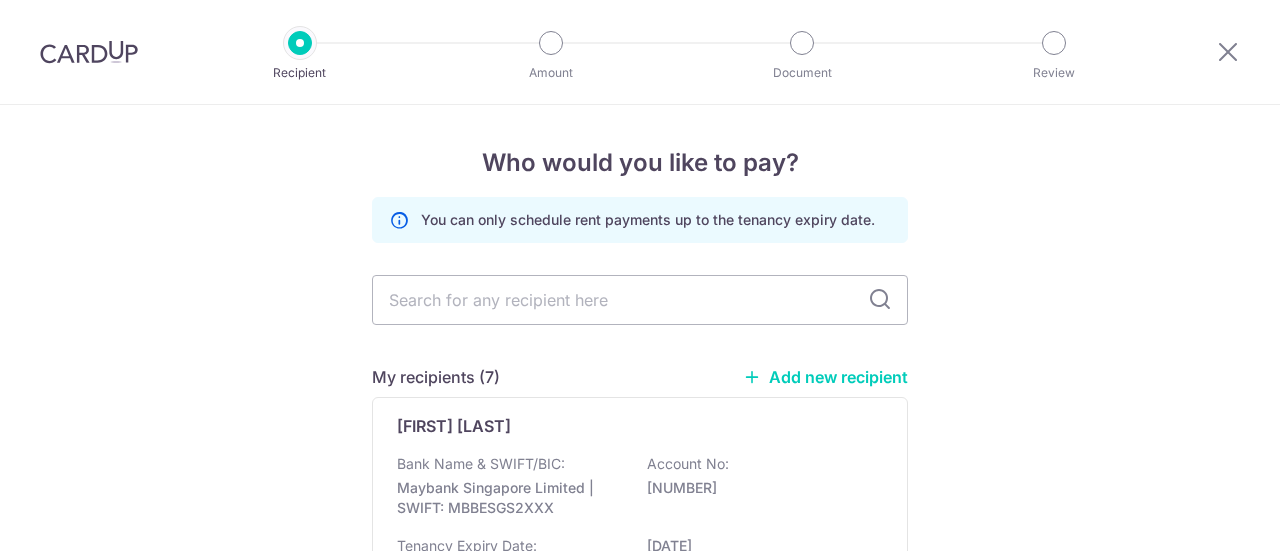 scroll, scrollTop: 0, scrollLeft: 0, axis: both 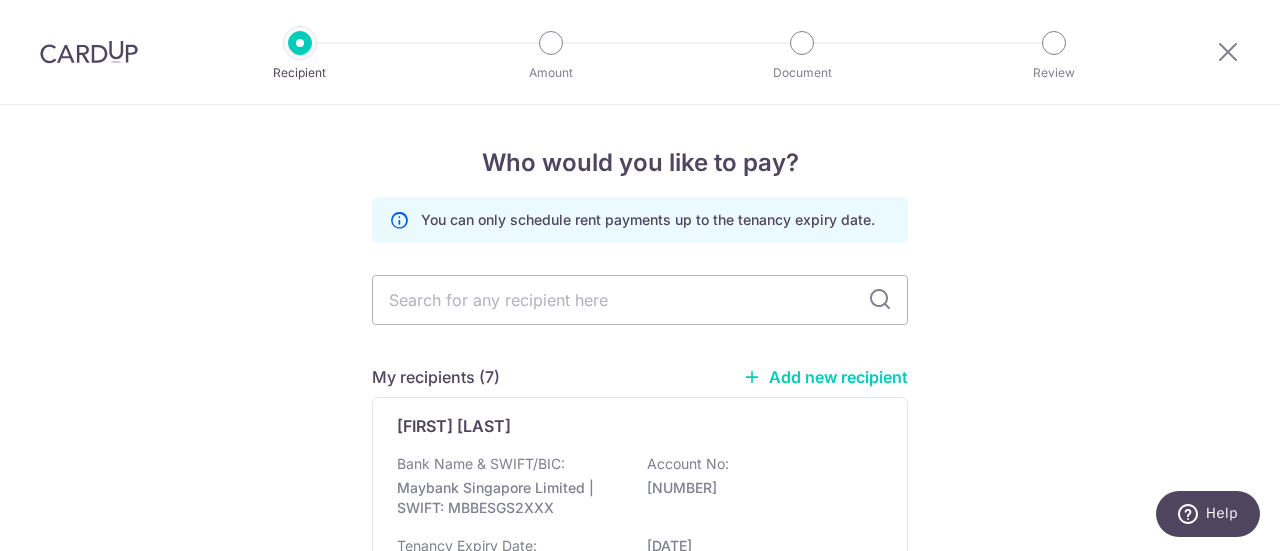 click on "Add new recipient" at bounding box center (825, 377) 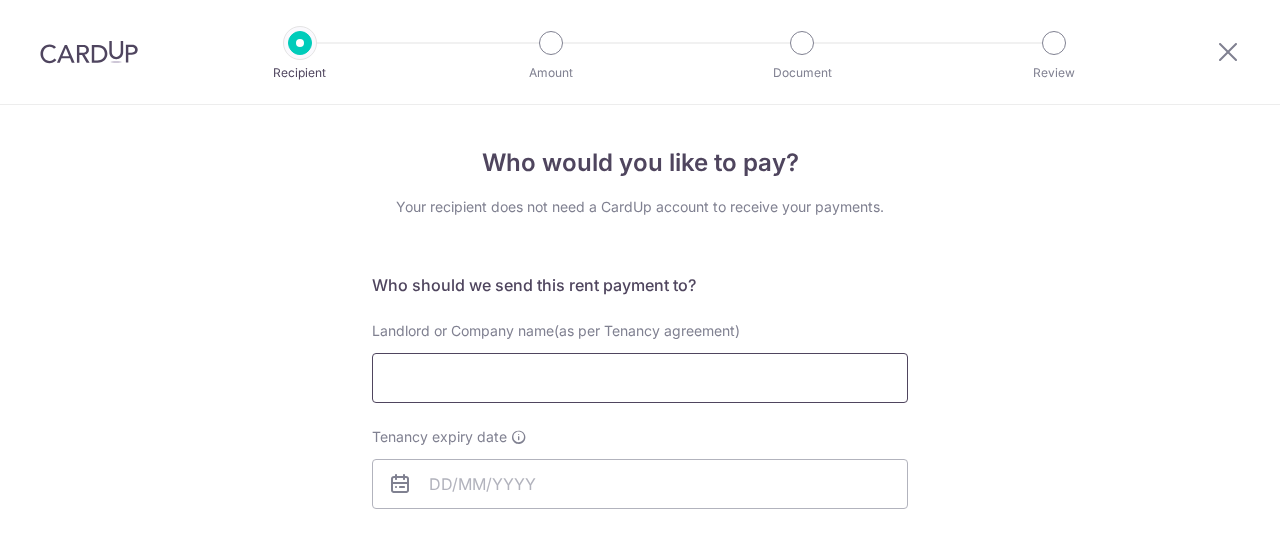 click on "Landlord or Company name(as per Tenancy agreement)" at bounding box center [640, 378] 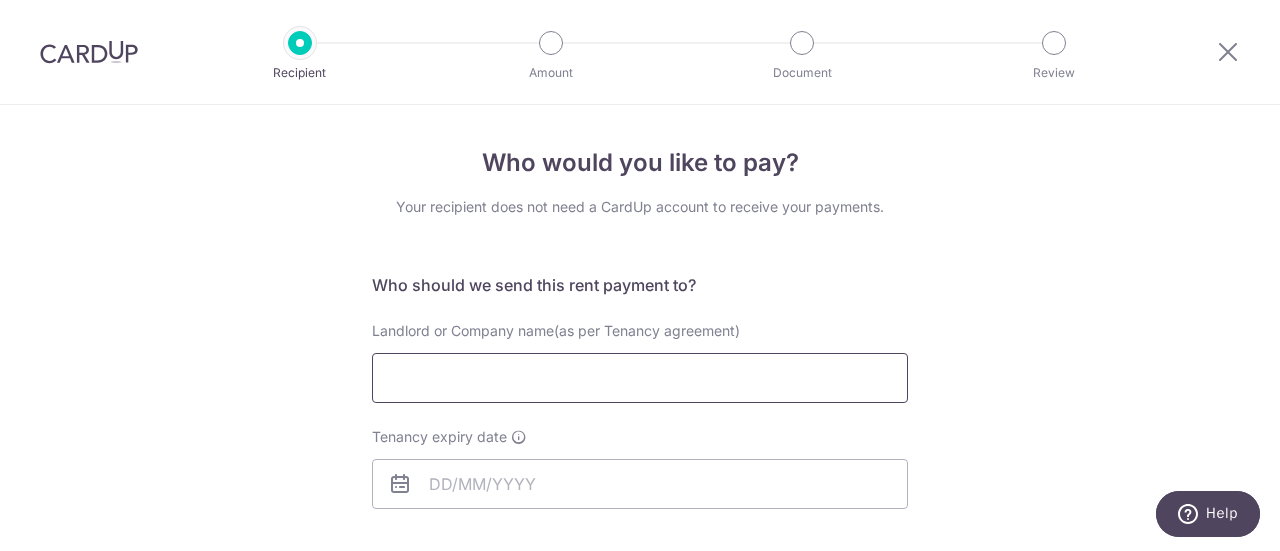 scroll, scrollTop: 0, scrollLeft: 0, axis: both 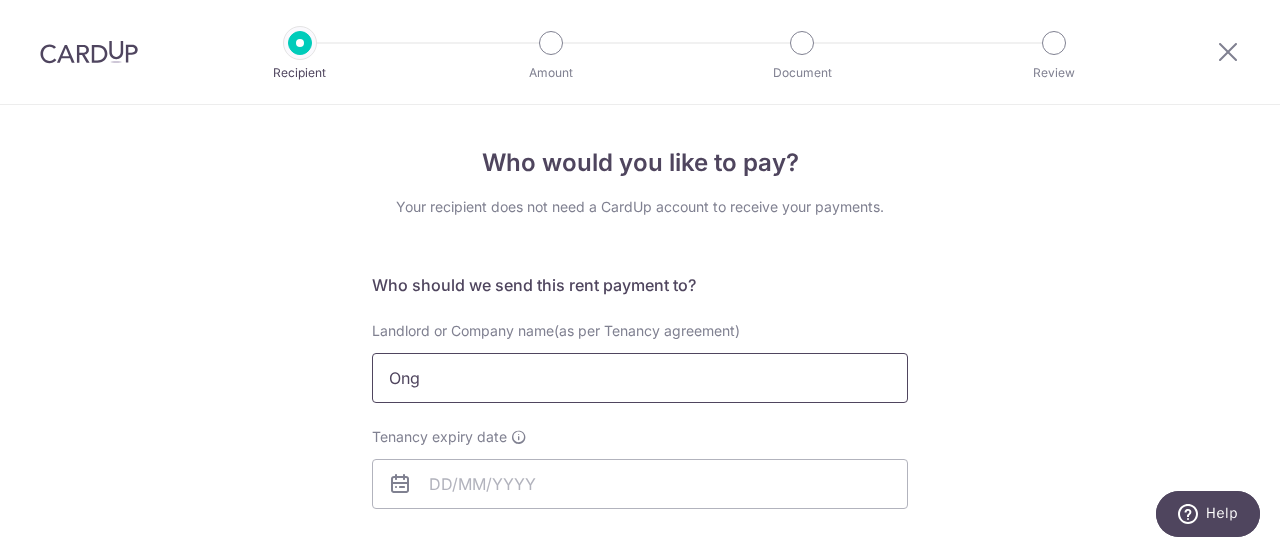 drag, startPoint x: 440, startPoint y: 377, endPoint x: 363, endPoint y: 377, distance: 77 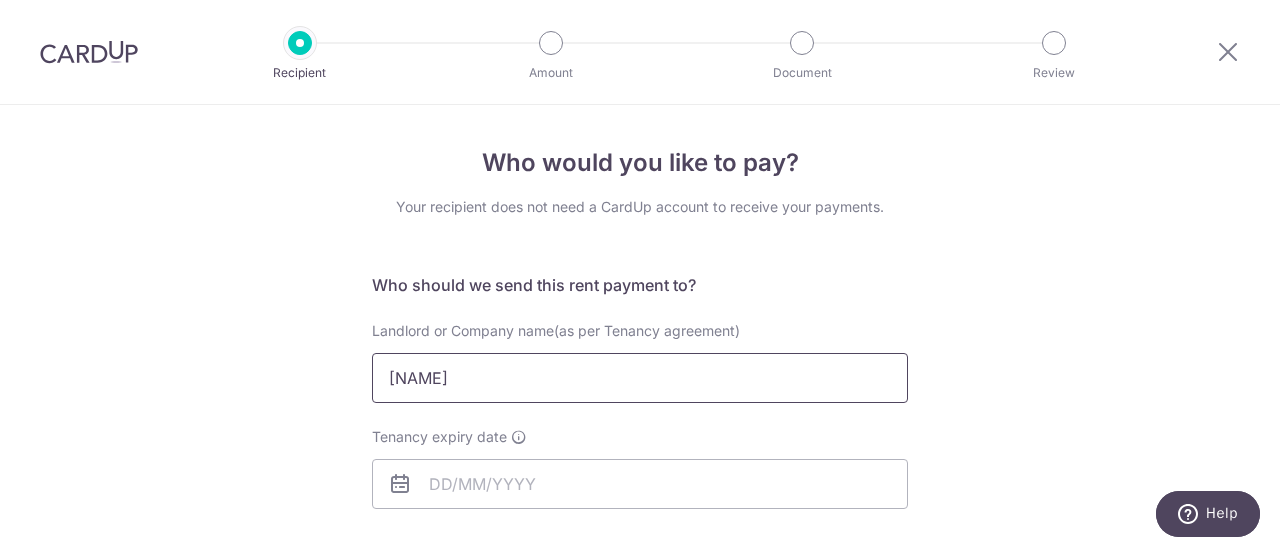 type on "Ong Siok Giok" 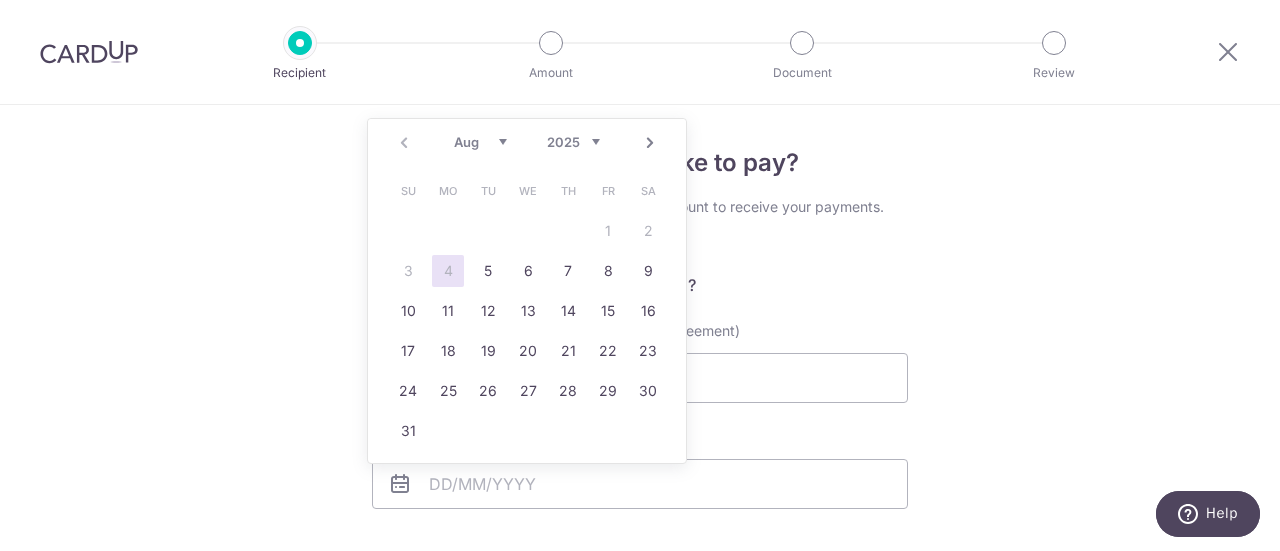 click on "Next" at bounding box center (650, 143) 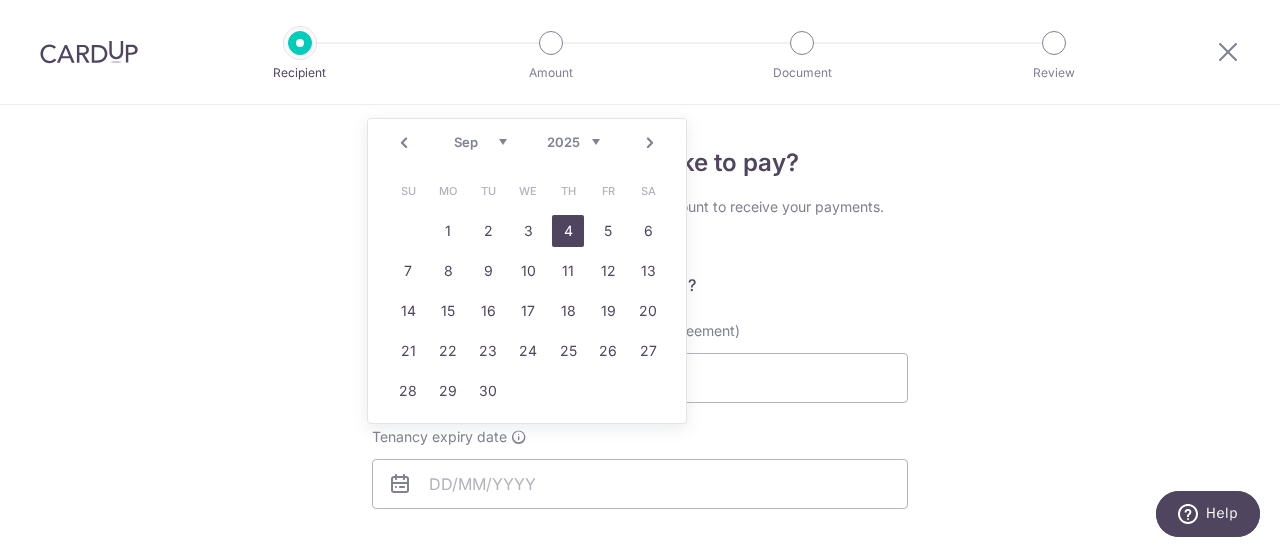 click on "2025 2026 2027 2028 2029 2030 2031 2032 2033 2034 2035" at bounding box center [573, 142] 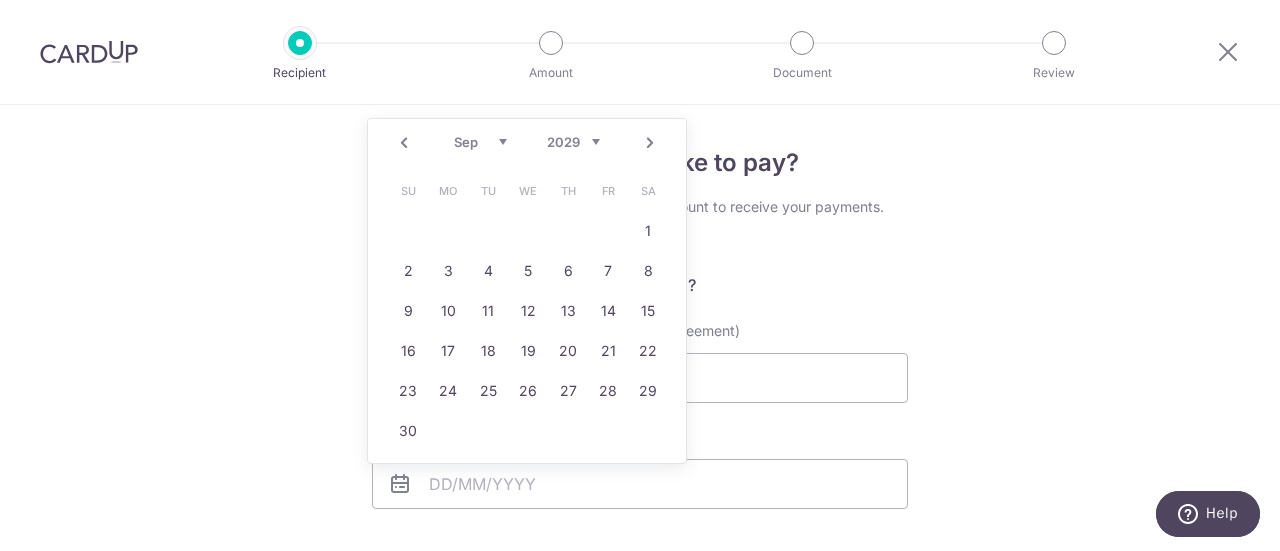 click on "Prev" at bounding box center [404, 143] 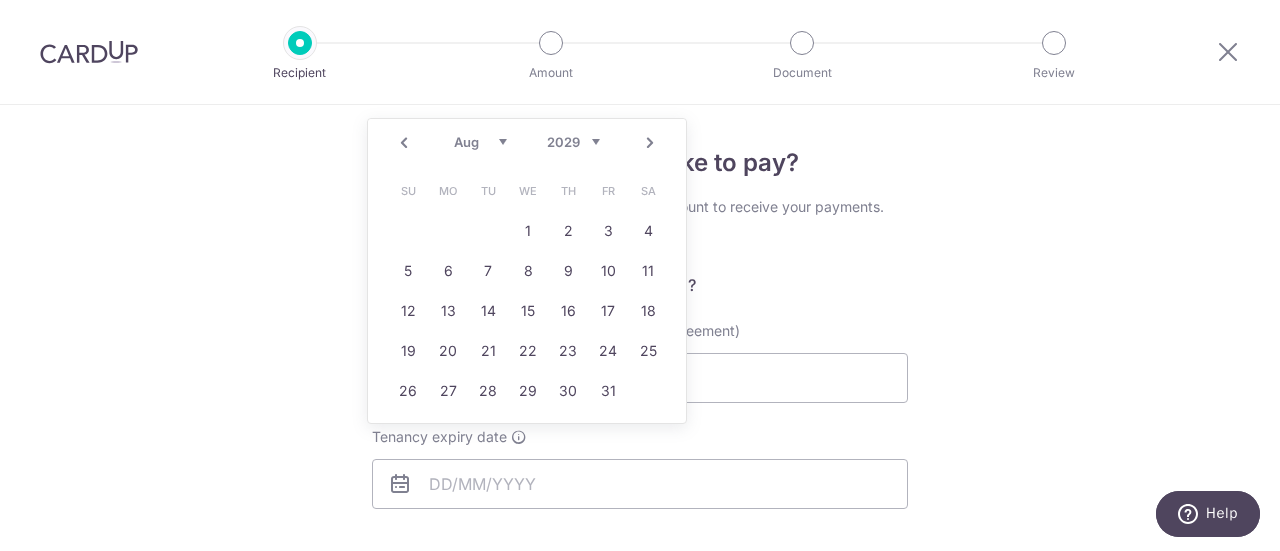 click on "Prev" at bounding box center (404, 143) 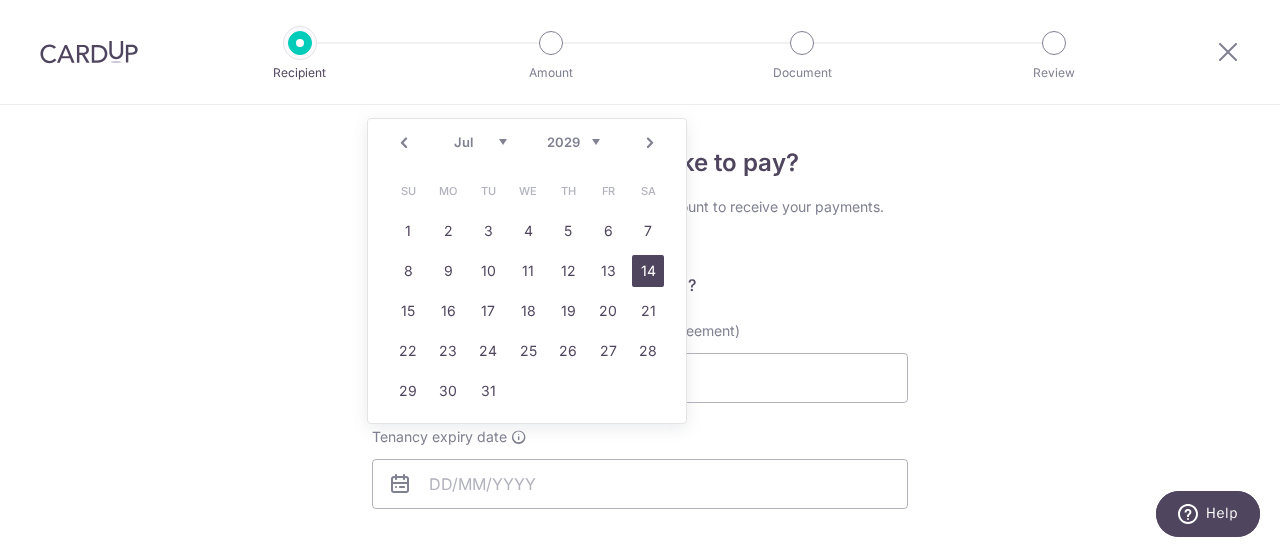 click on "14" at bounding box center (648, 271) 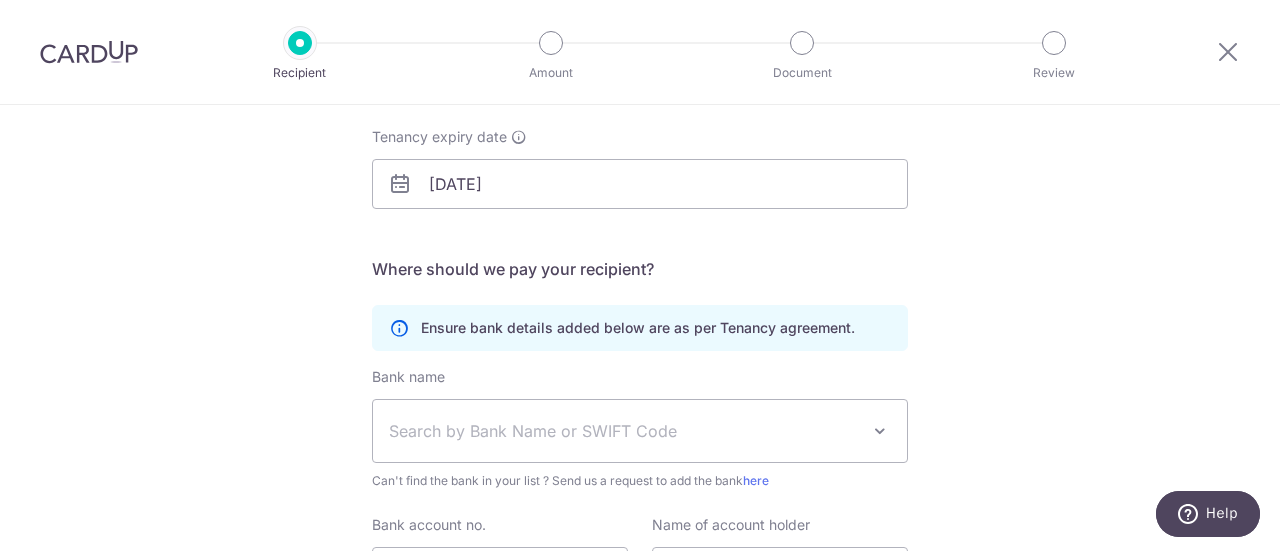 scroll, scrollTop: 400, scrollLeft: 0, axis: vertical 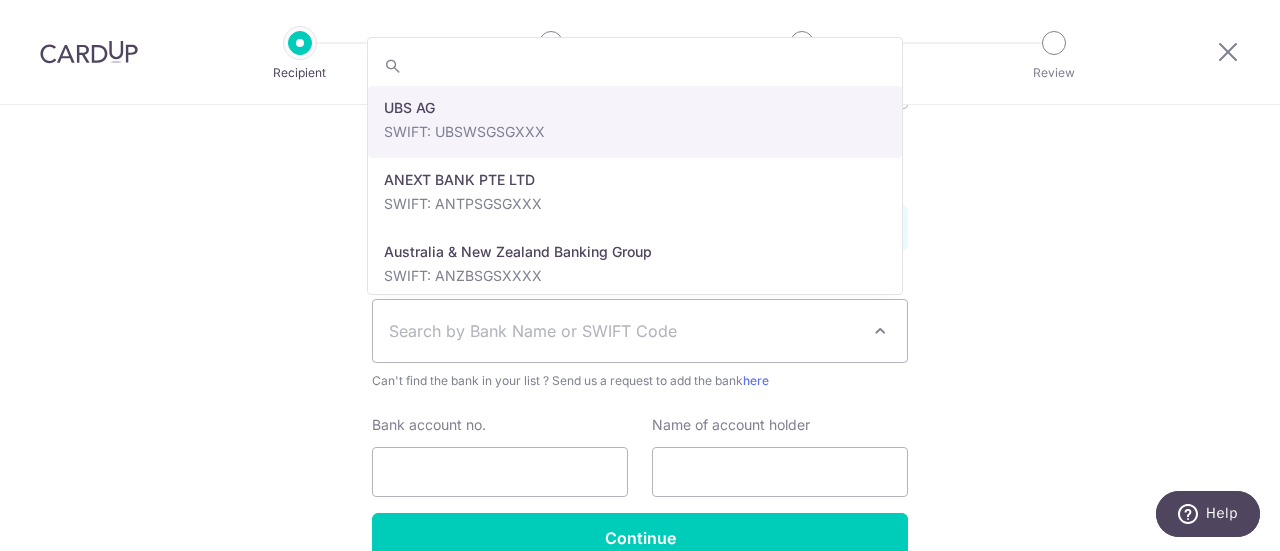 click on "Search by Bank Name or SWIFT Code" at bounding box center (624, 331) 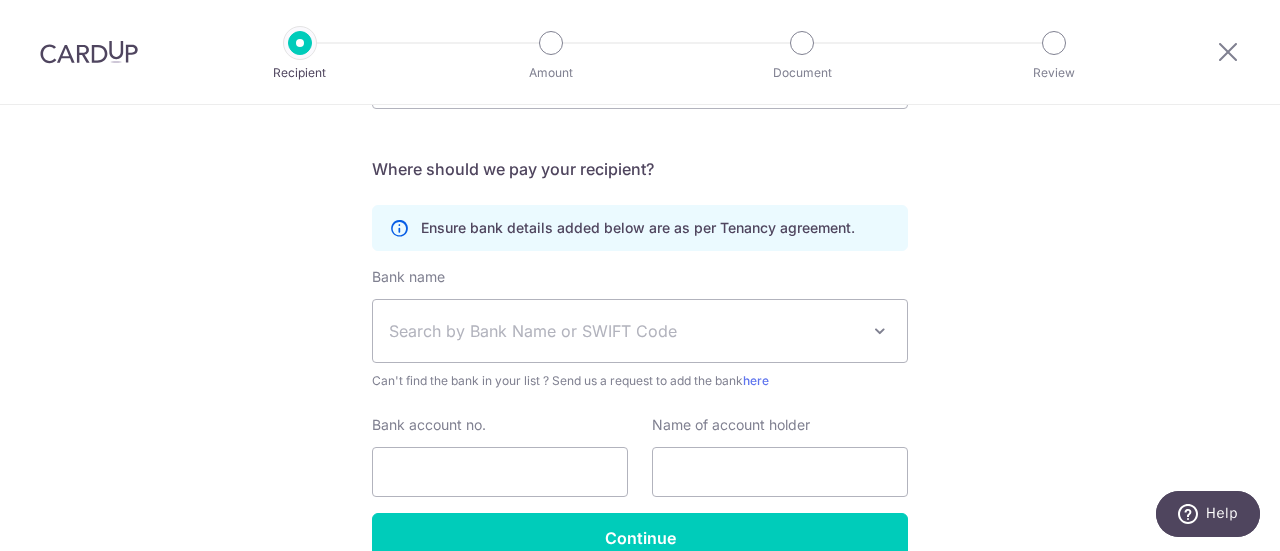 click on "Search by Bank Name or SWIFT Code" at bounding box center (624, 331) 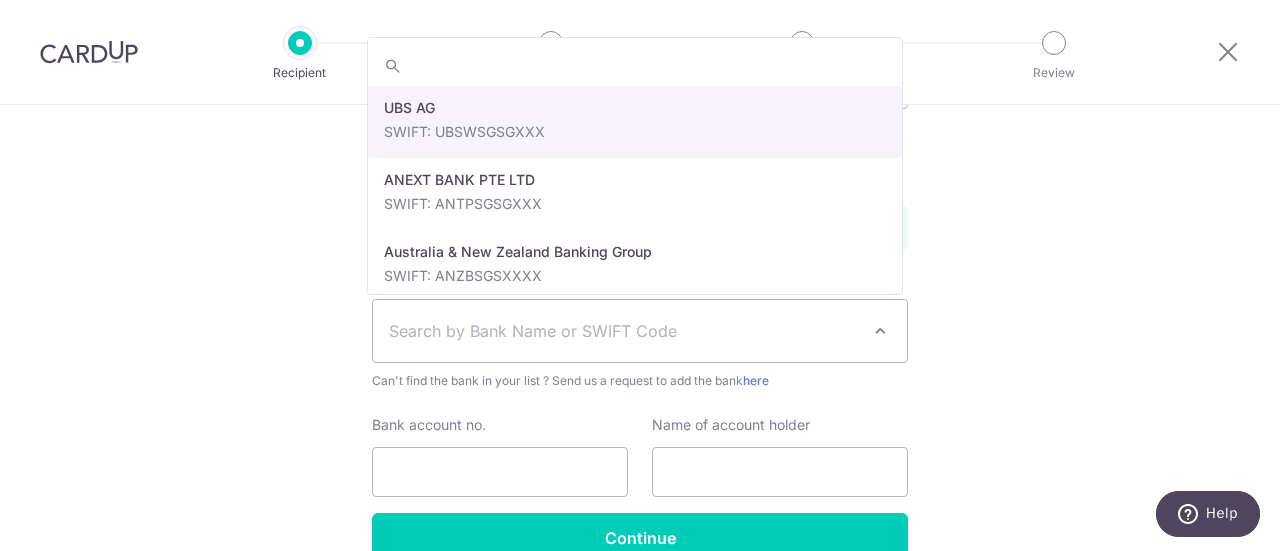 click on "Search by Bank Name or SWIFT Code" at bounding box center [624, 331] 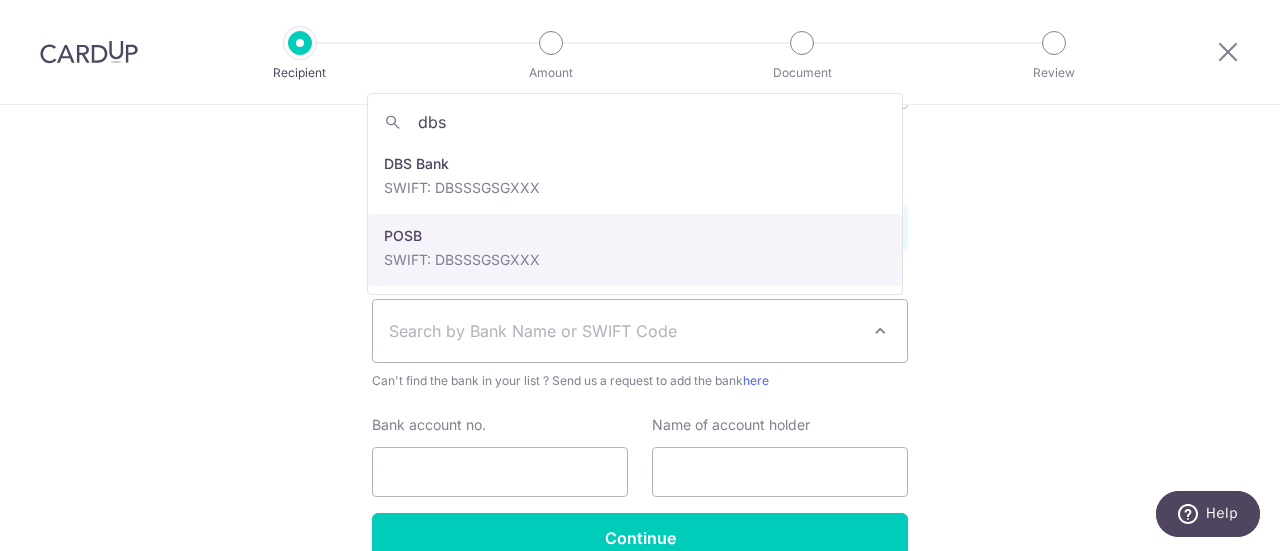 type on "dbs" 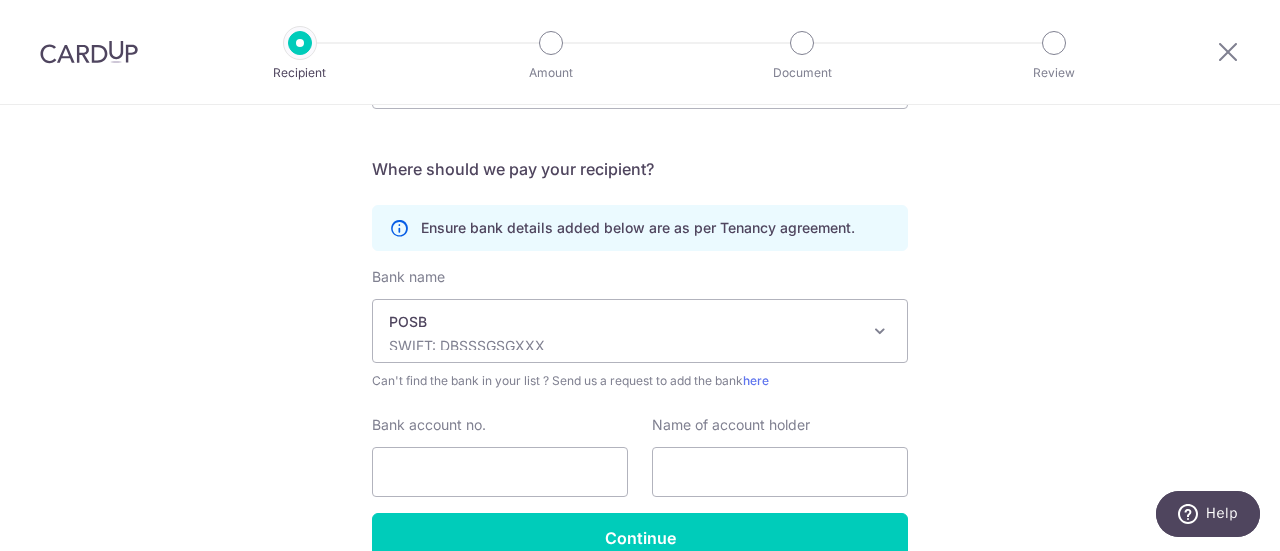 scroll, scrollTop: 500, scrollLeft: 0, axis: vertical 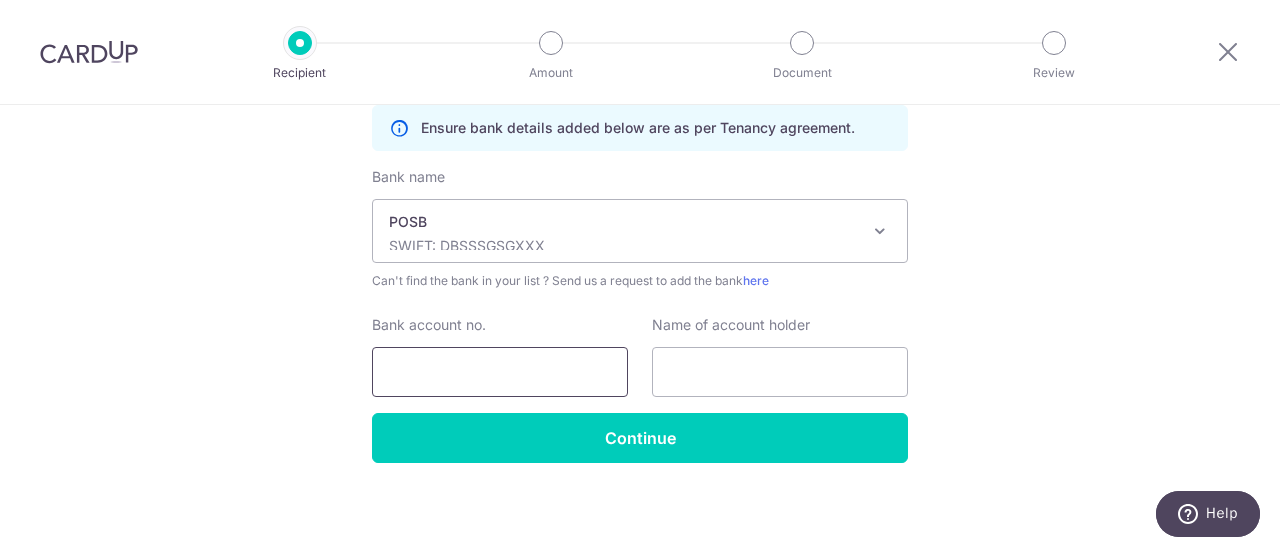 click on "Bank account no." at bounding box center (500, 372) 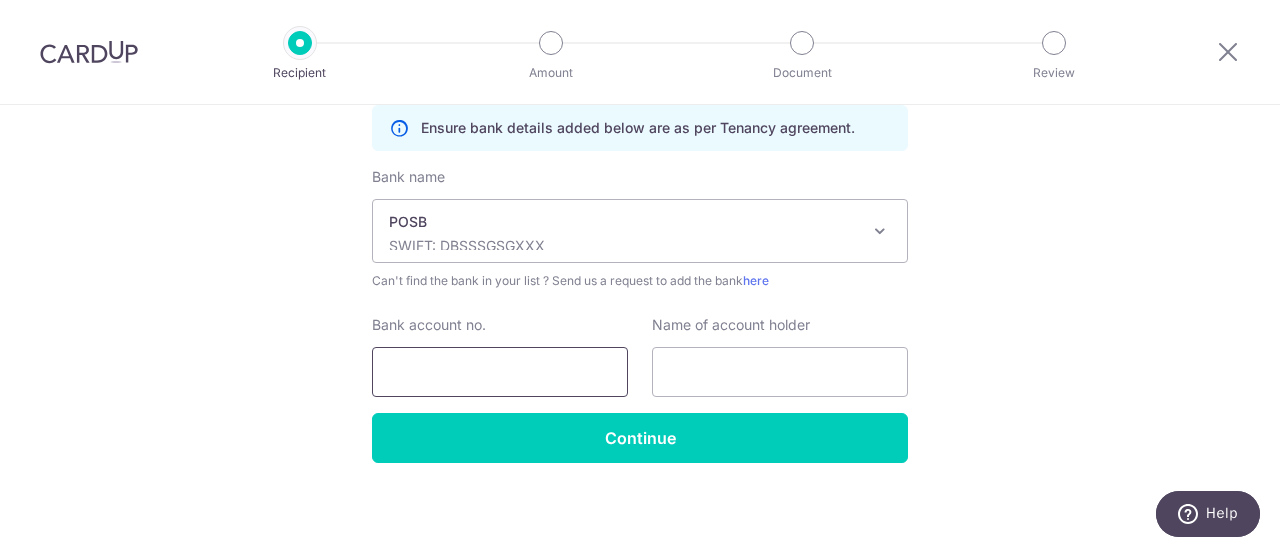 click on "Bank account no." at bounding box center (500, 372) 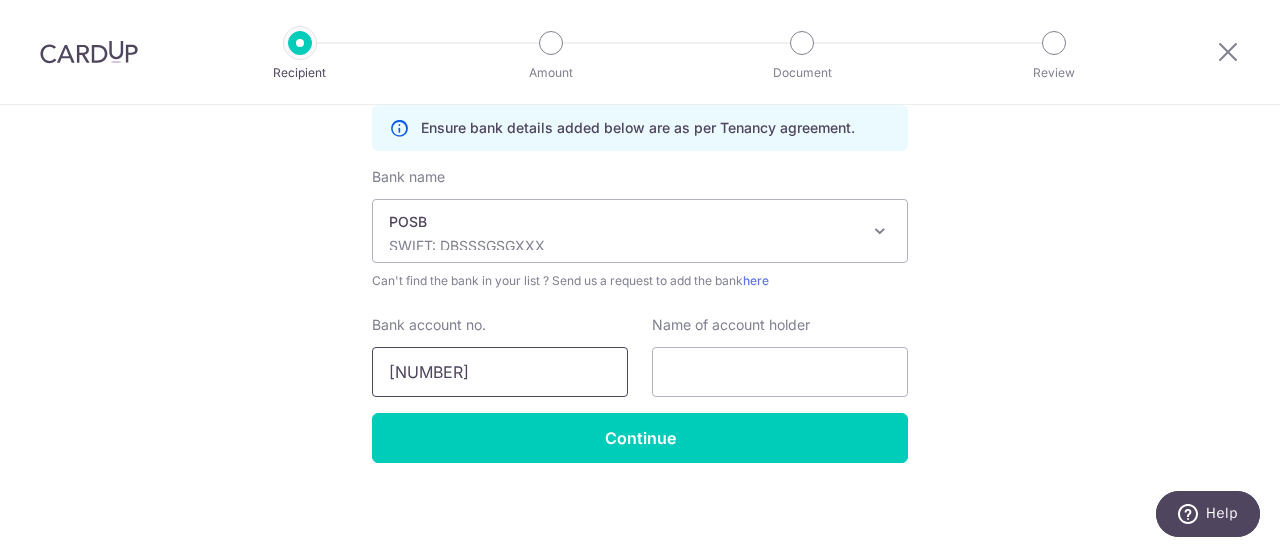 click on "031-01095-0." at bounding box center (500, 372) 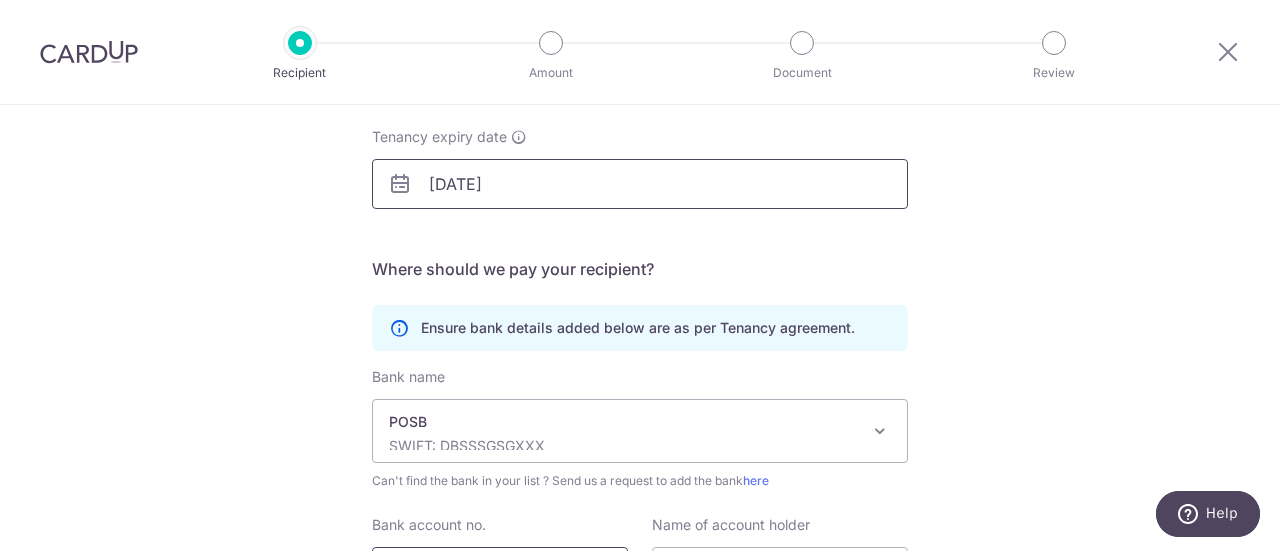 scroll, scrollTop: 200, scrollLeft: 0, axis: vertical 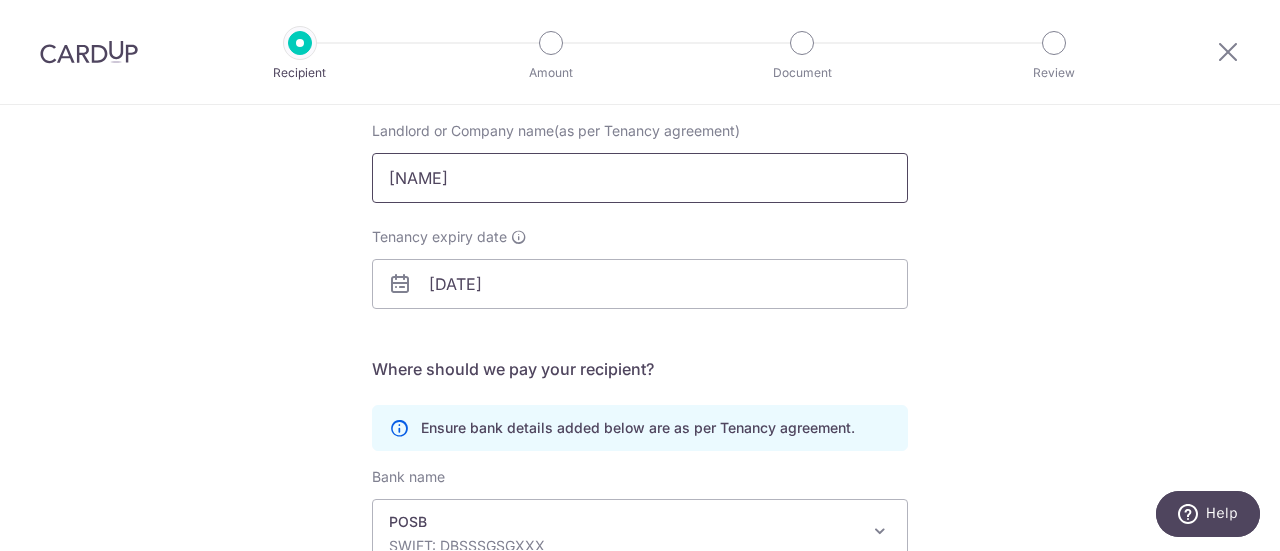 type on "031010950" 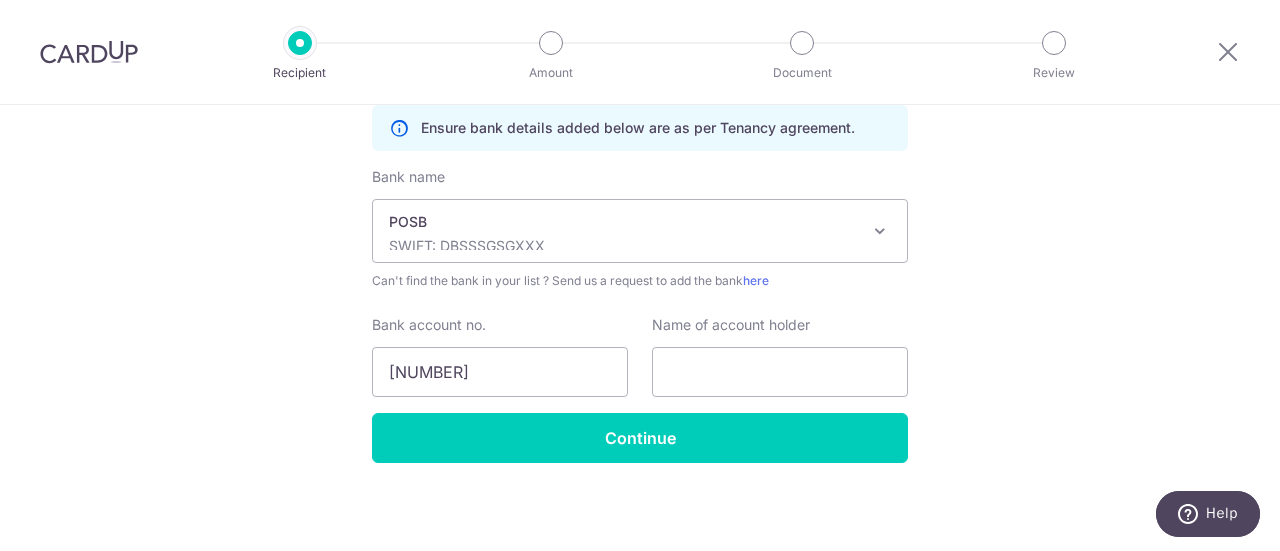 scroll, scrollTop: 504, scrollLeft: 0, axis: vertical 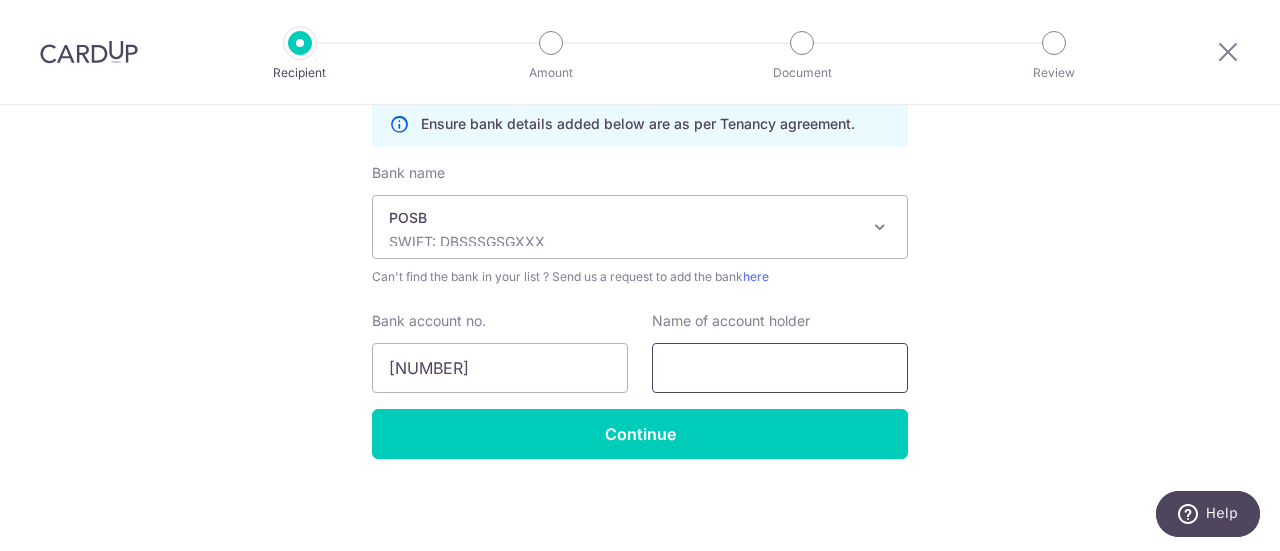 click at bounding box center (780, 368) 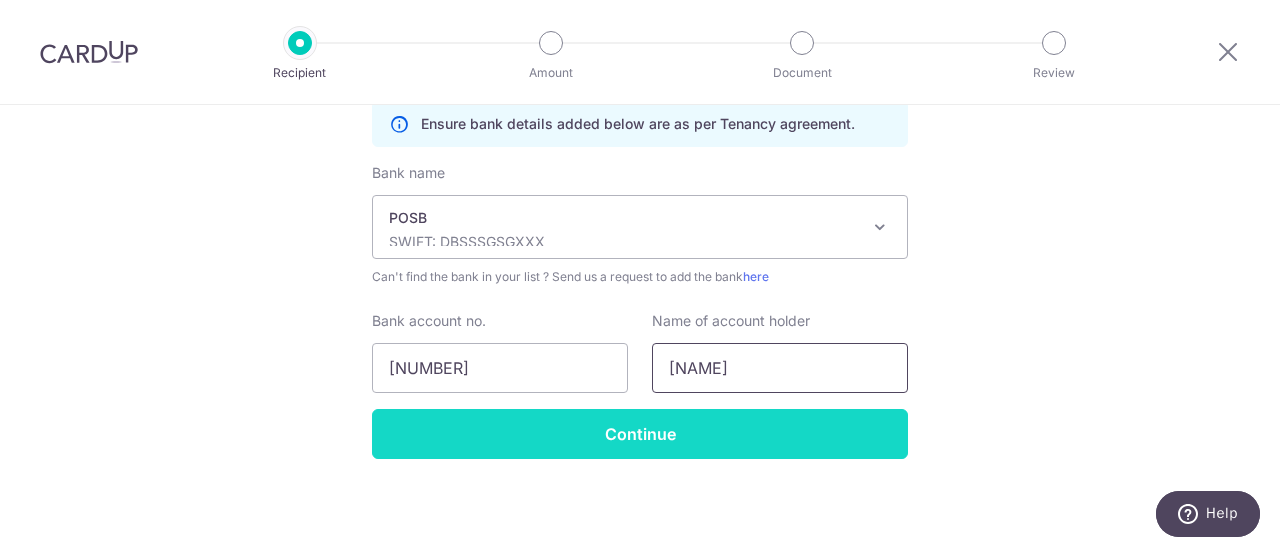 type on "Ong Siok Giok" 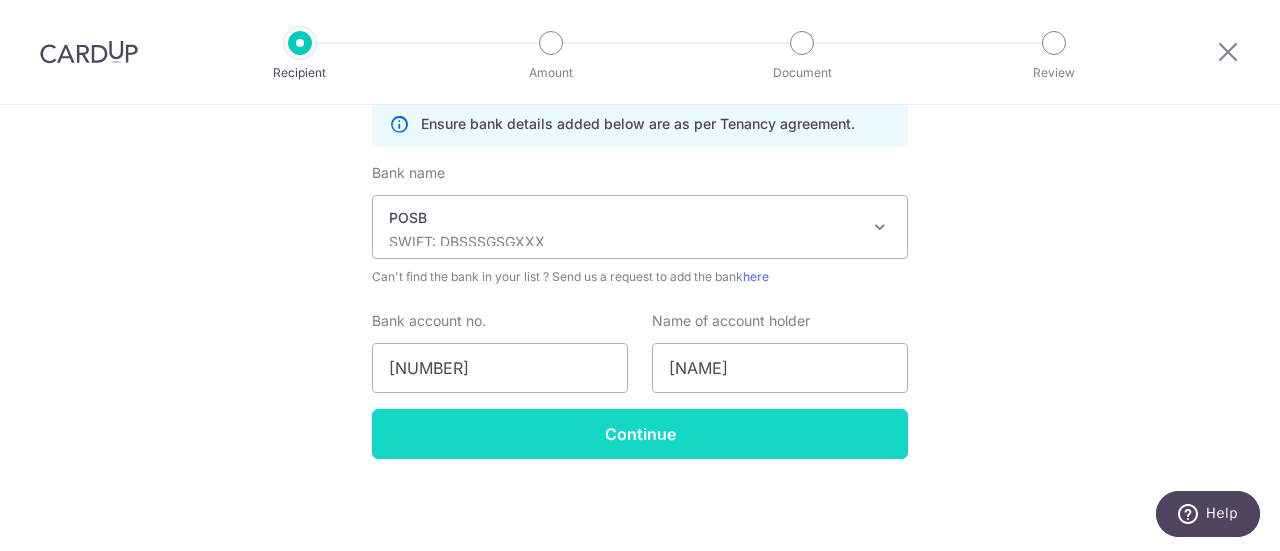 click on "Continue" at bounding box center [640, 434] 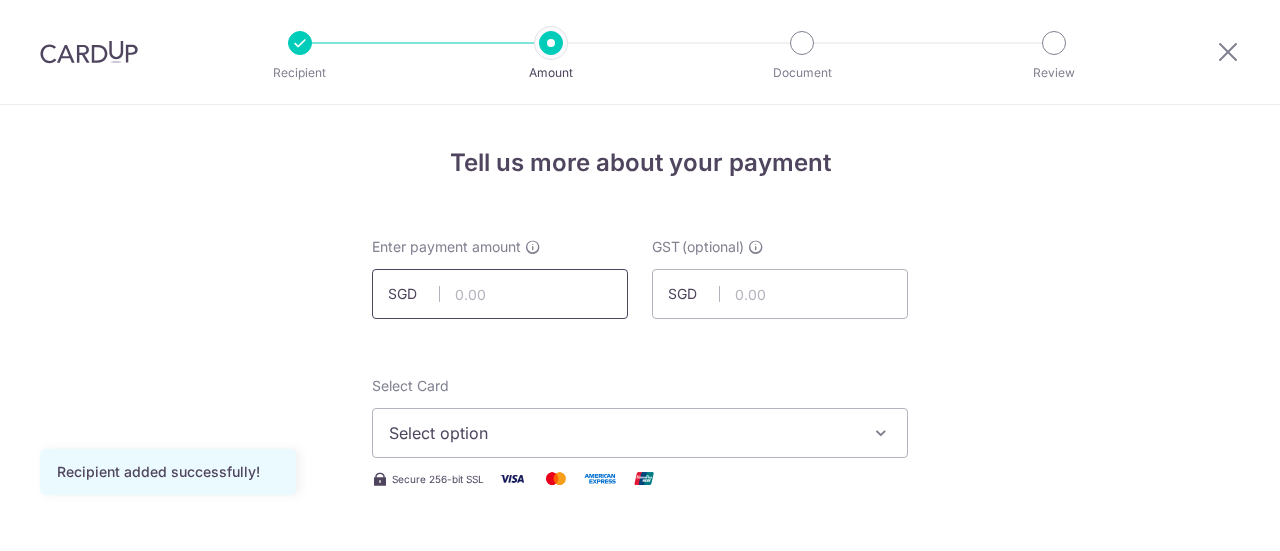 scroll, scrollTop: 0, scrollLeft: 0, axis: both 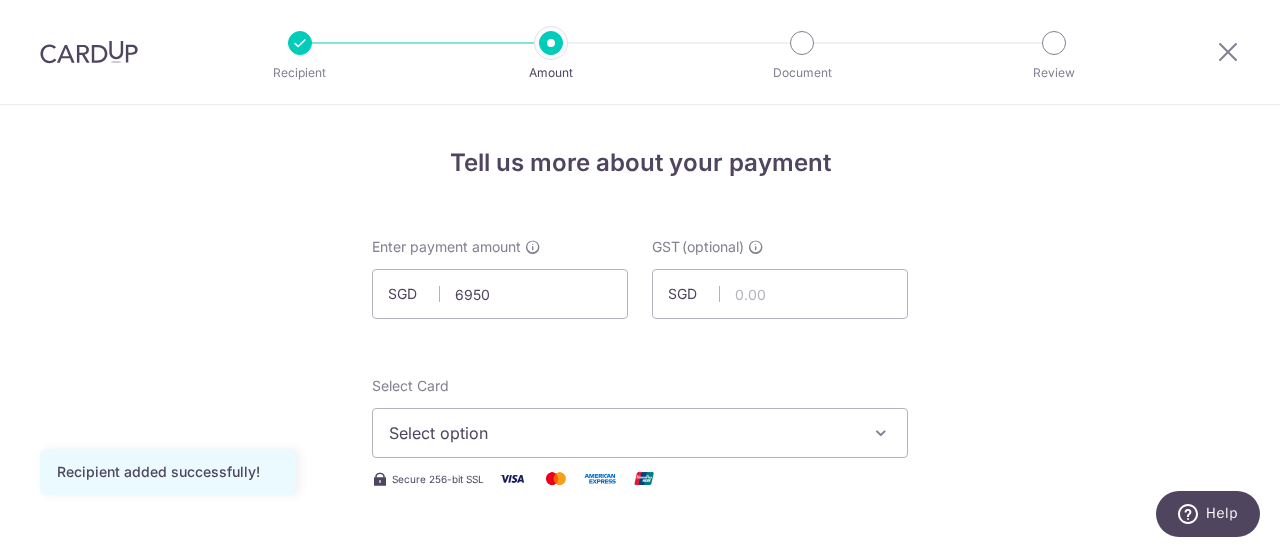type on "6,950.00" 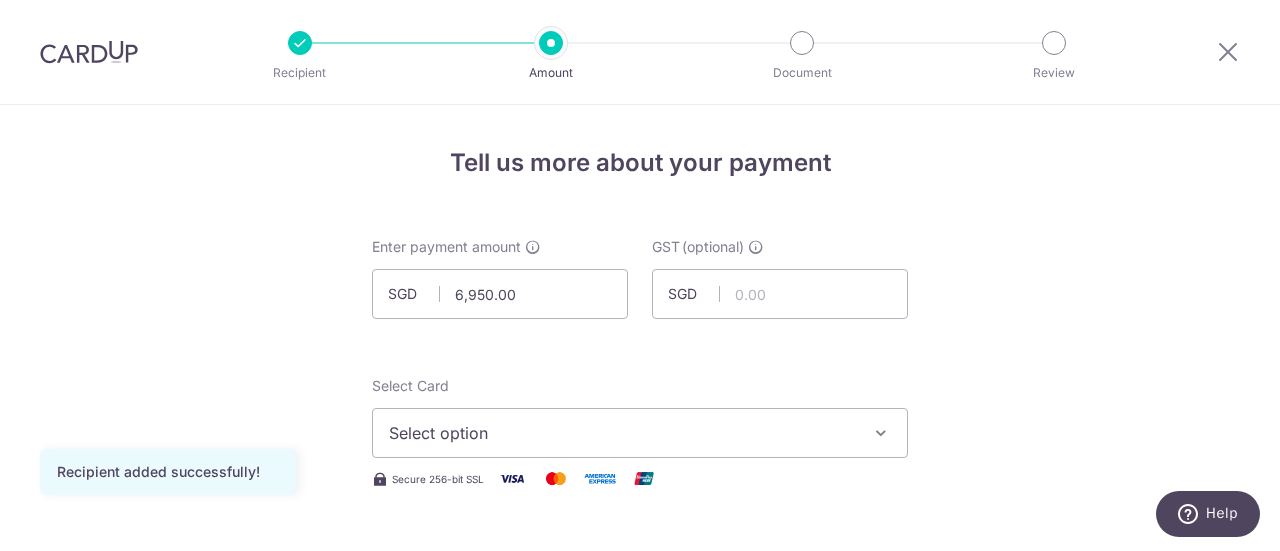 click on "Enter payment amount
SGD
6,950.00
6950.00
GST
(optional)
SGD
Recipient added successfully!
Select Card
Select option
Add credit card
Your Cards
**** 4903
Secure 256-bit SSL" at bounding box center (640, 1095) 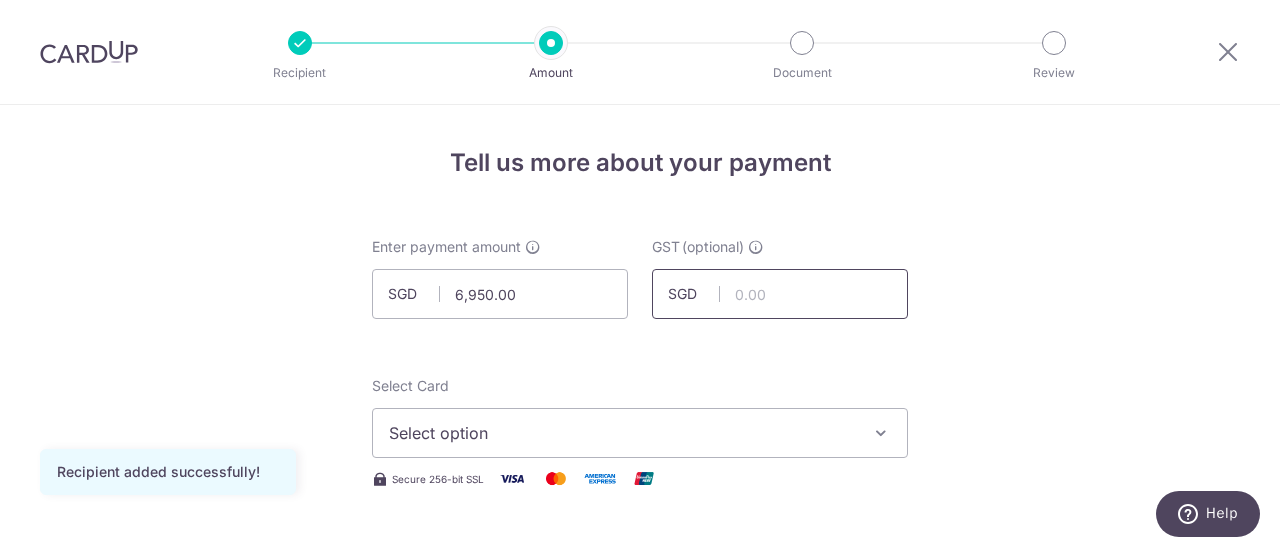 click at bounding box center (780, 294) 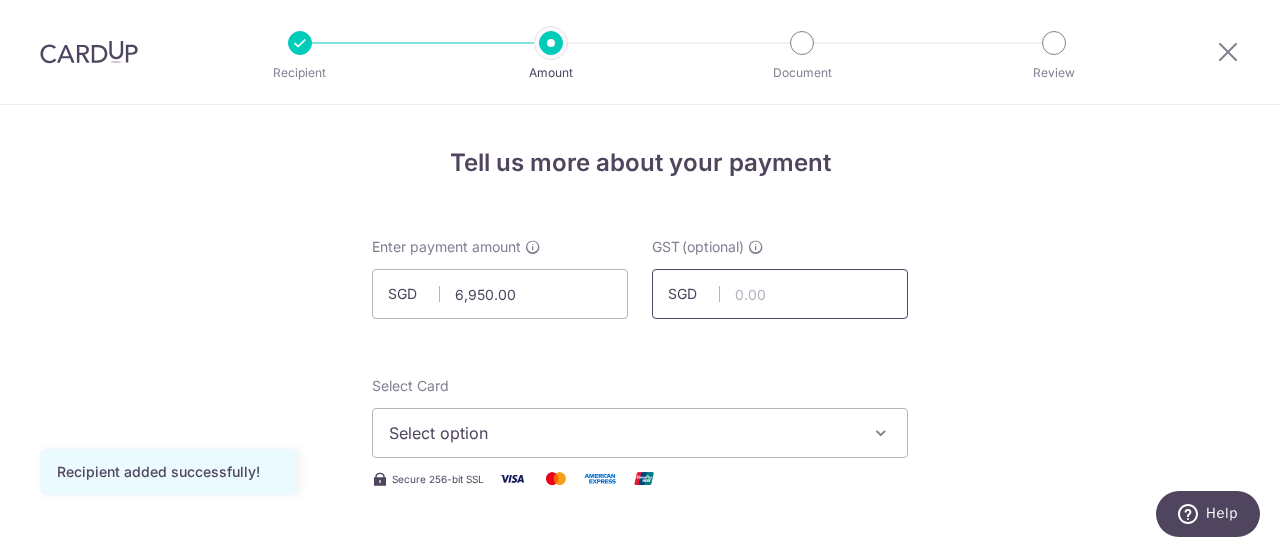 type on "0.00" 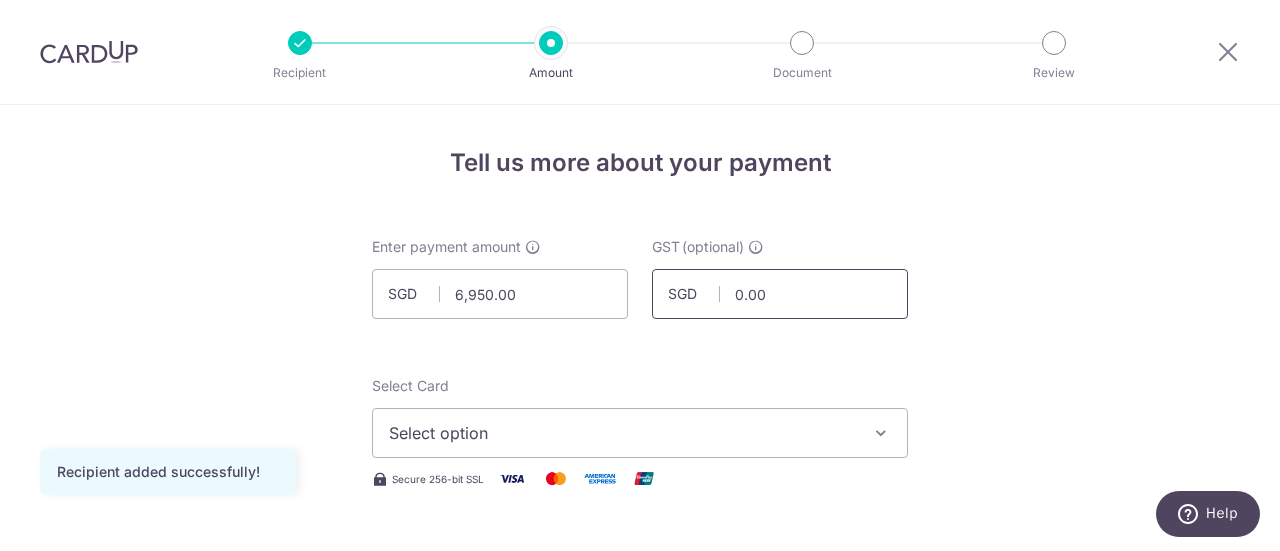 scroll, scrollTop: 100, scrollLeft: 0, axis: vertical 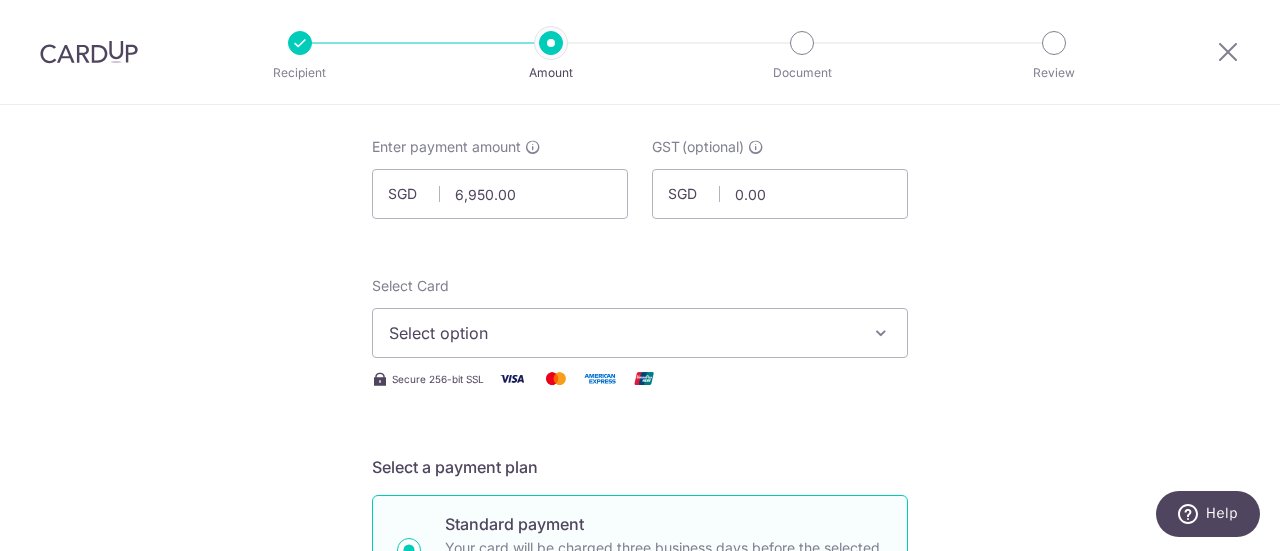 click on "Select option" at bounding box center (622, 333) 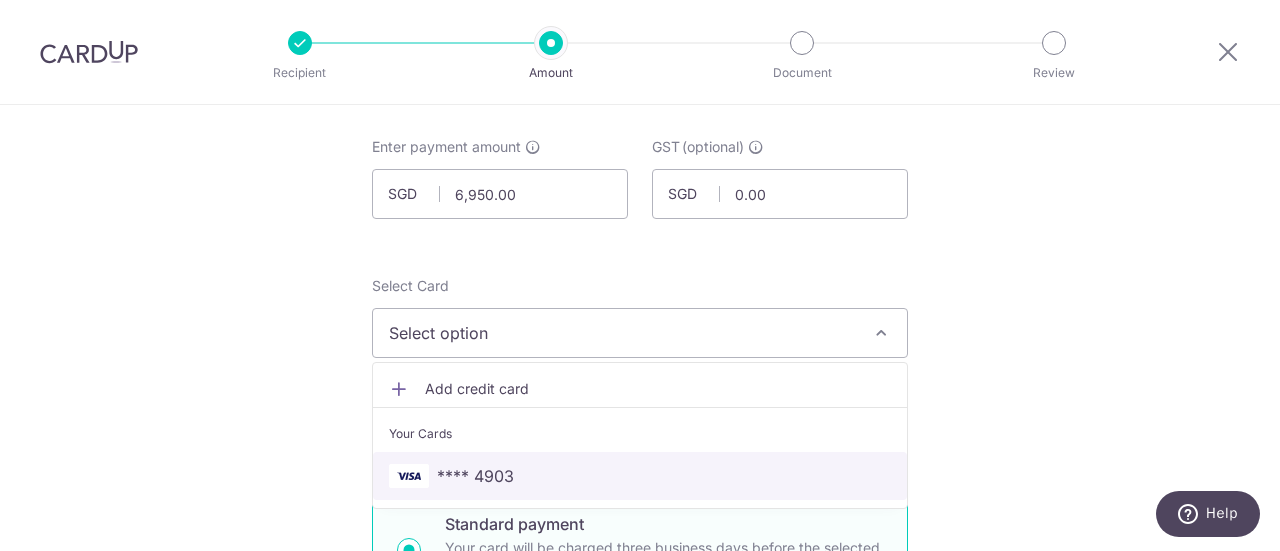 click on "**** 4903" at bounding box center [640, 476] 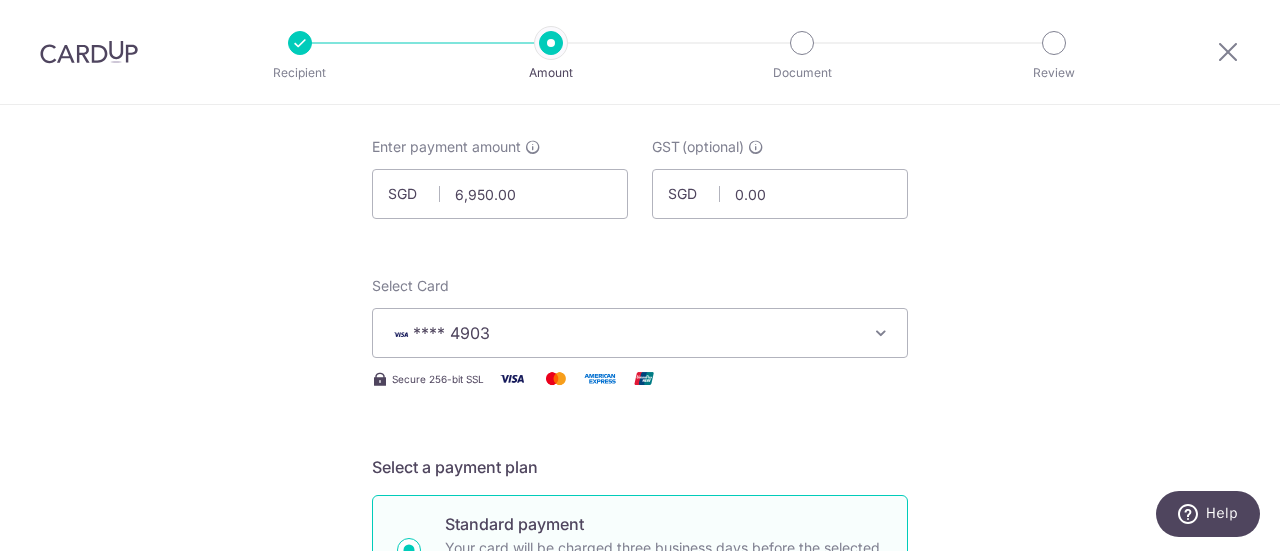 click on "Tell us more about your payment
Enter payment amount
SGD
6,950.00
6950.00
GST
(optional)
SGD
0.00
0.00
Recipient added successfully!
Select Card
**** 4903
Add credit card
Your Cards
**** 4903
Secure 256-bit SSL" at bounding box center [640, 976] 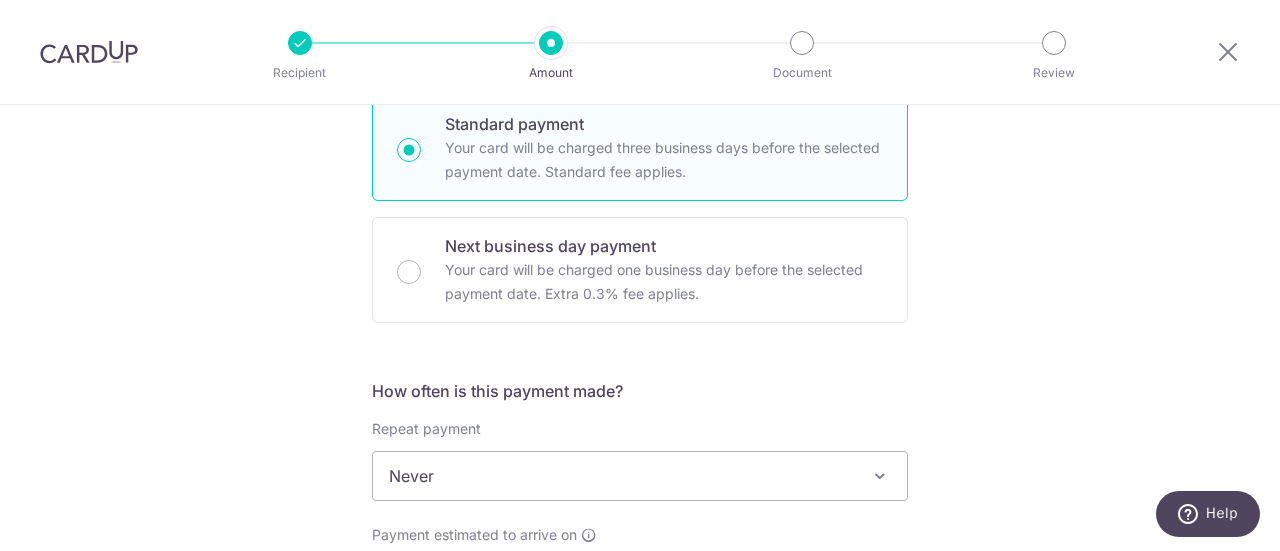 scroll, scrollTop: 600, scrollLeft: 0, axis: vertical 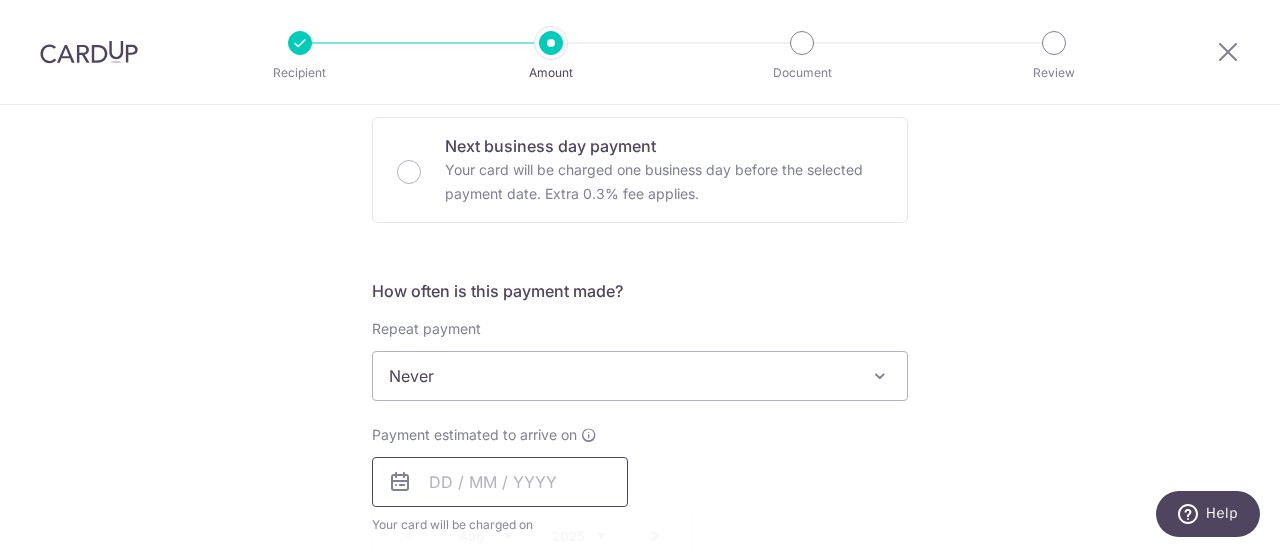 click at bounding box center (500, 482) 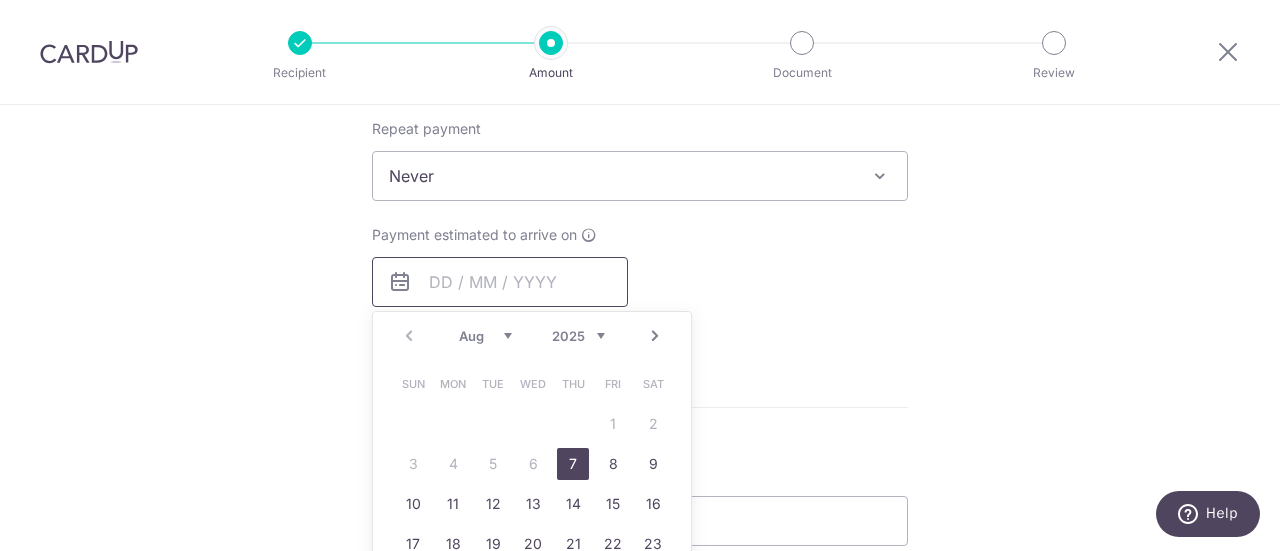 scroll, scrollTop: 900, scrollLeft: 0, axis: vertical 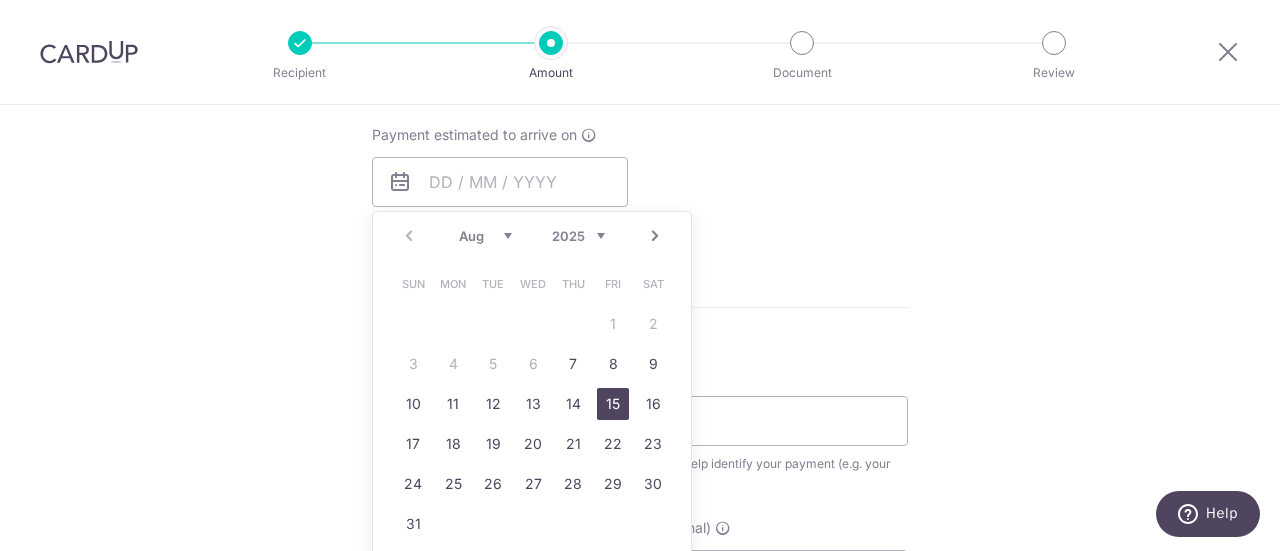 click on "15" at bounding box center (613, 404) 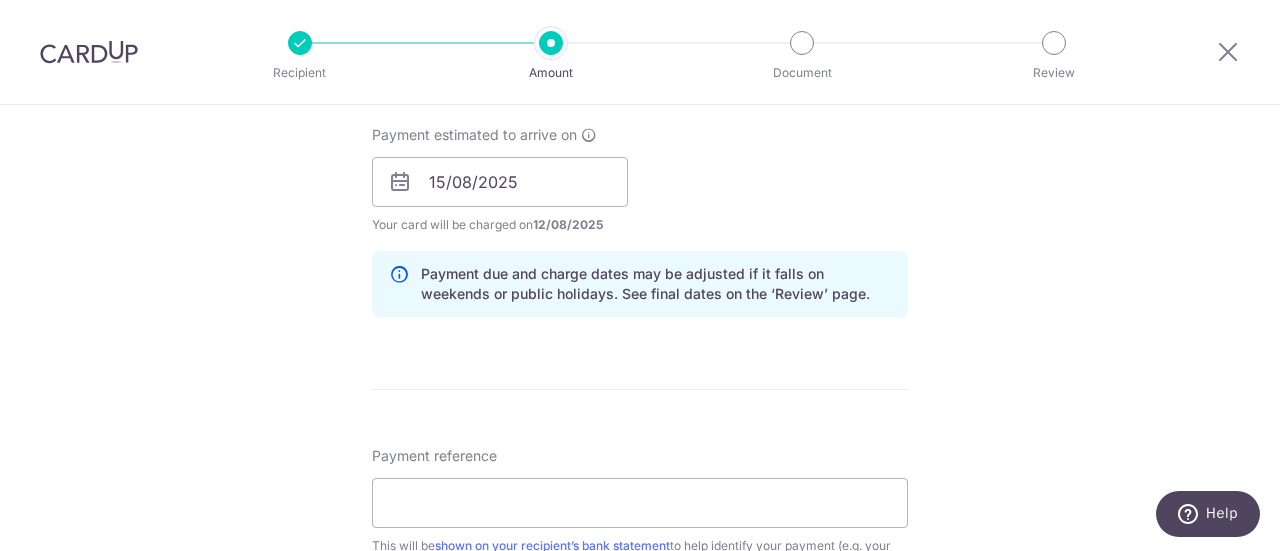 scroll, scrollTop: 1100, scrollLeft: 0, axis: vertical 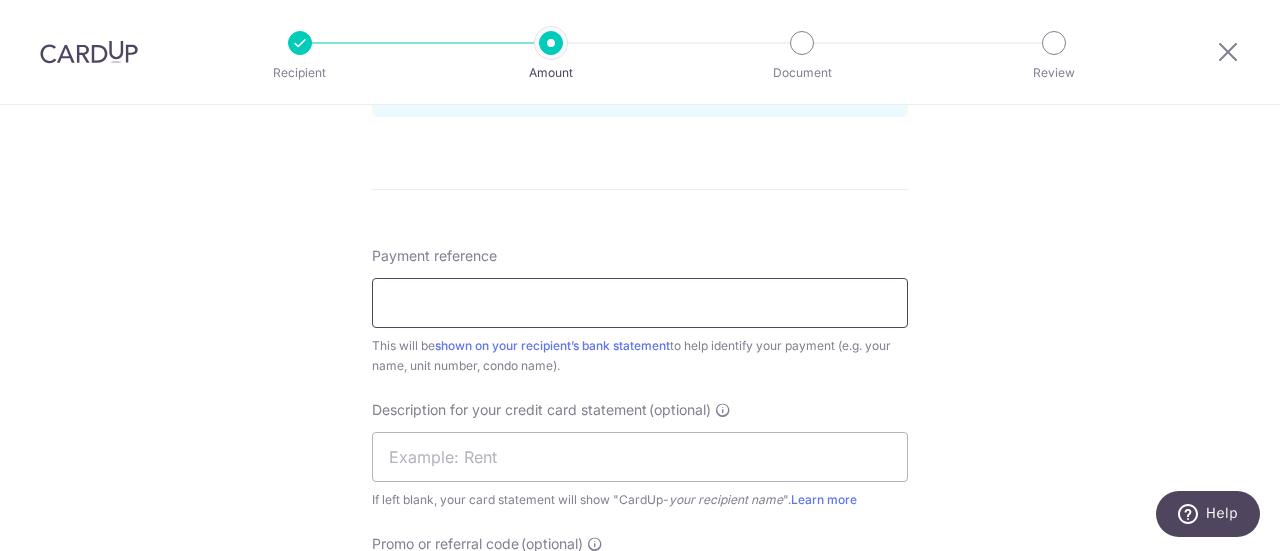 click on "Payment reference" at bounding box center (640, 303) 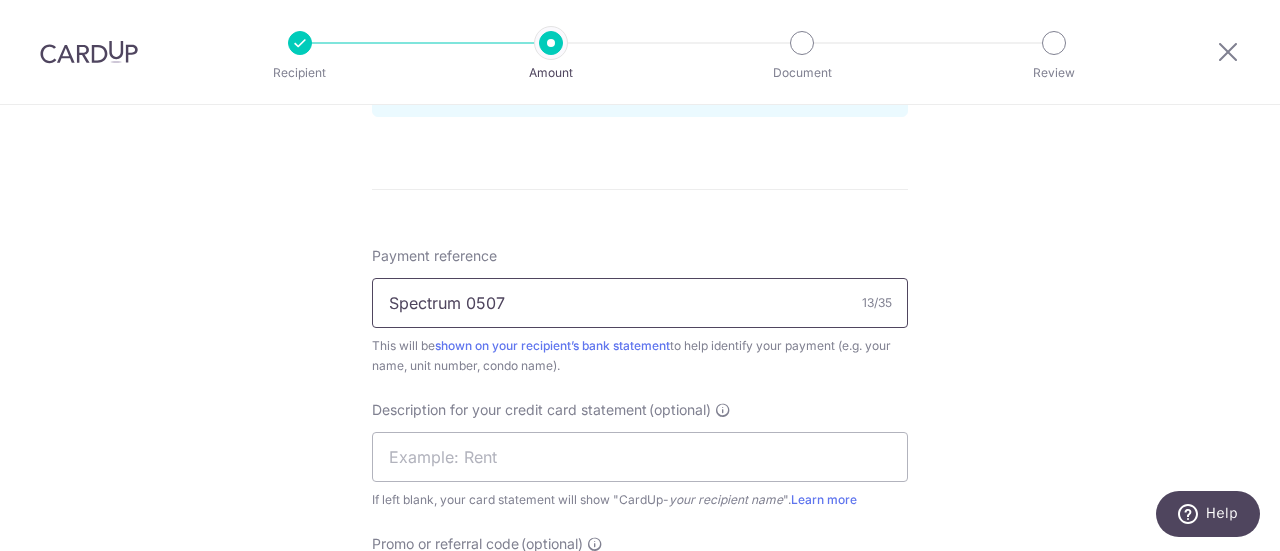 type on "Spectrum 0507" 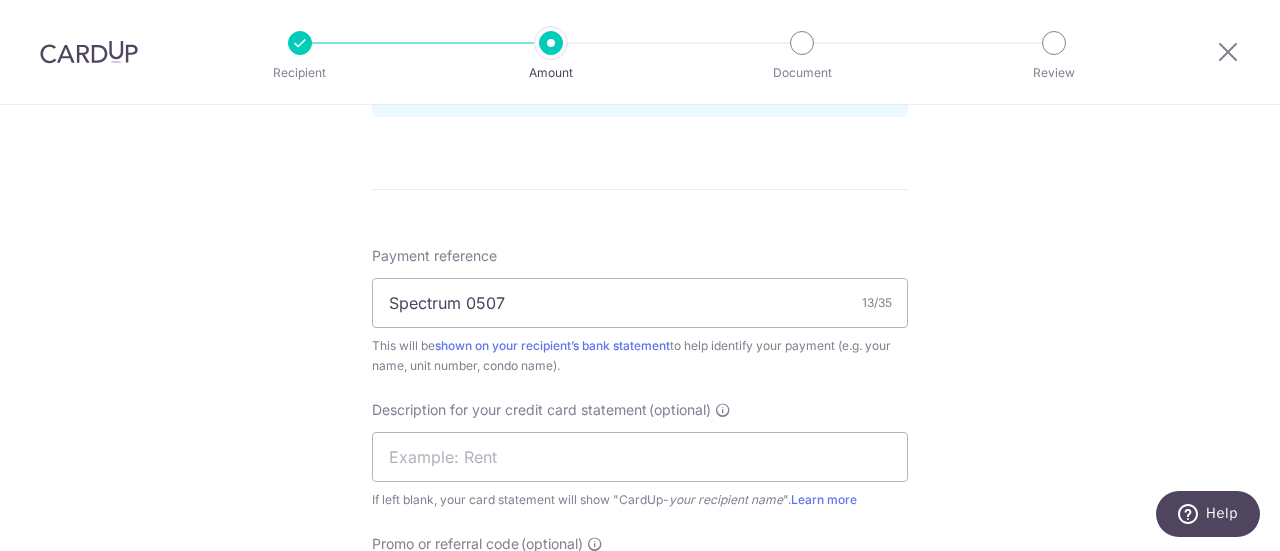 click on "Tell us more about your payment
Enter payment amount
SGD
6,950.00
6950.00
GST
(optional)
SGD
0.00
0.00
Recipient added successfully!
Select Card
**** 4903
Add credit card
Your Cards
**** 4903
Secure 256-bit SSL" at bounding box center (640, 17) 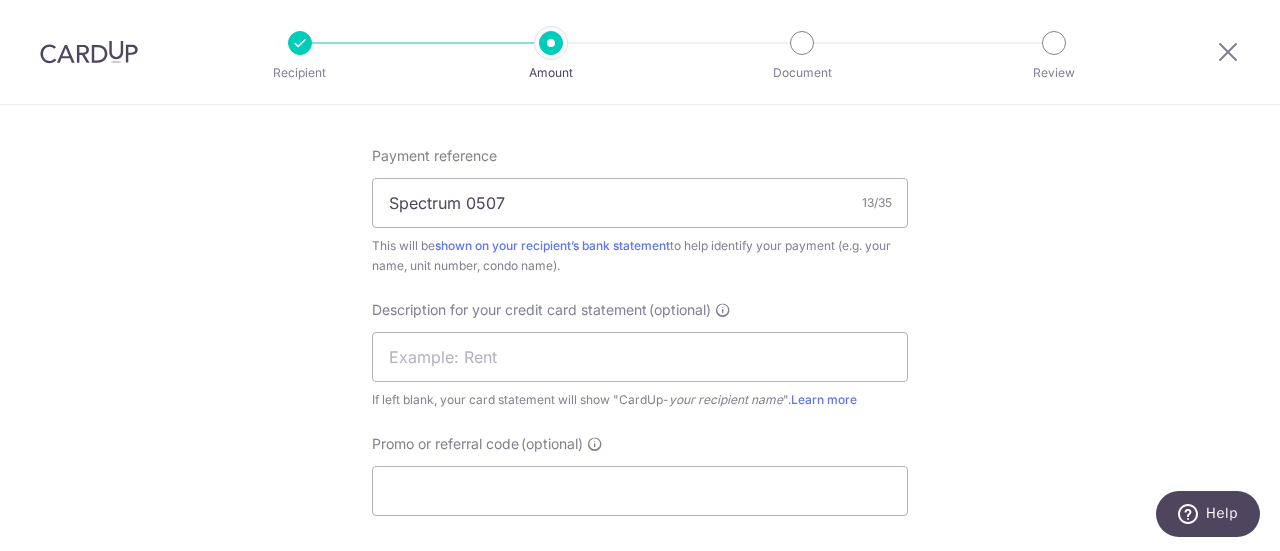 scroll, scrollTop: 1300, scrollLeft: 0, axis: vertical 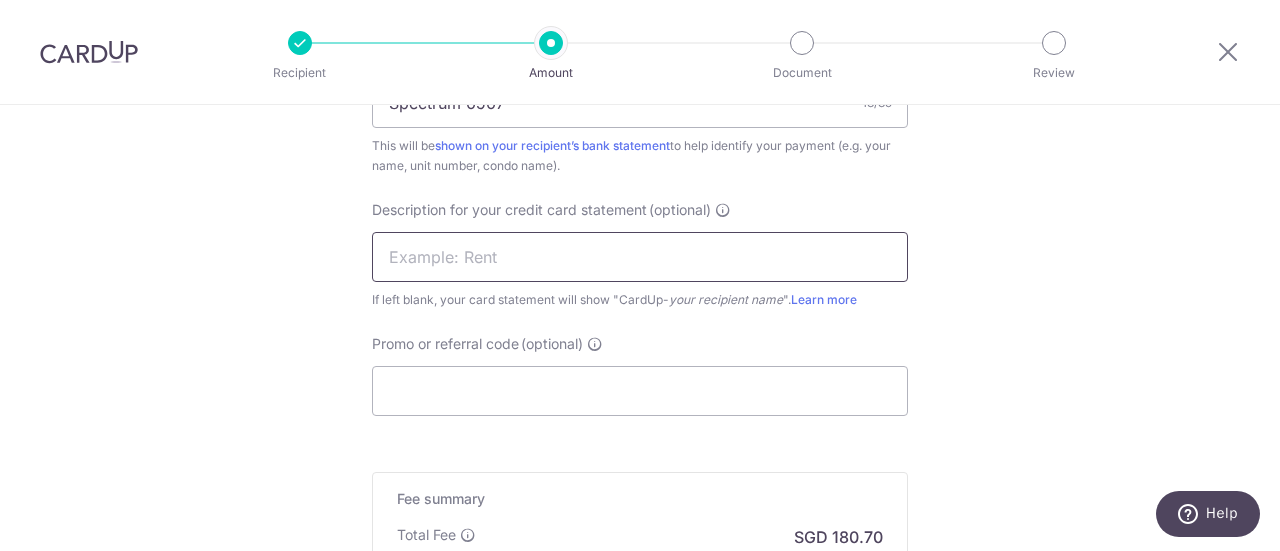 click at bounding box center (640, 257) 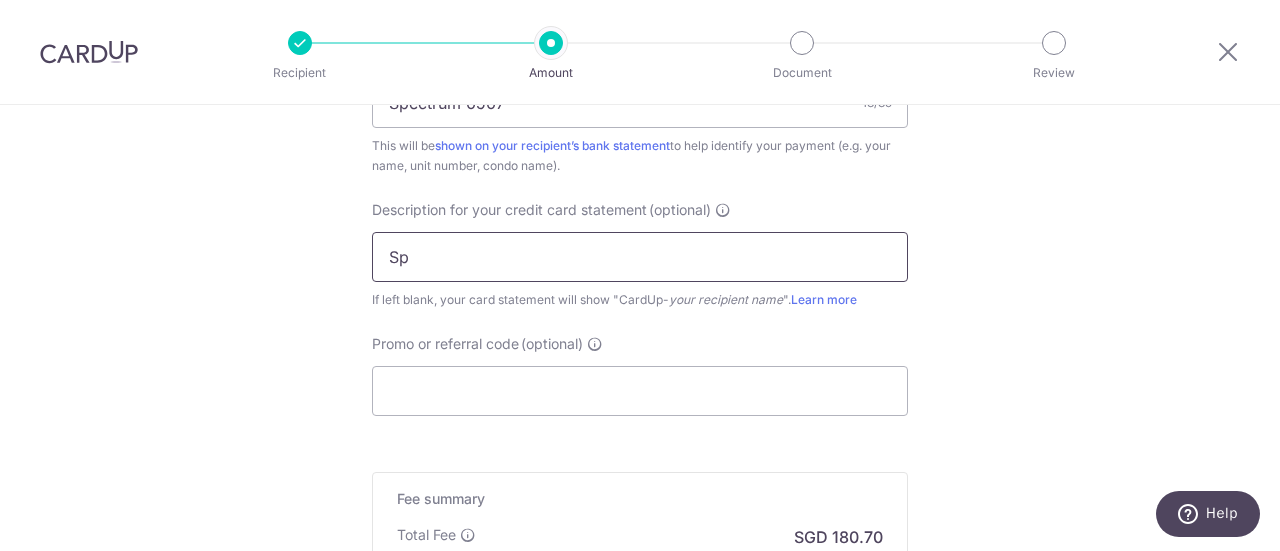 type on "S" 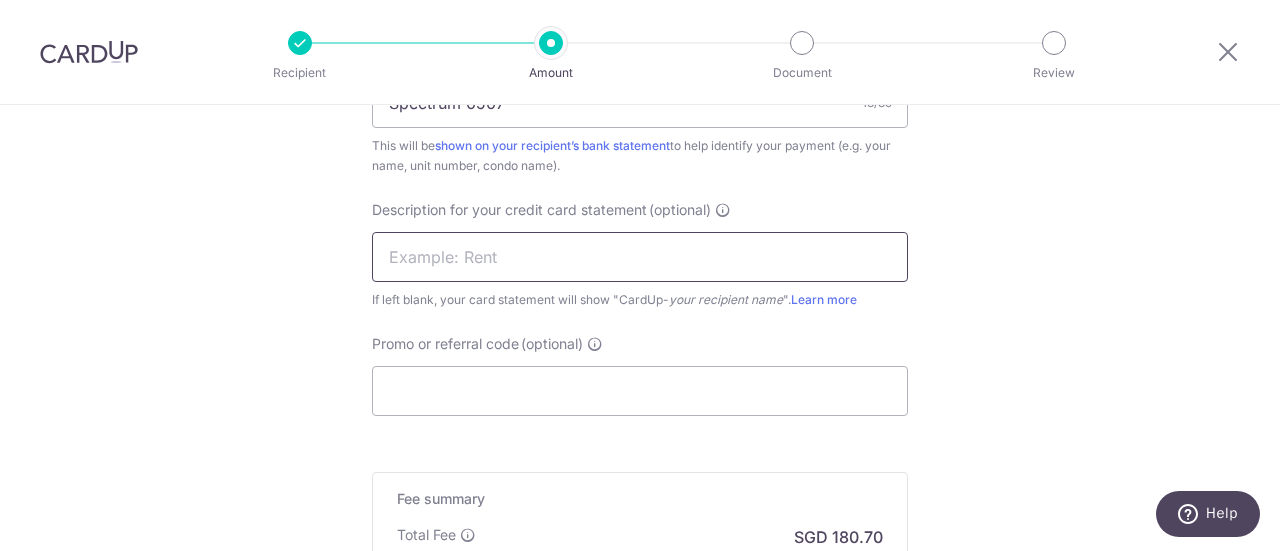 scroll, scrollTop: 1200, scrollLeft: 0, axis: vertical 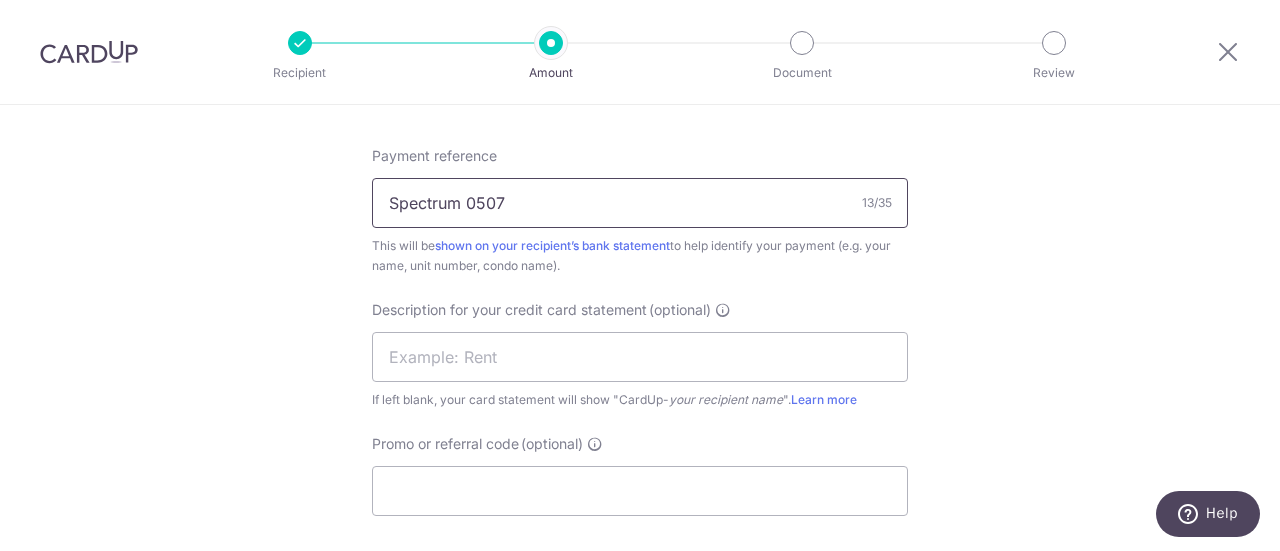drag, startPoint x: 504, startPoint y: 206, endPoint x: 364, endPoint y: 206, distance: 140 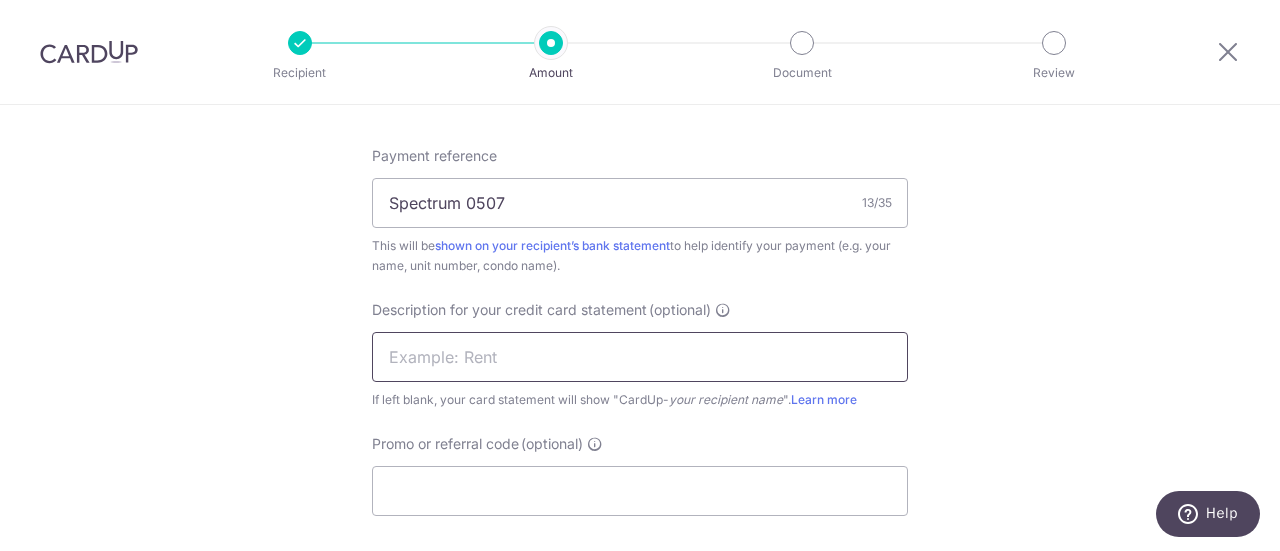 click at bounding box center [640, 357] 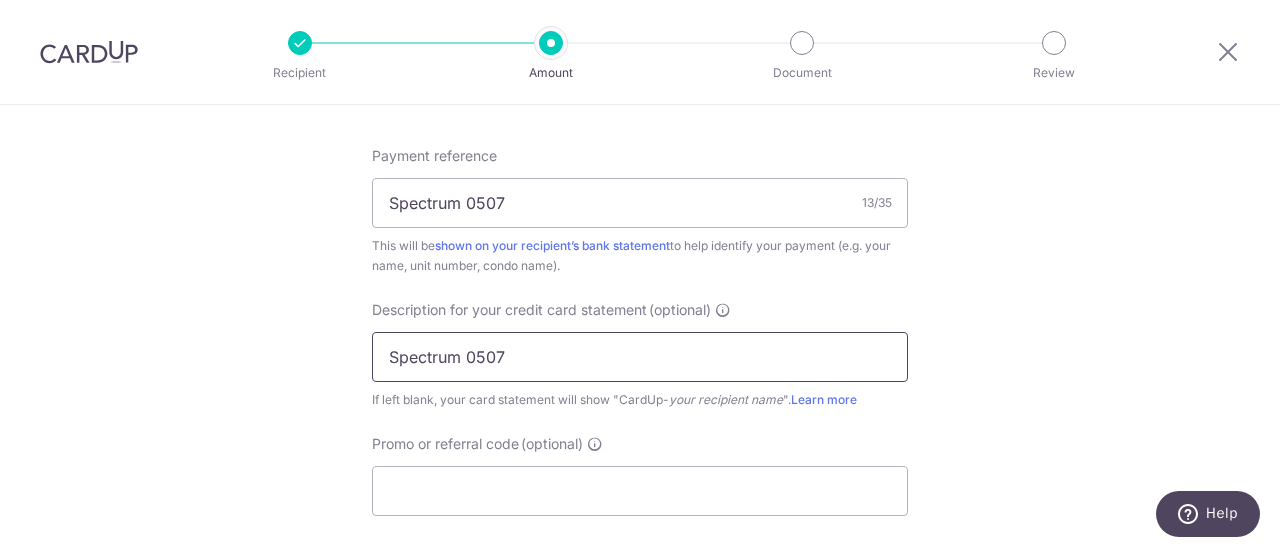 scroll, scrollTop: 1300, scrollLeft: 0, axis: vertical 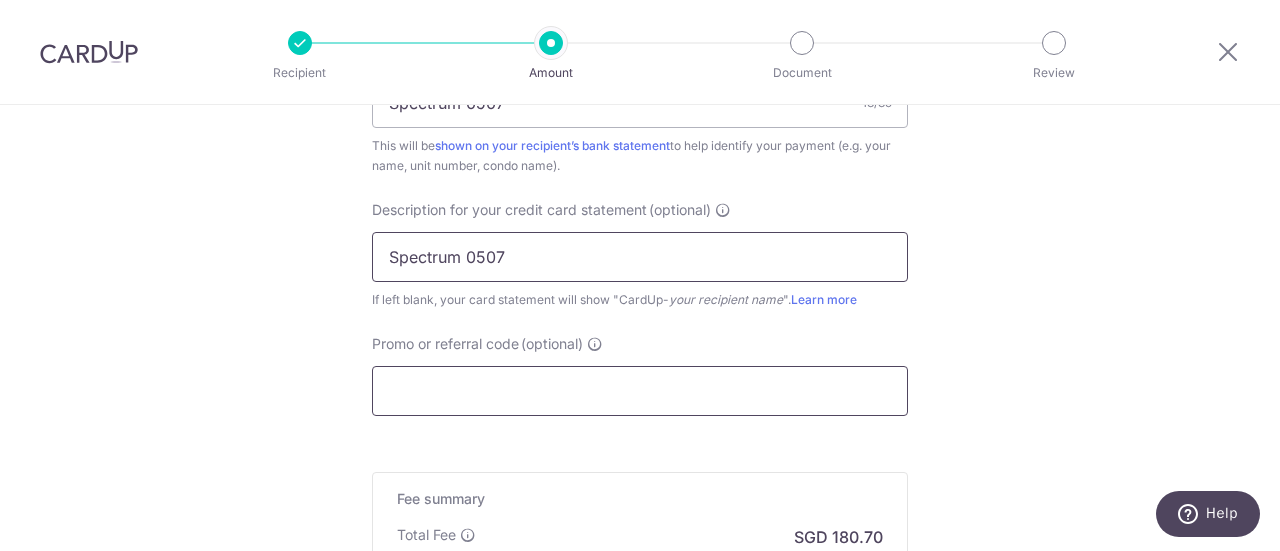 type on "Spectrum 0507" 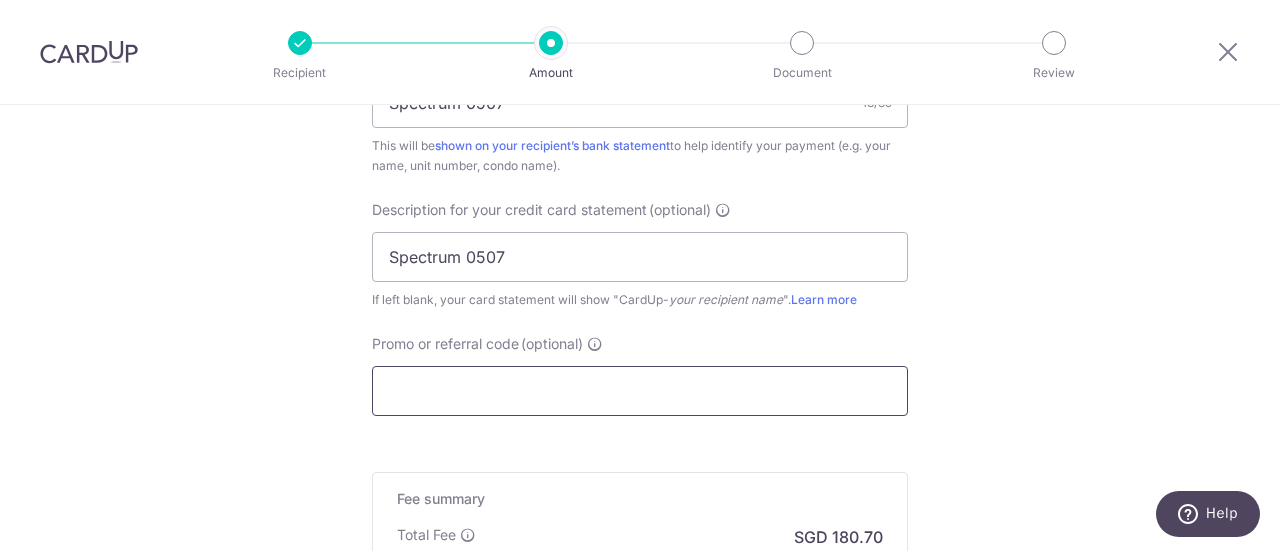 click on "Promo or referral code
(optional)" at bounding box center (640, 391) 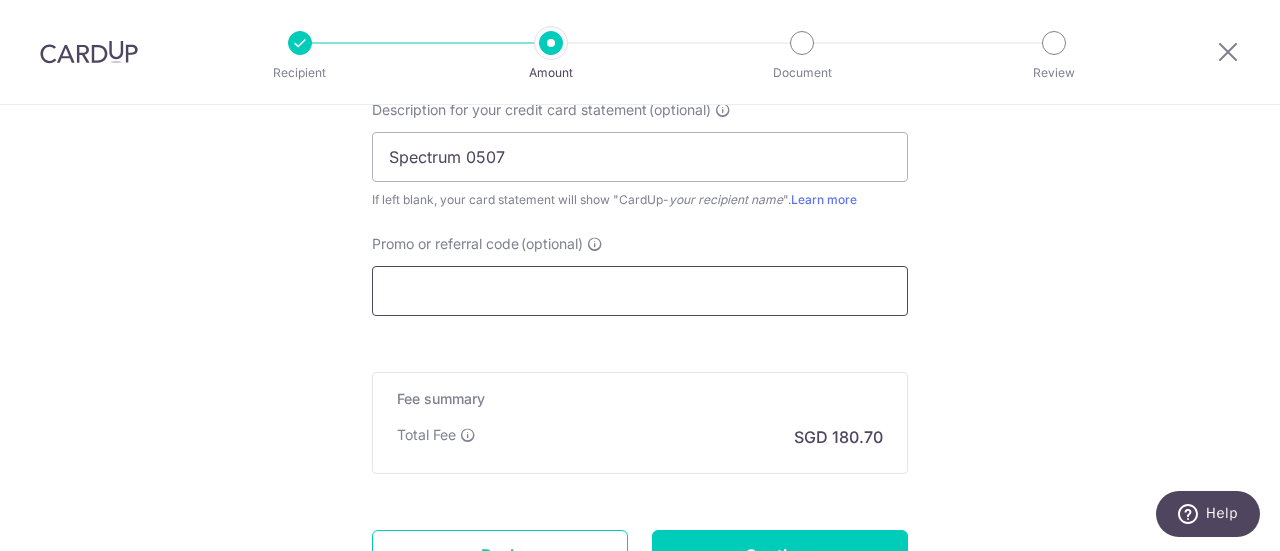 scroll, scrollTop: 1500, scrollLeft: 0, axis: vertical 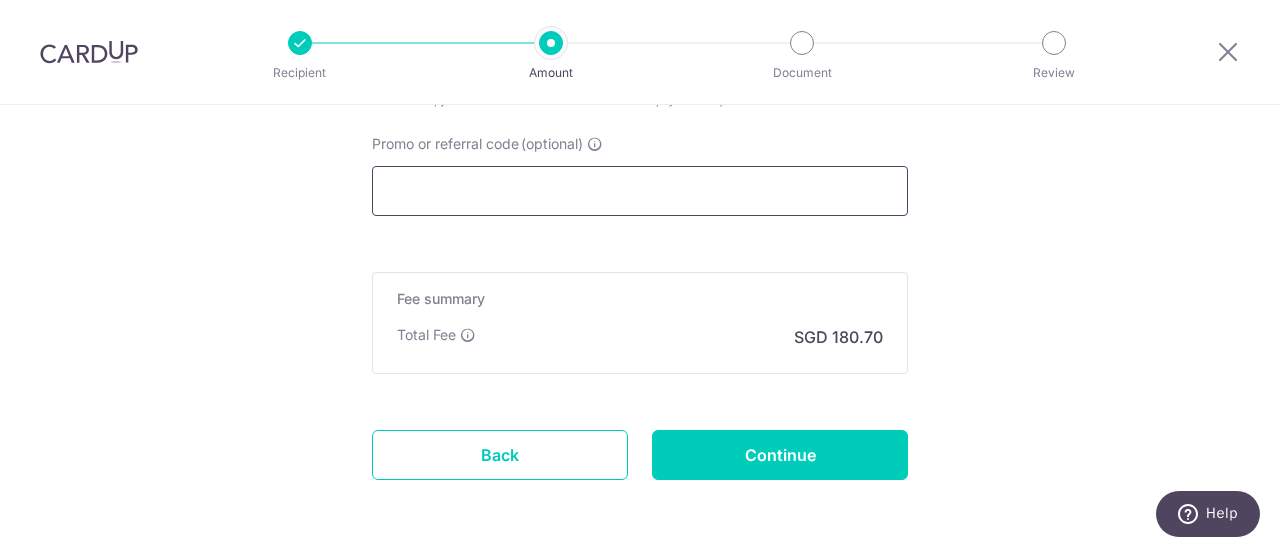paste on "SAVERENT179" 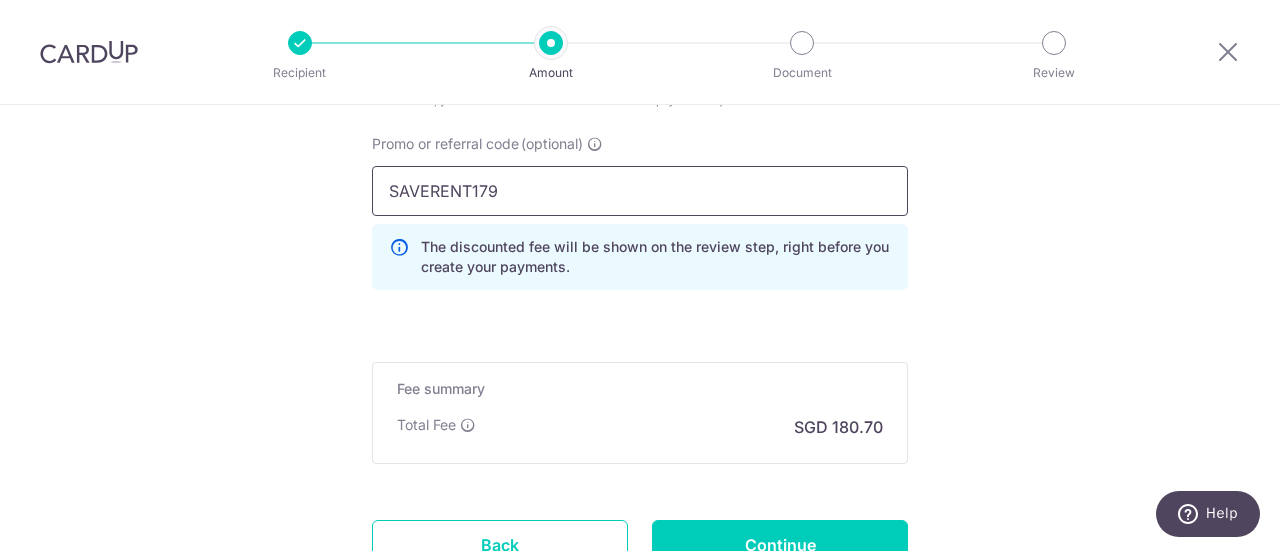 type on "SAVERENT179" 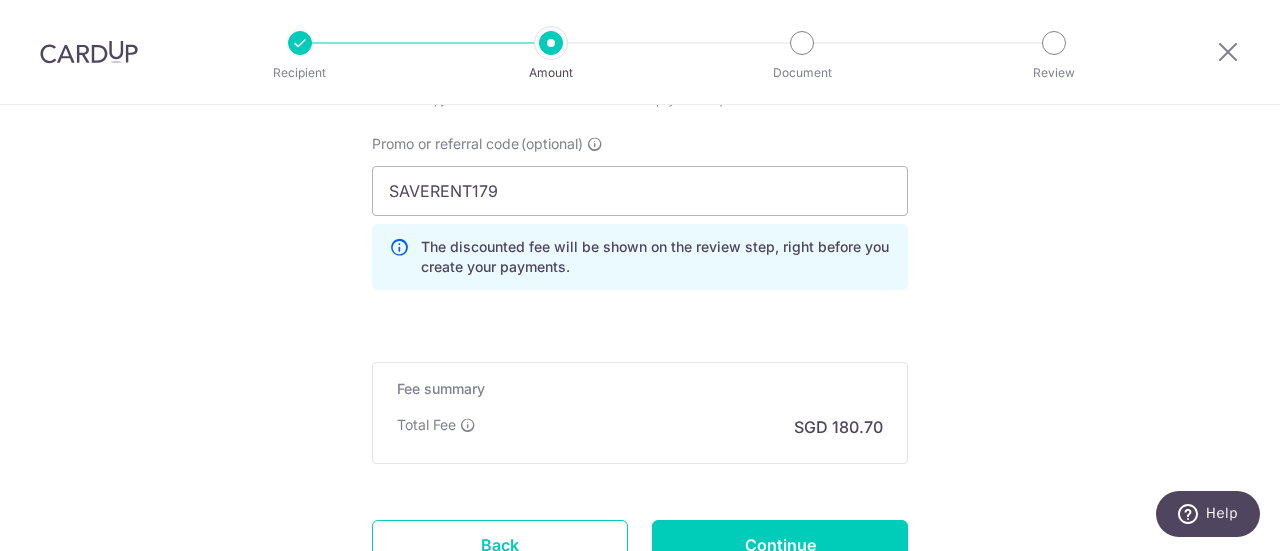click on "Tell us more about your payment
Enter payment amount
SGD
6,950.00
6950.00
GST
(optional)
SGD
0.00
0.00
Recipient added successfully!
Select Card
**** 4903
Add credit card
Your Cards
**** 4903
Secure 256-bit SSL" at bounding box center [640, -338] 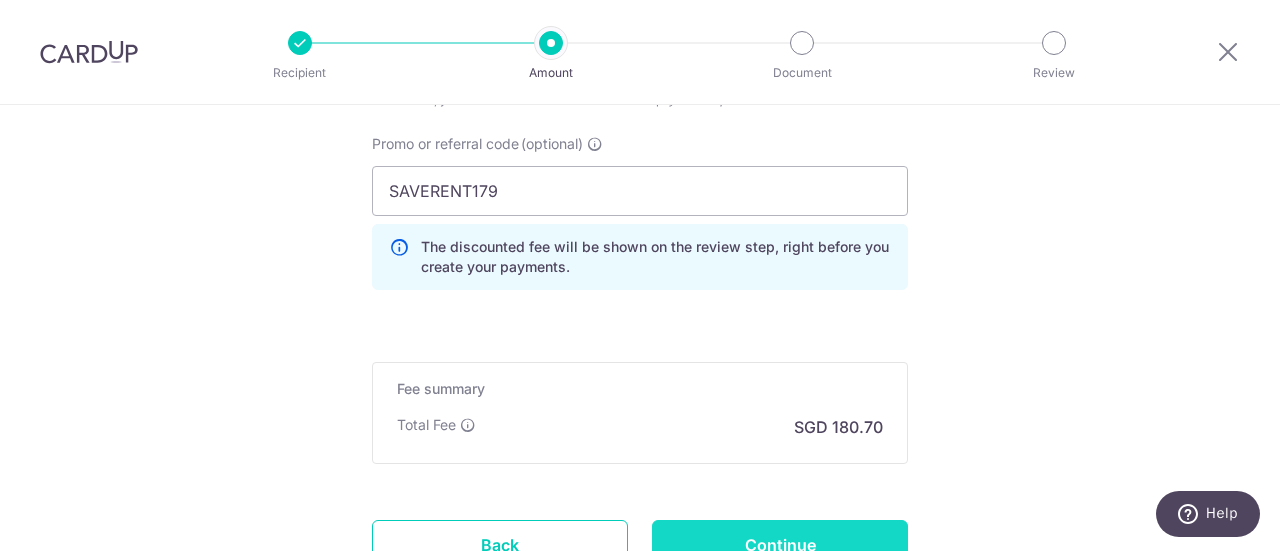 scroll, scrollTop: 1600, scrollLeft: 0, axis: vertical 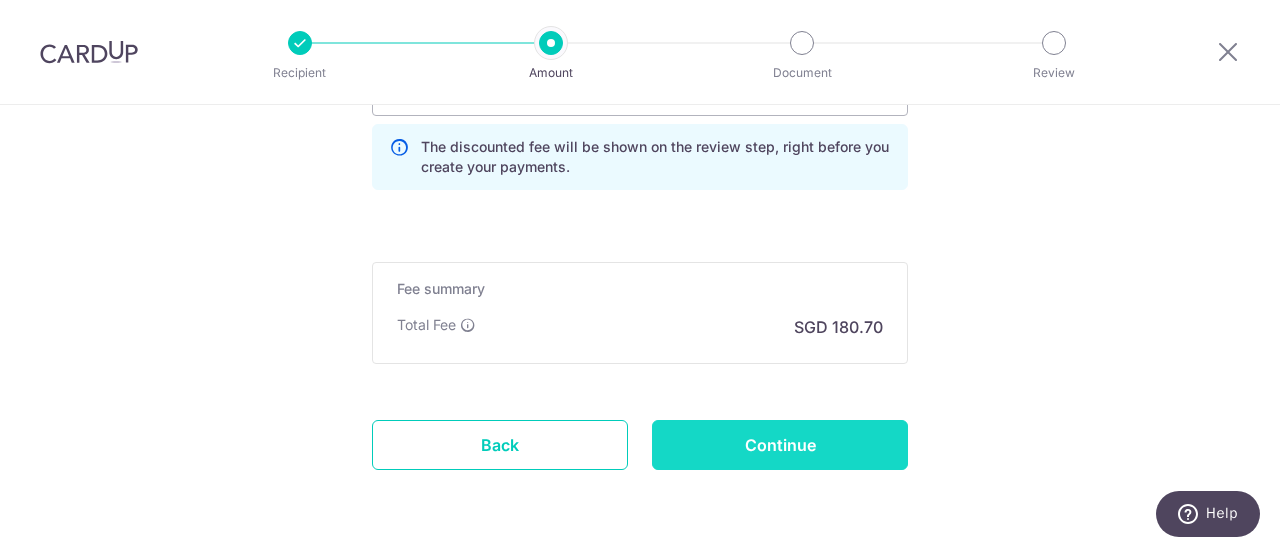 click on "Continue" at bounding box center [780, 445] 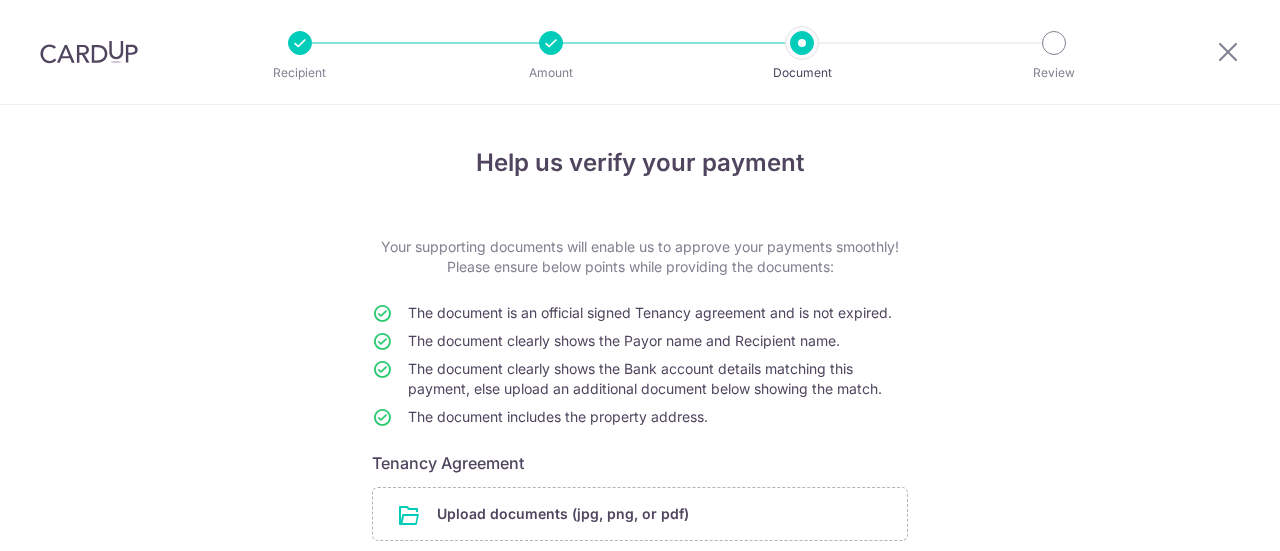 scroll, scrollTop: 0, scrollLeft: 0, axis: both 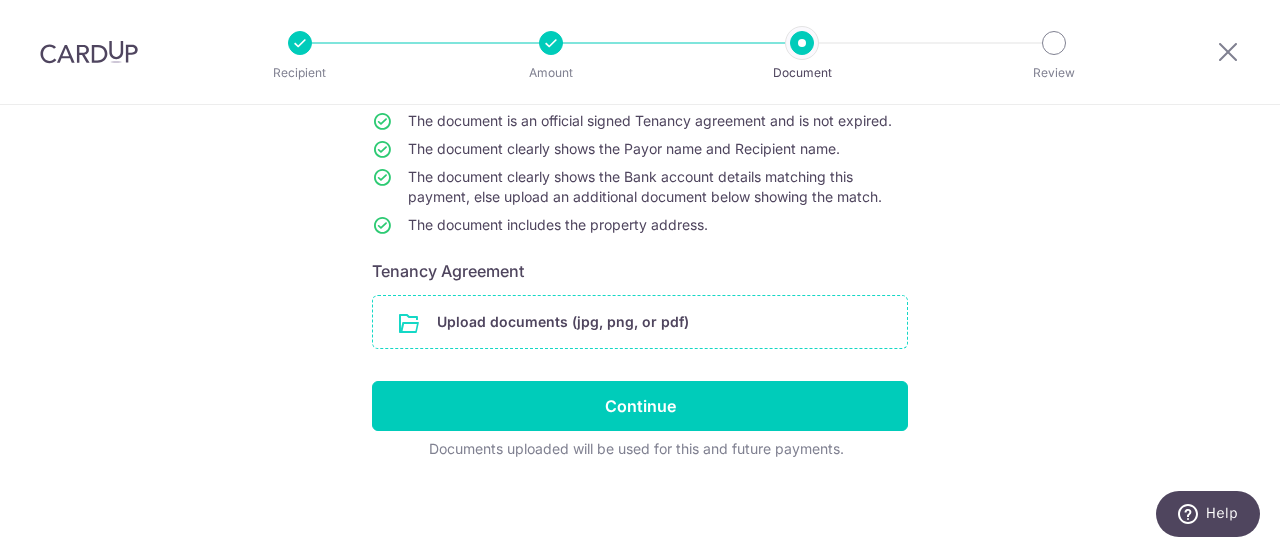 click at bounding box center (640, 322) 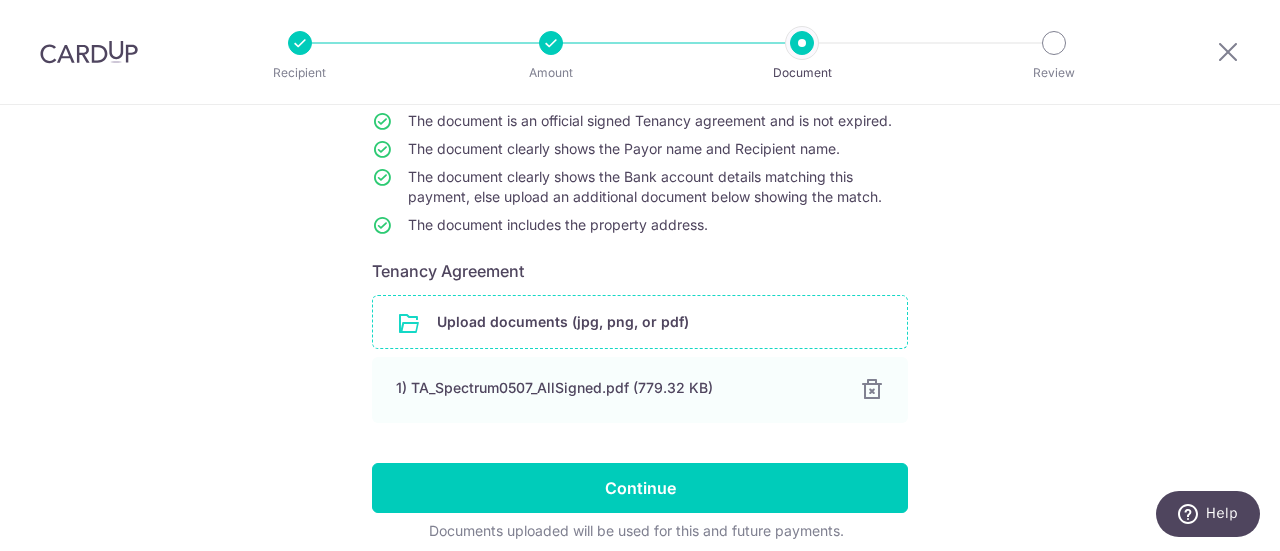 scroll, scrollTop: 274, scrollLeft: 0, axis: vertical 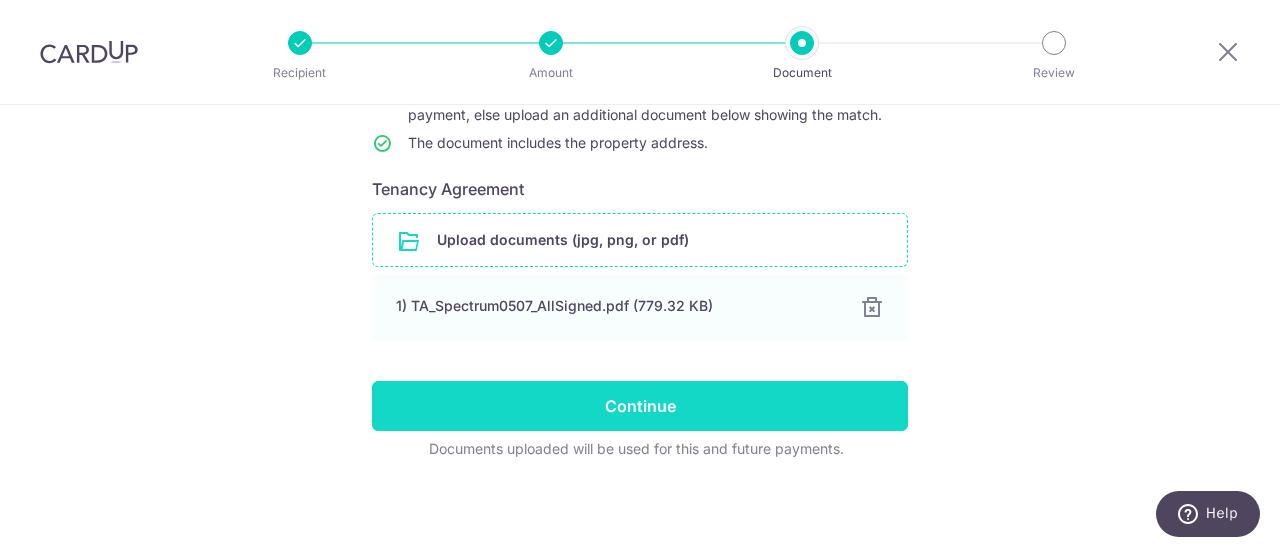 click on "Continue" at bounding box center [640, 406] 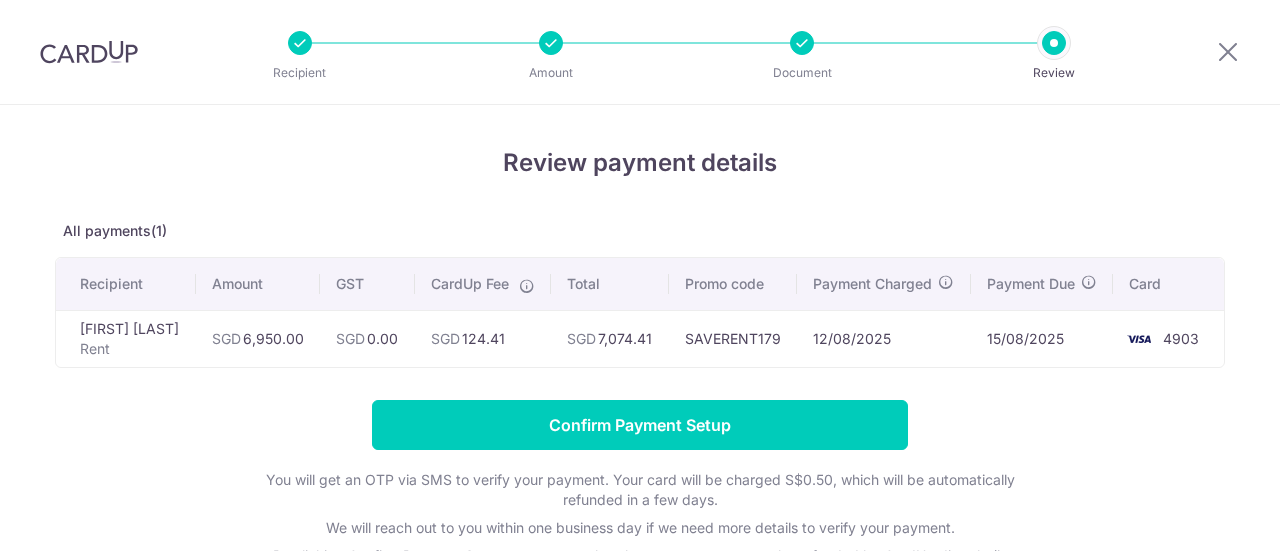 scroll, scrollTop: 0, scrollLeft: 0, axis: both 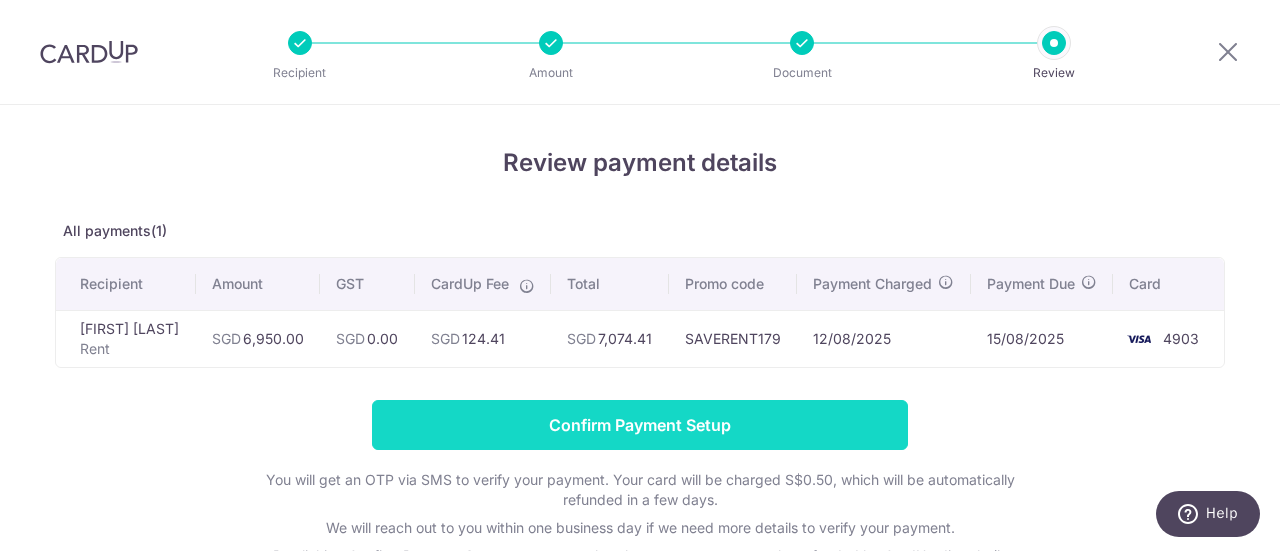 click on "Confirm Payment Setup" at bounding box center [640, 425] 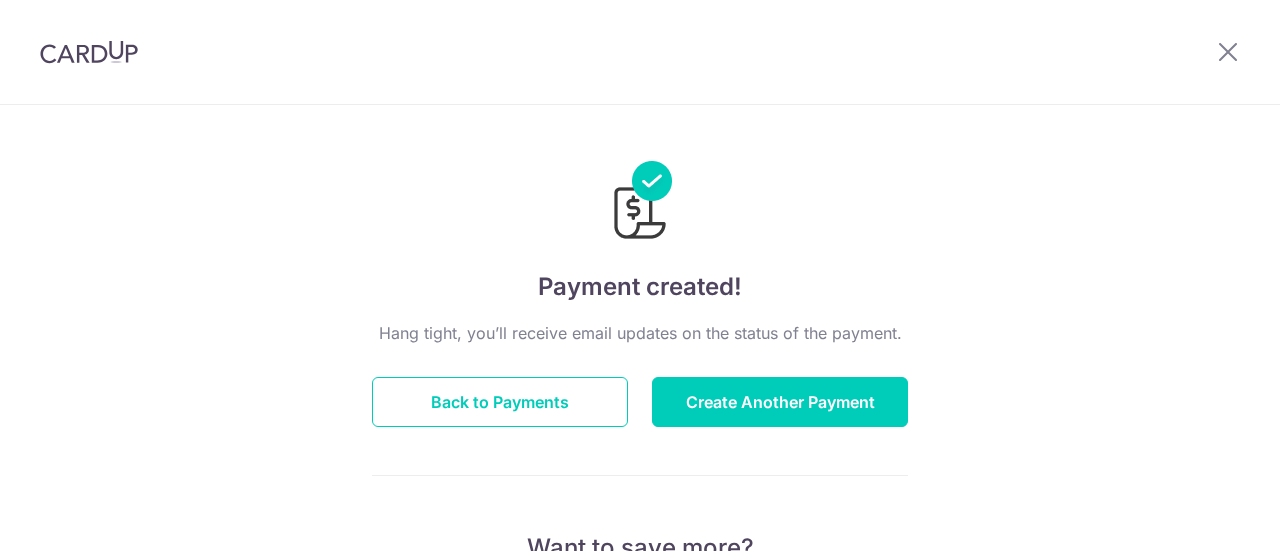scroll, scrollTop: 0, scrollLeft: 0, axis: both 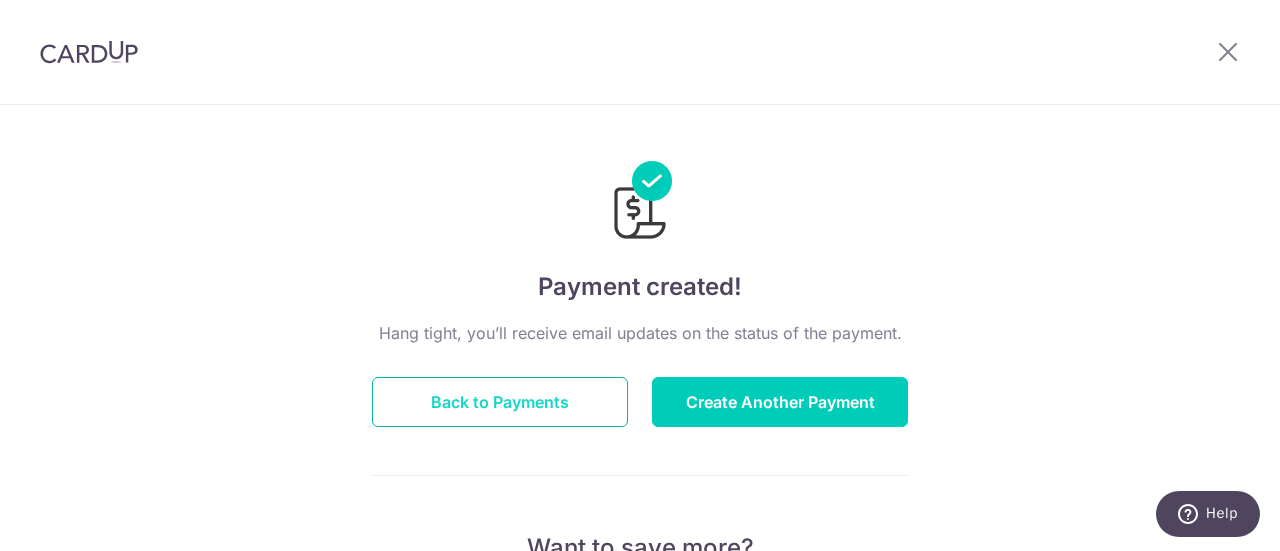 click on "Back to Payments" at bounding box center (500, 402) 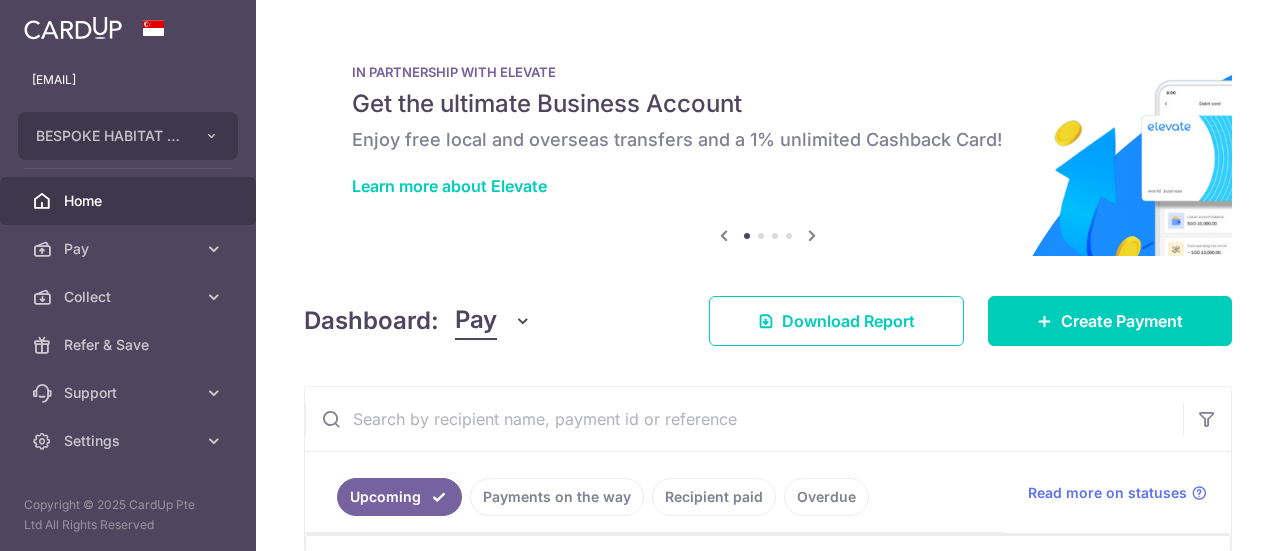 scroll, scrollTop: 0, scrollLeft: 0, axis: both 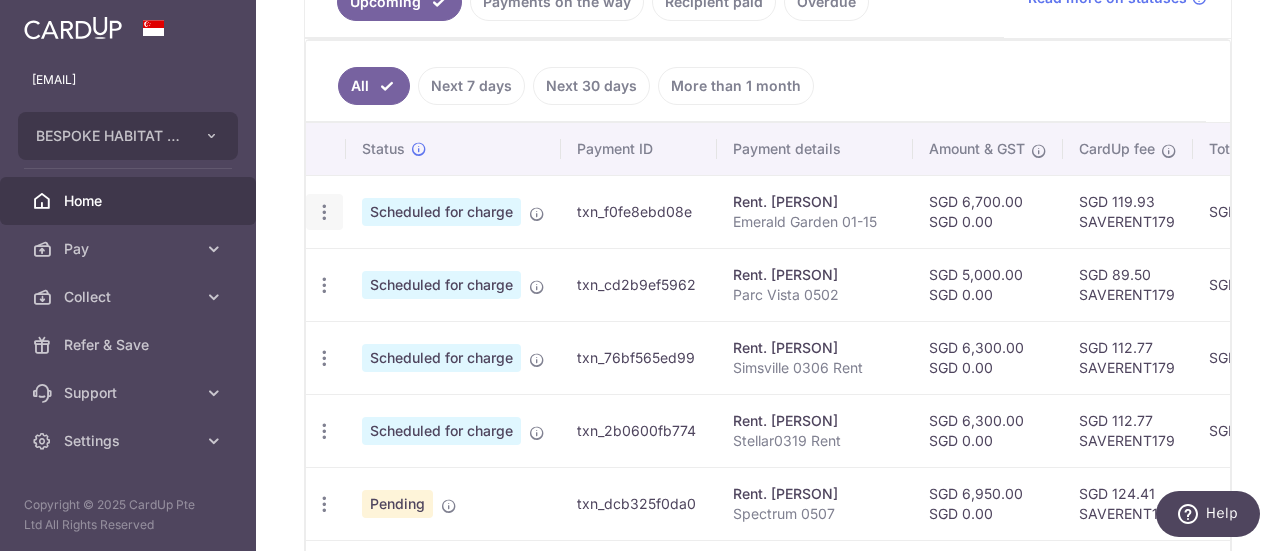 click at bounding box center (324, 212) 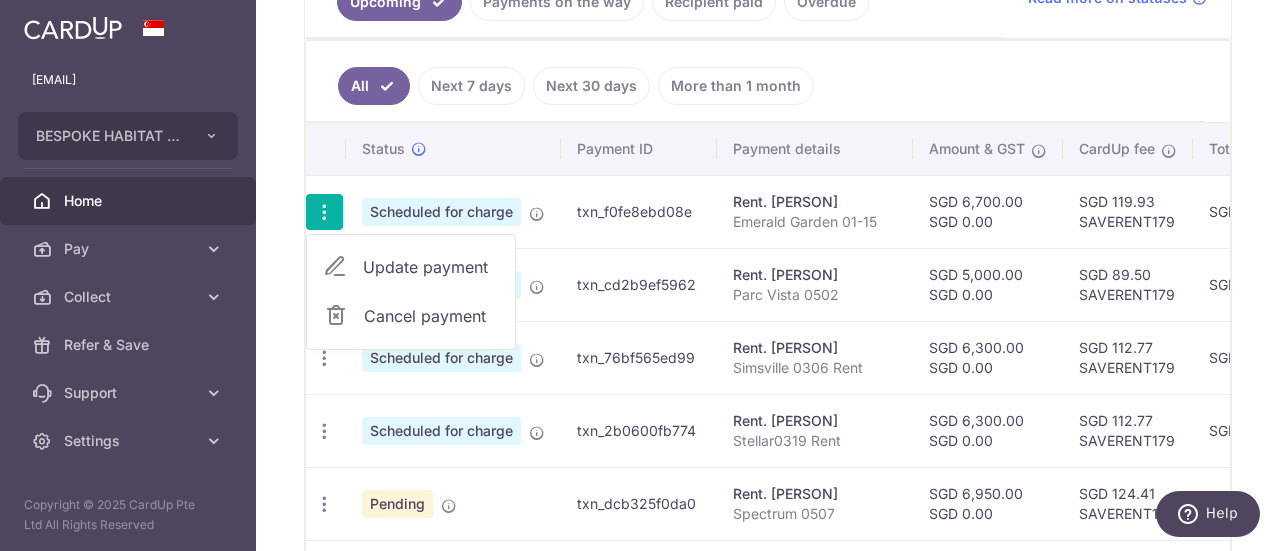 click on "Update payment" at bounding box center [431, 267] 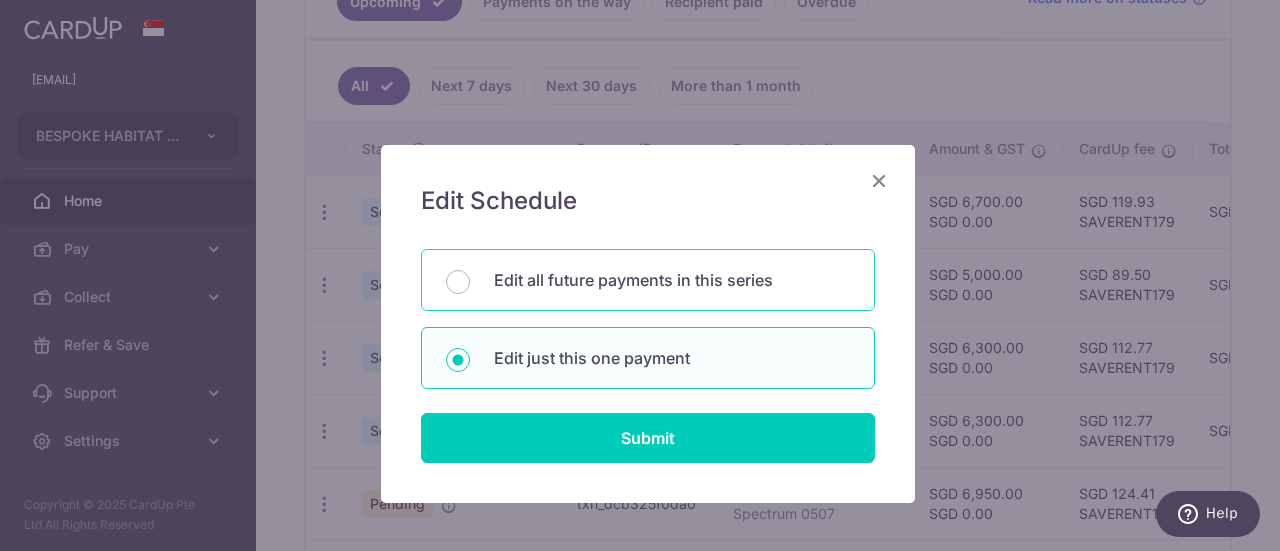 click on "Edit all future payments in this series" at bounding box center (672, 280) 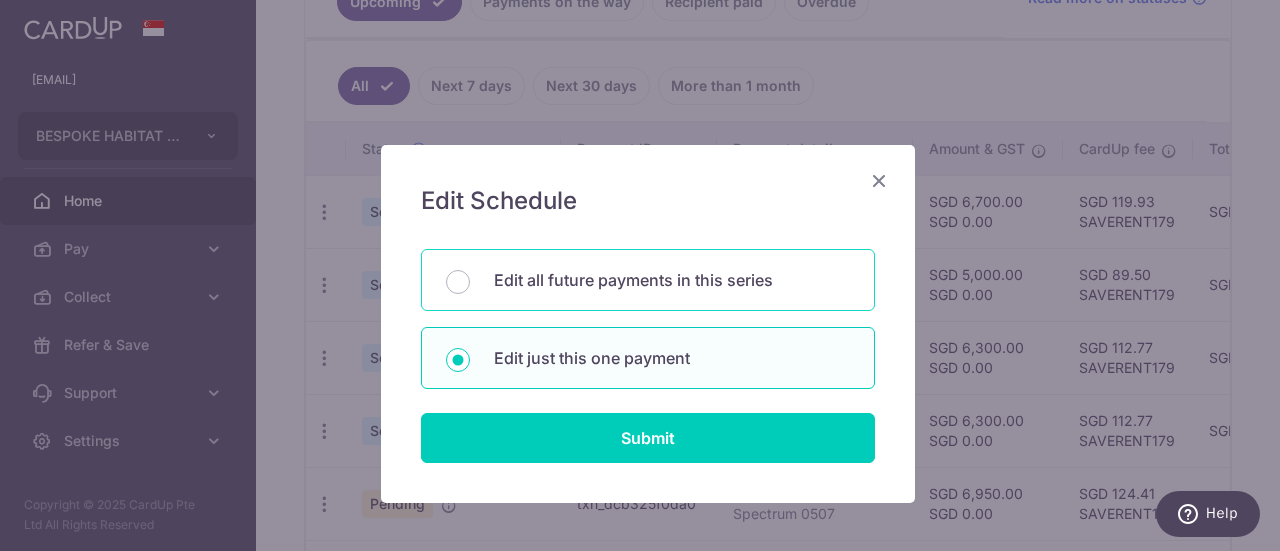 click on "Edit all future payments in this series" at bounding box center [458, 282] 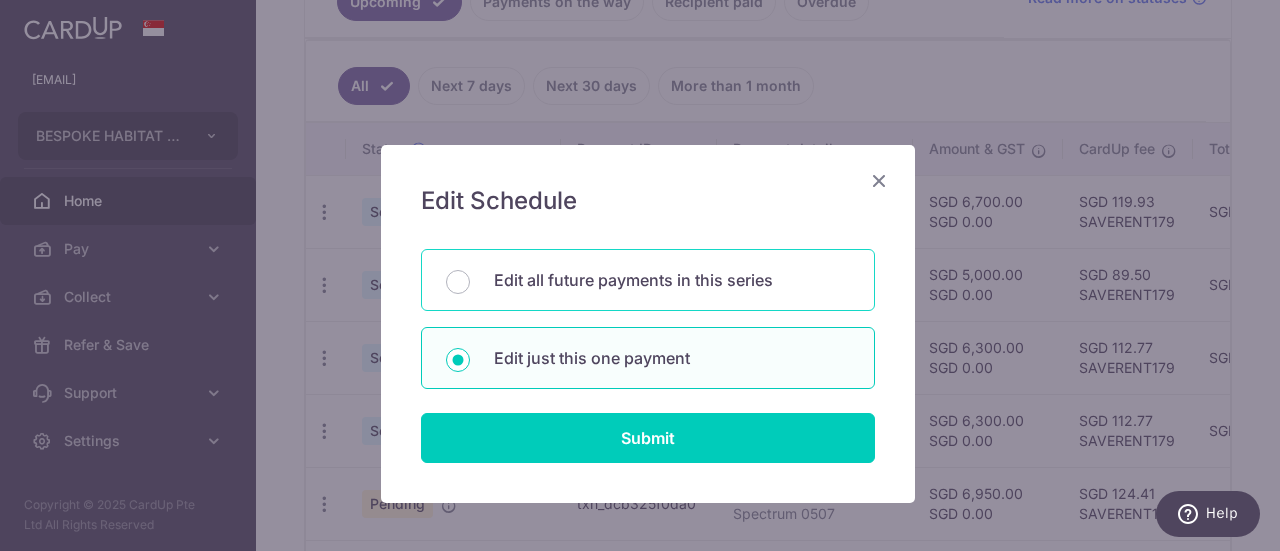 radio on "true" 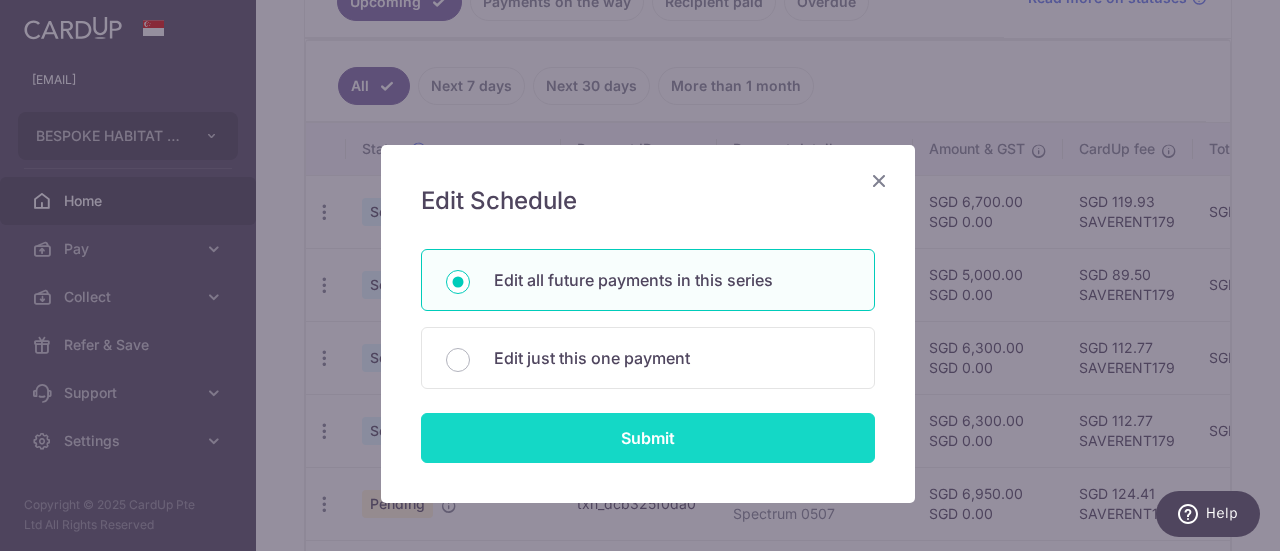 click on "Submit" at bounding box center (648, 438) 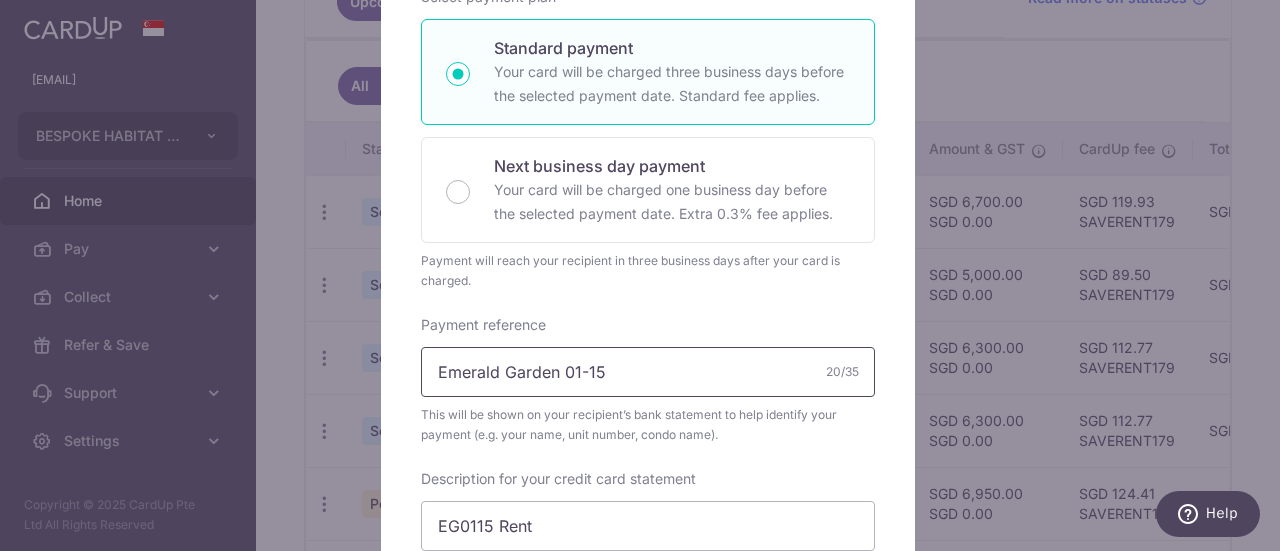 scroll, scrollTop: 600, scrollLeft: 0, axis: vertical 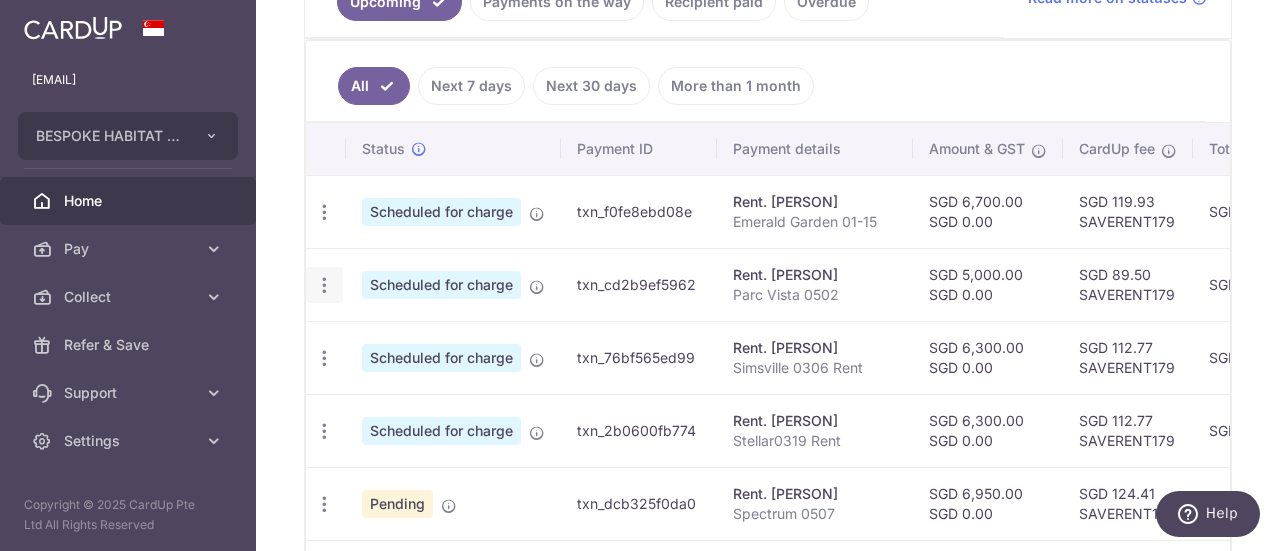 click at bounding box center [324, 212] 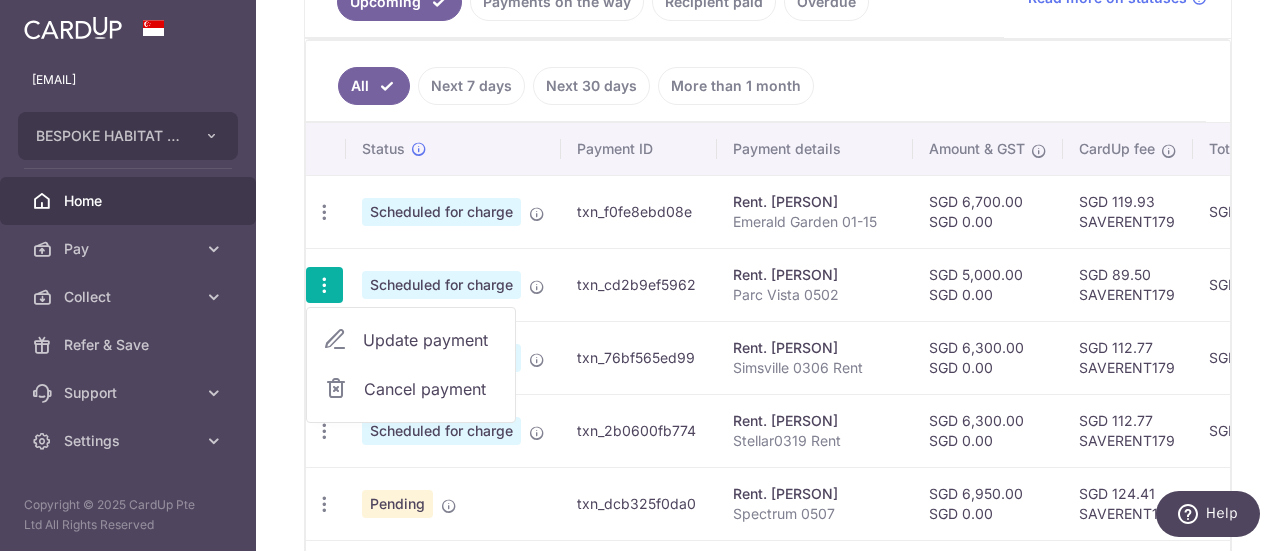 click on "Update payment" at bounding box center (431, 340) 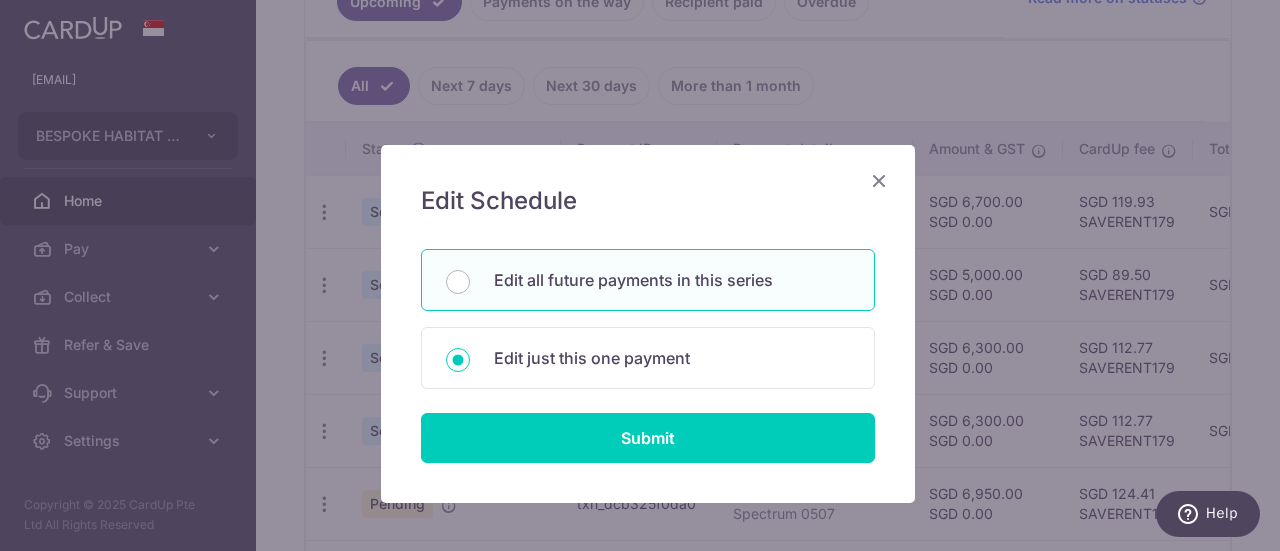 click on "Edit all future payments in this series" at bounding box center [648, 280] 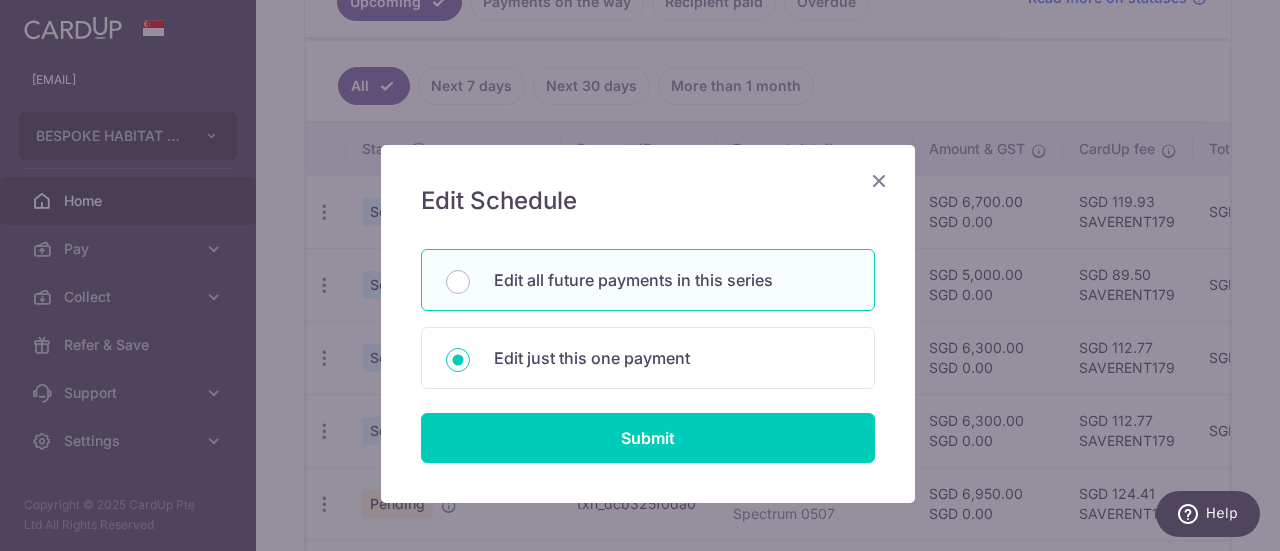 radio on "true" 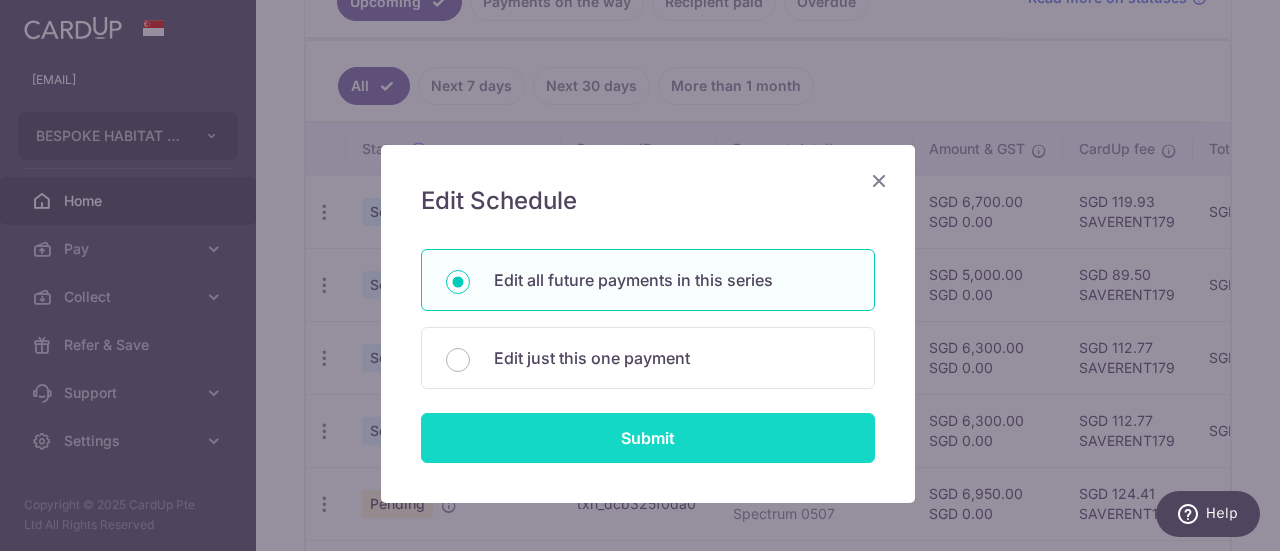 click on "Submit" at bounding box center [648, 438] 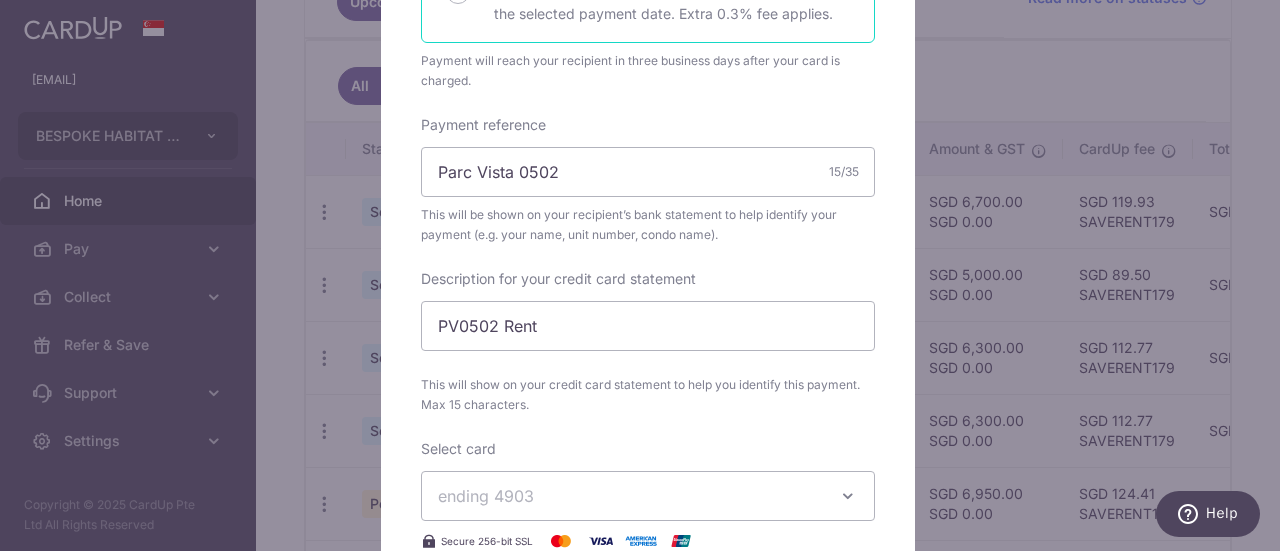 scroll, scrollTop: 0, scrollLeft: 0, axis: both 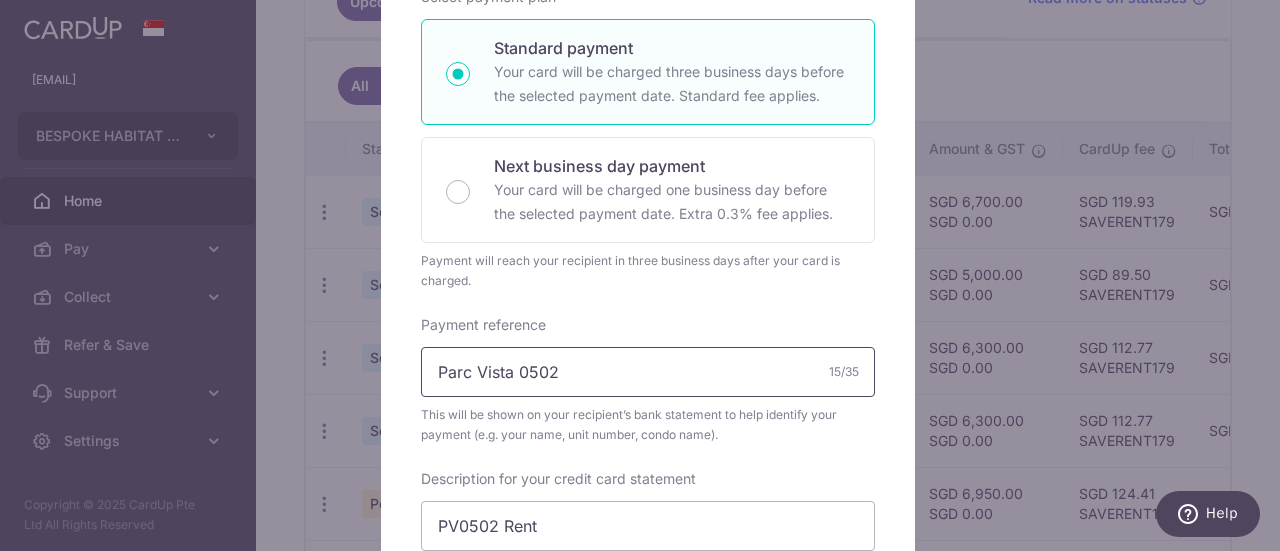 click on "Parc Vista 0502" at bounding box center (648, 372) 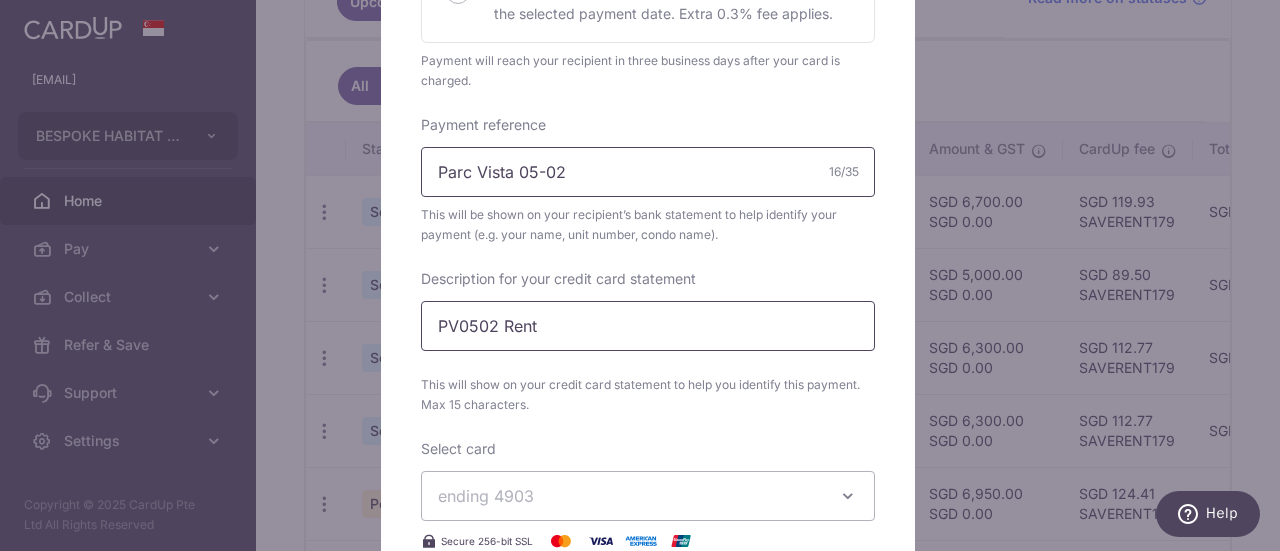 scroll, scrollTop: 800, scrollLeft: 0, axis: vertical 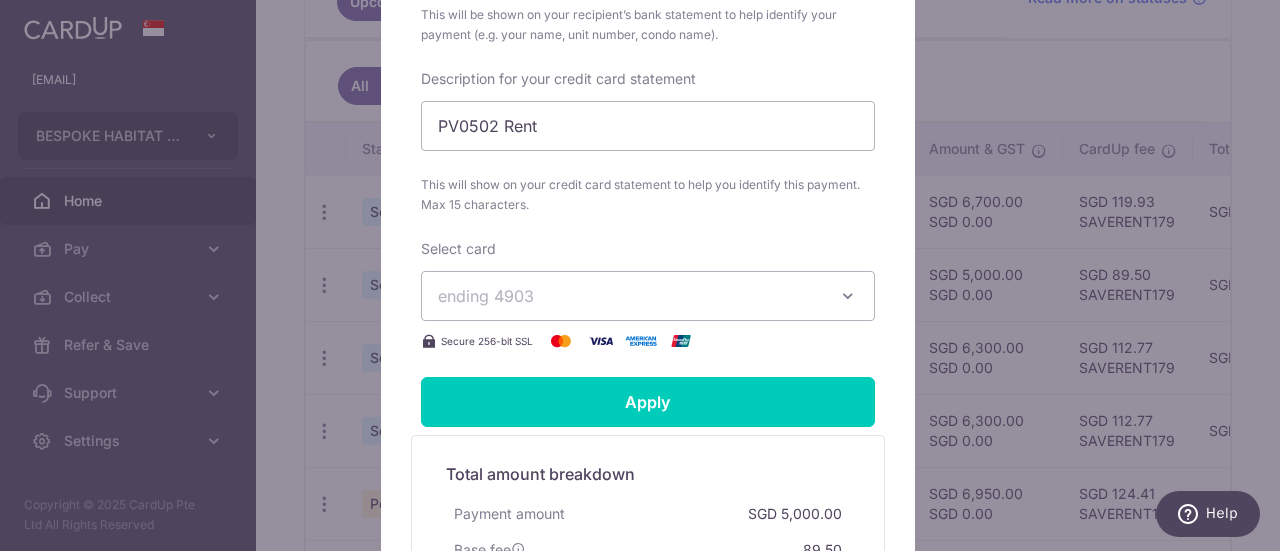 type on "Parc Vista 05-02" 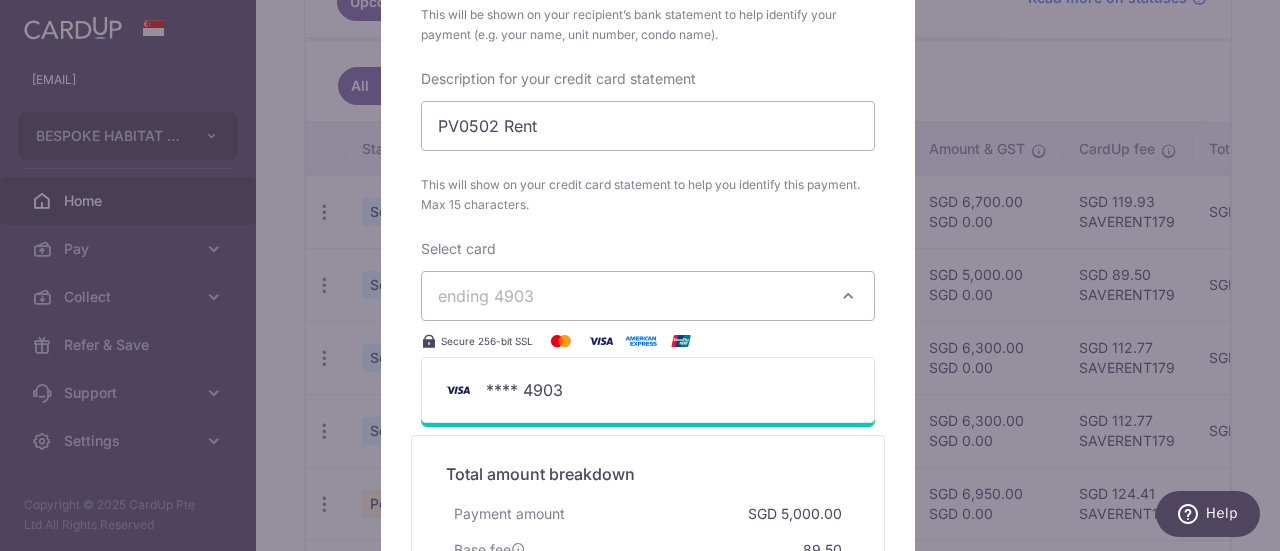 click on "Select card
ending 4903
**** 4903
Secure 256-bit SSL" at bounding box center (648, 296) 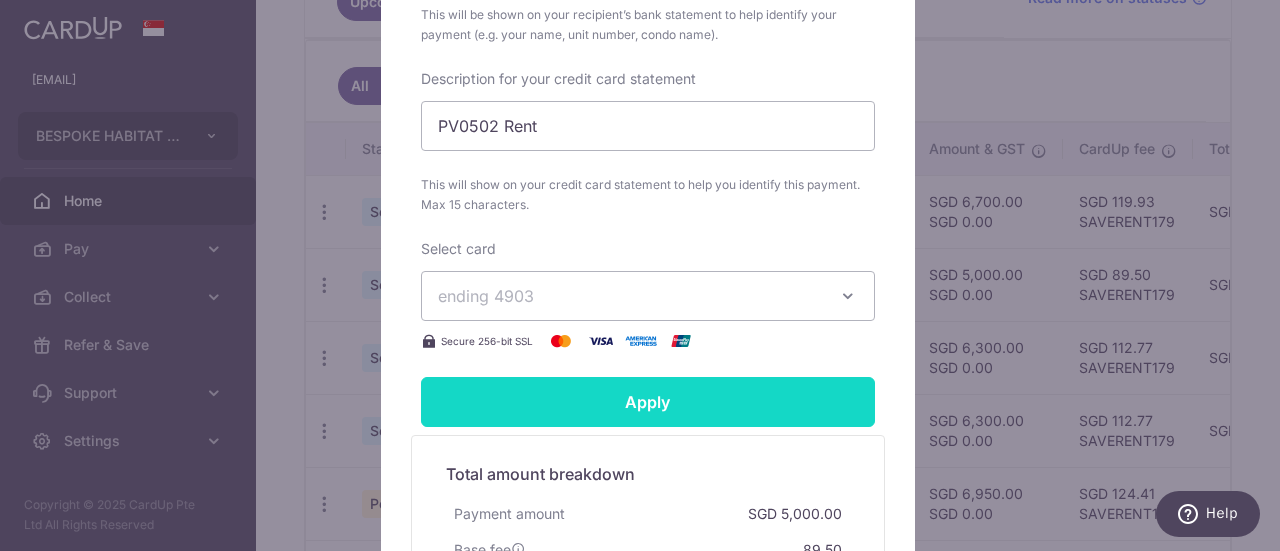 click on "Apply" at bounding box center (648, 402) 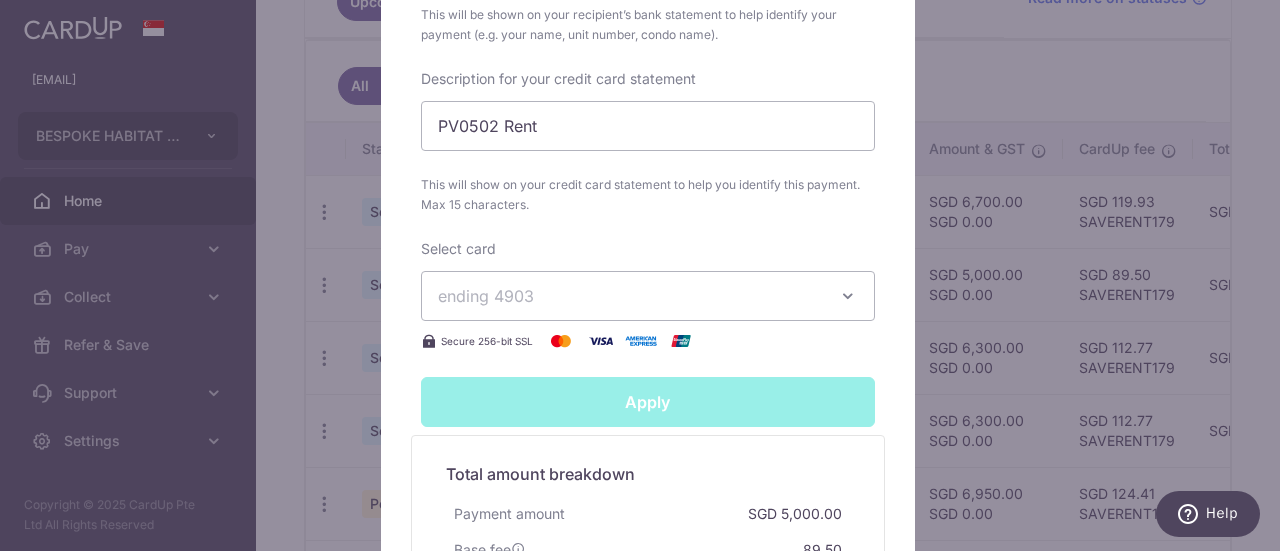 type on "Successfully Applied" 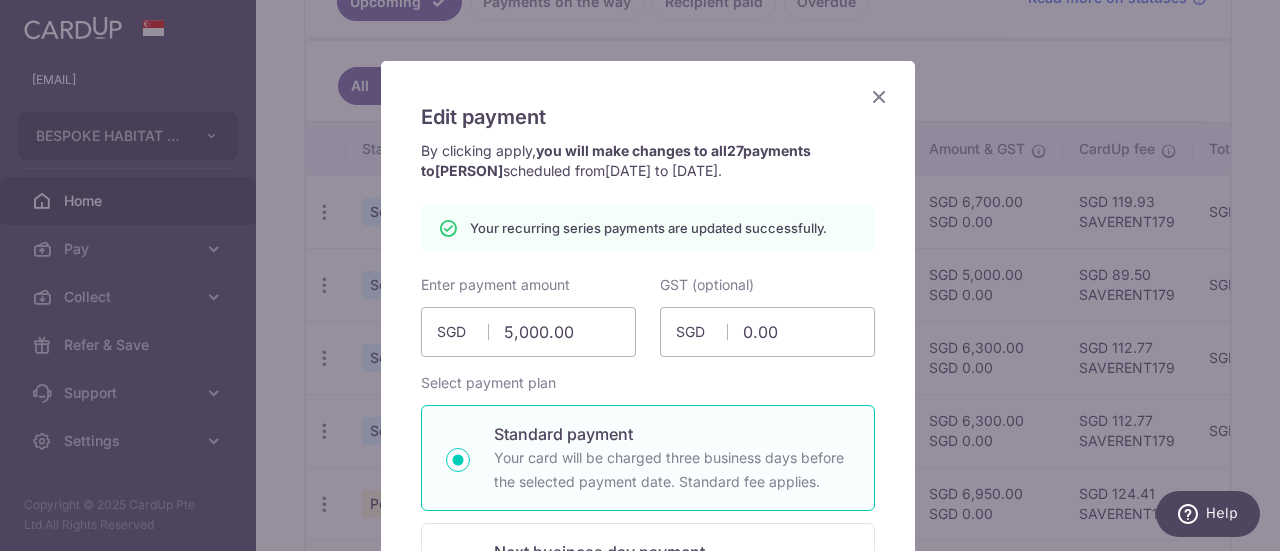 scroll, scrollTop: 0, scrollLeft: 0, axis: both 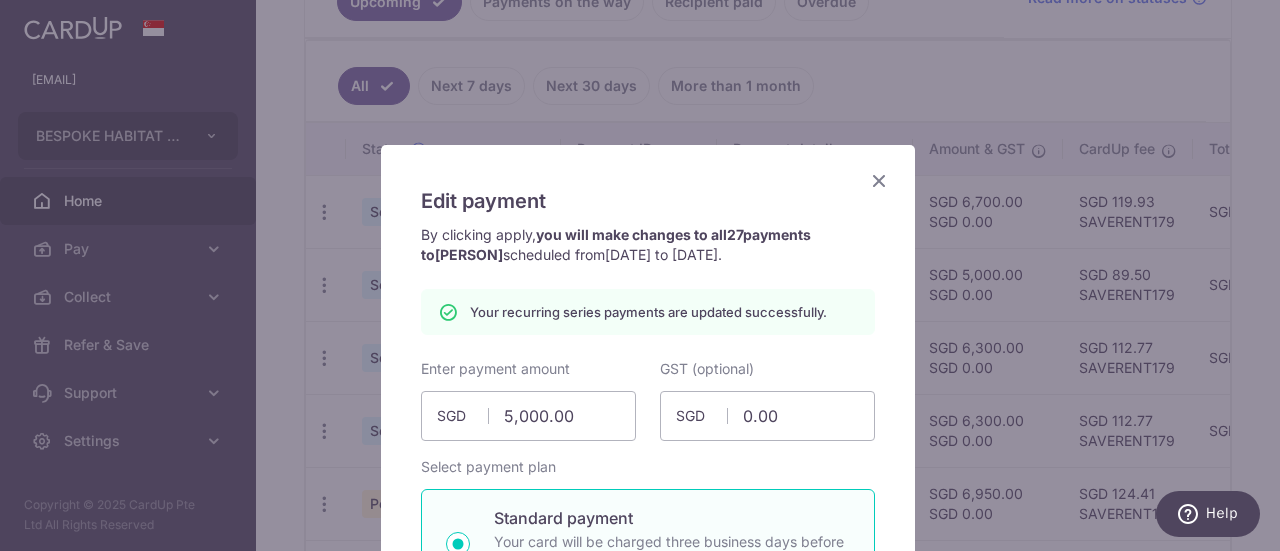 click at bounding box center [879, 180] 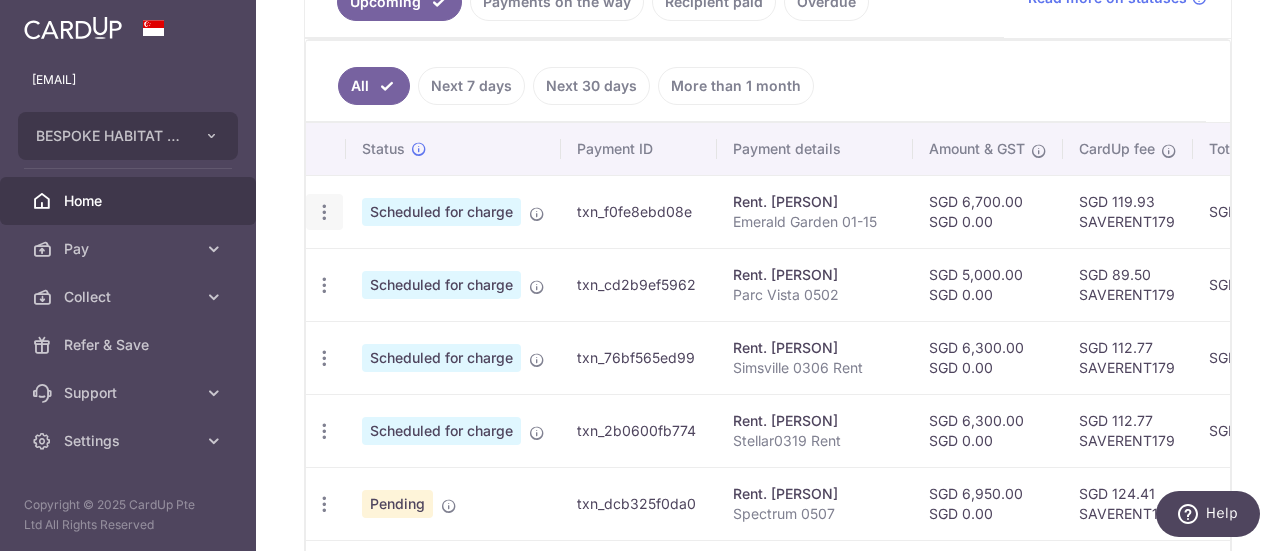 click at bounding box center (324, 212) 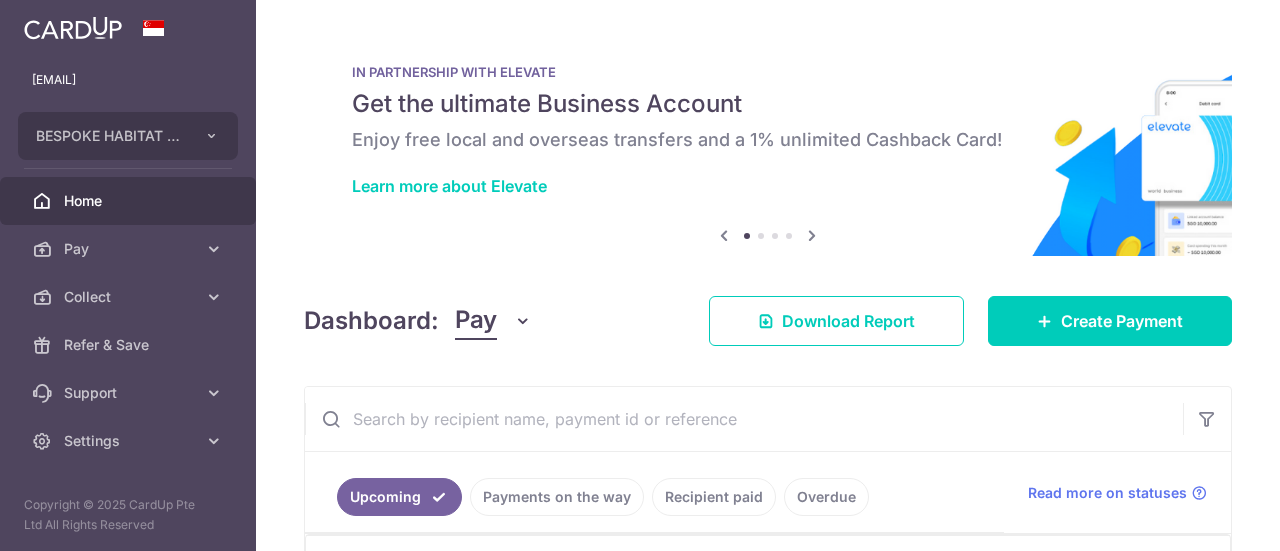 scroll, scrollTop: 0, scrollLeft: 0, axis: both 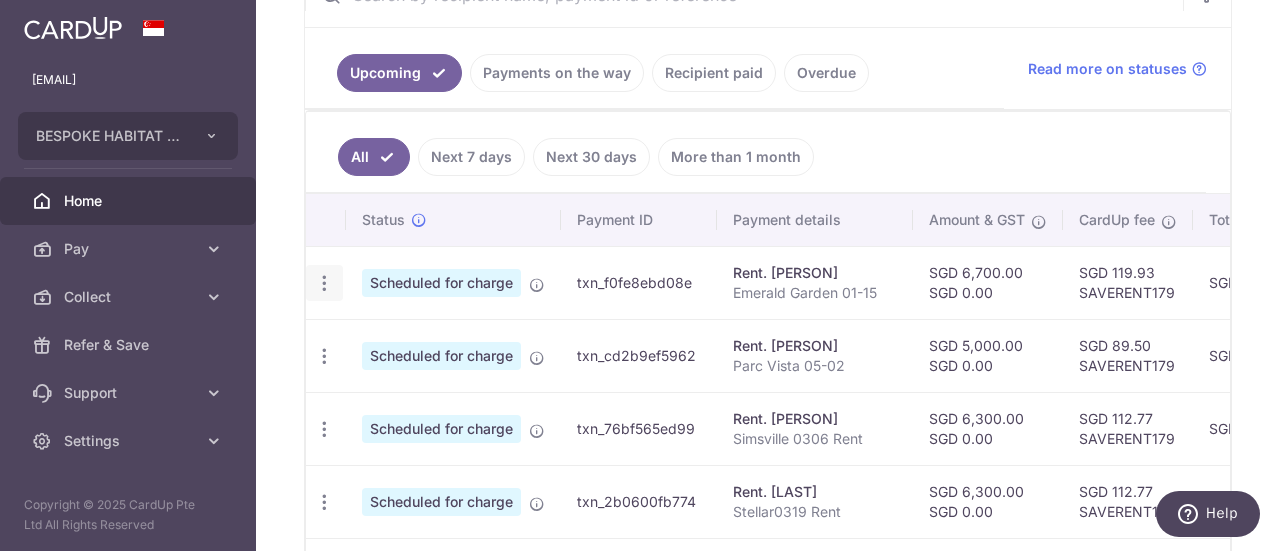click at bounding box center [324, 283] 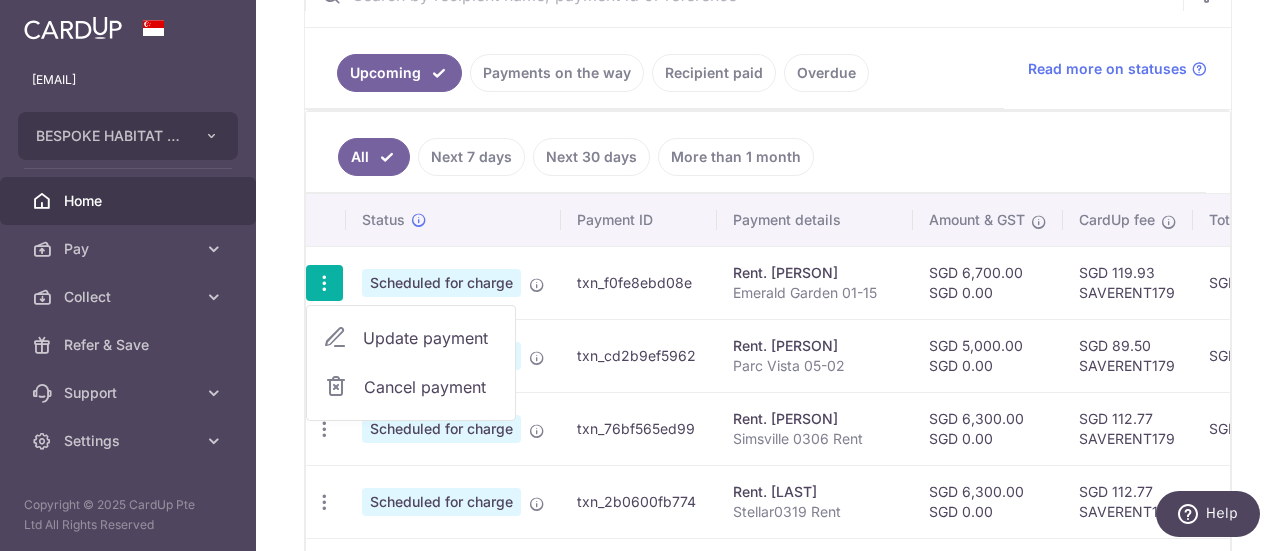 click on "Update payment" at bounding box center (431, 338) 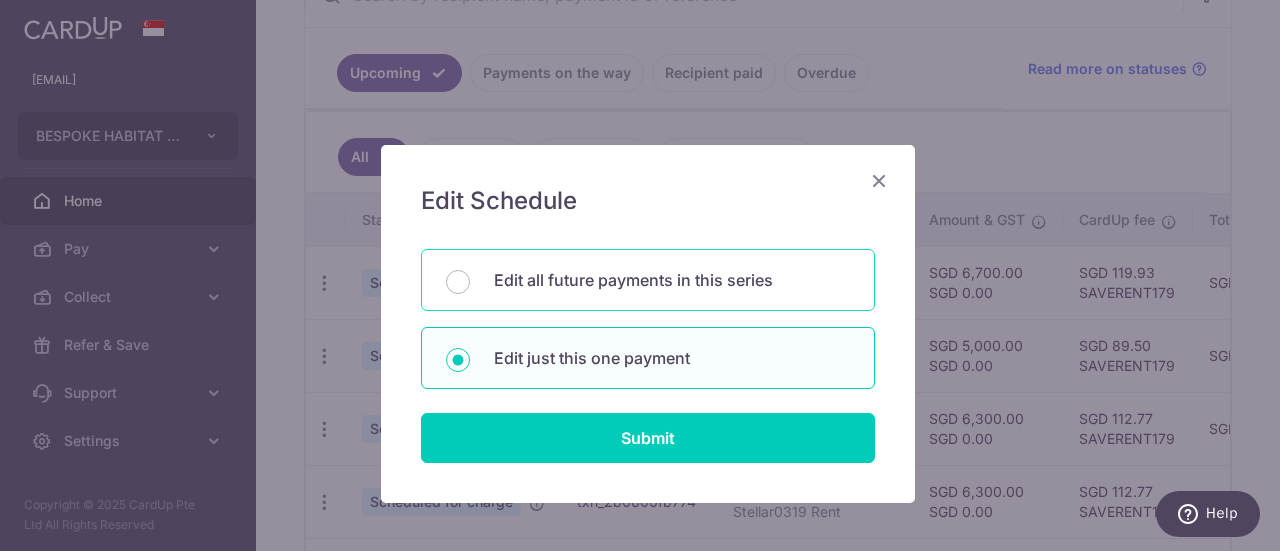 click on "Edit all future payments in this series" at bounding box center (672, 280) 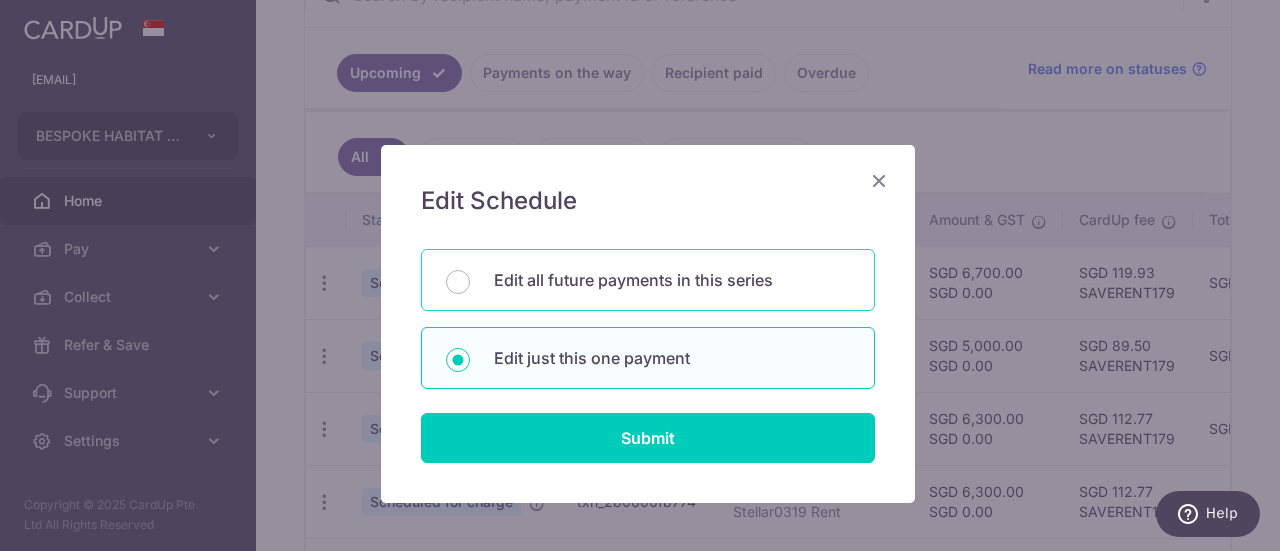 click on "Edit all future payments in this series" at bounding box center [458, 282] 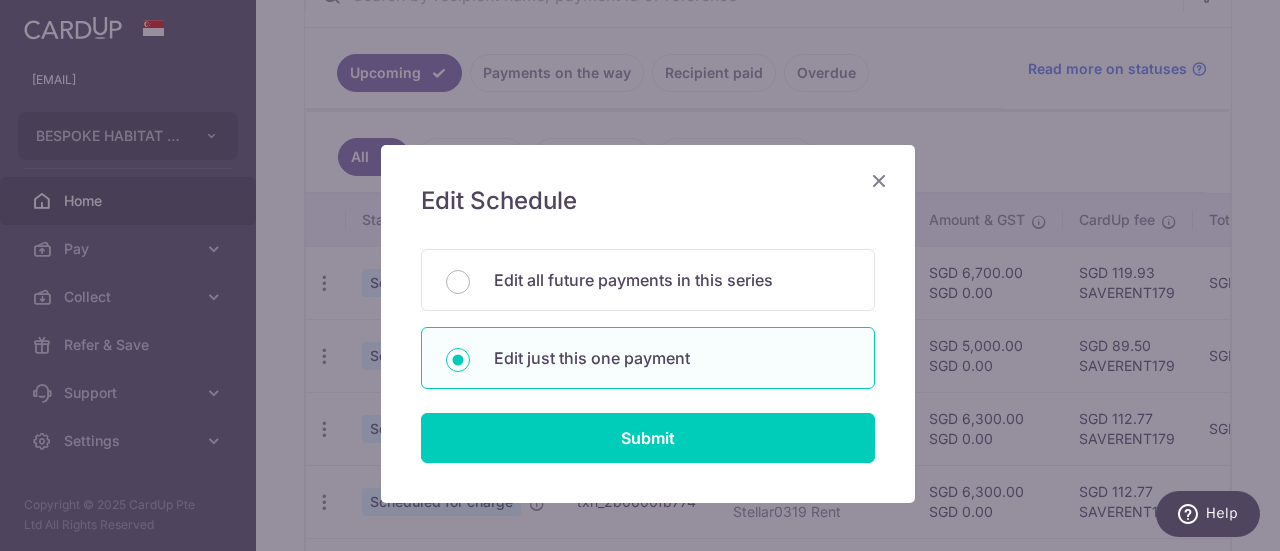 radio on "true" 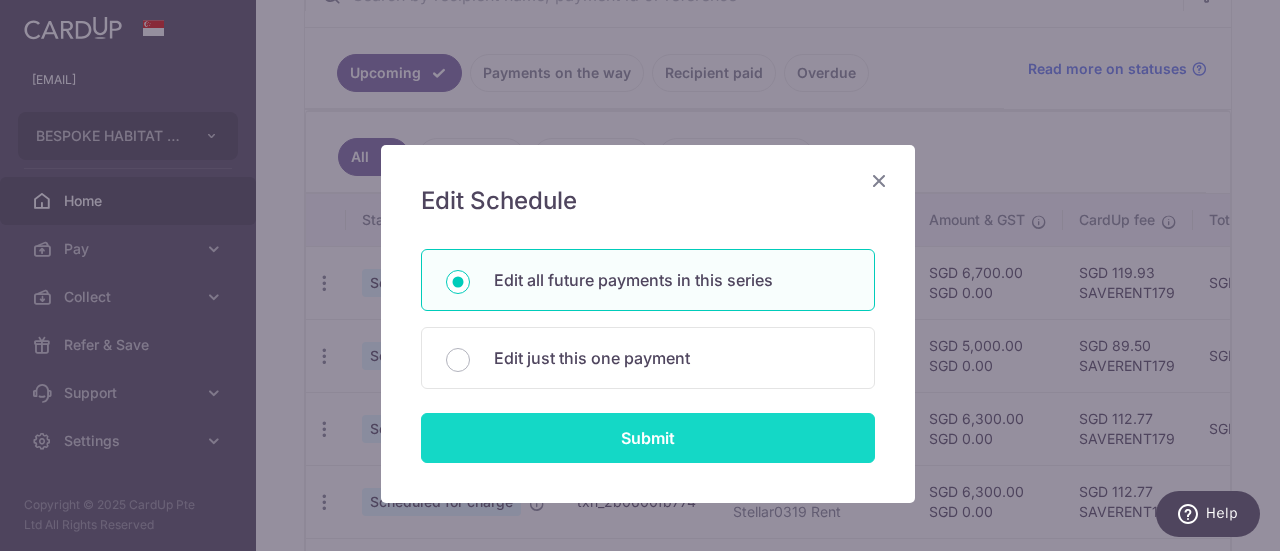 click on "Submit" at bounding box center [648, 438] 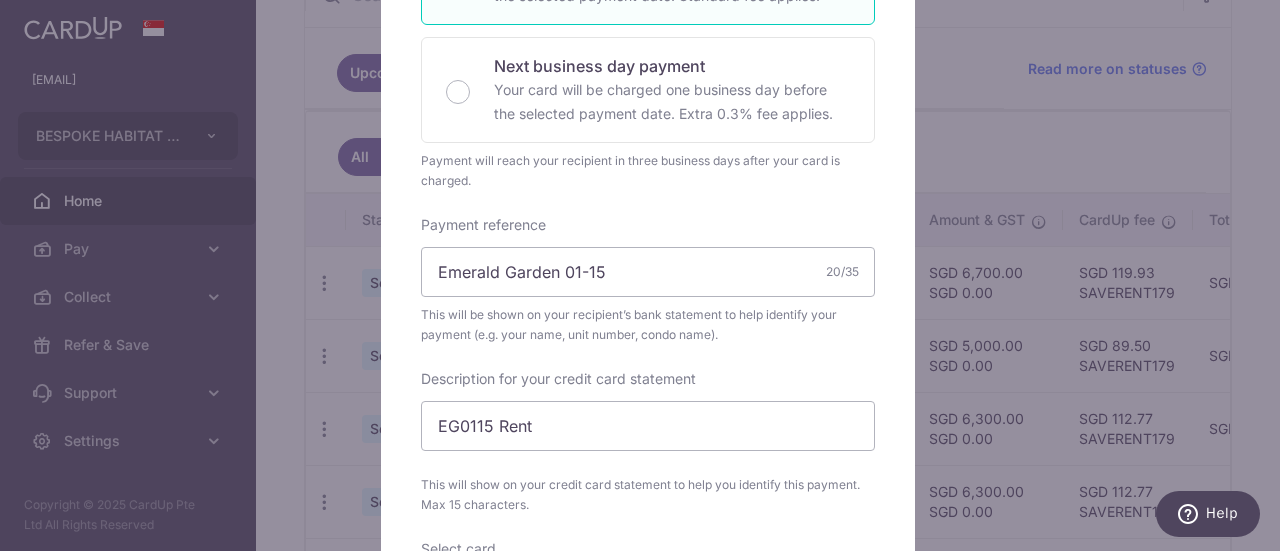 scroll, scrollTop: 100, scrollLeft: 0, axis: vertical 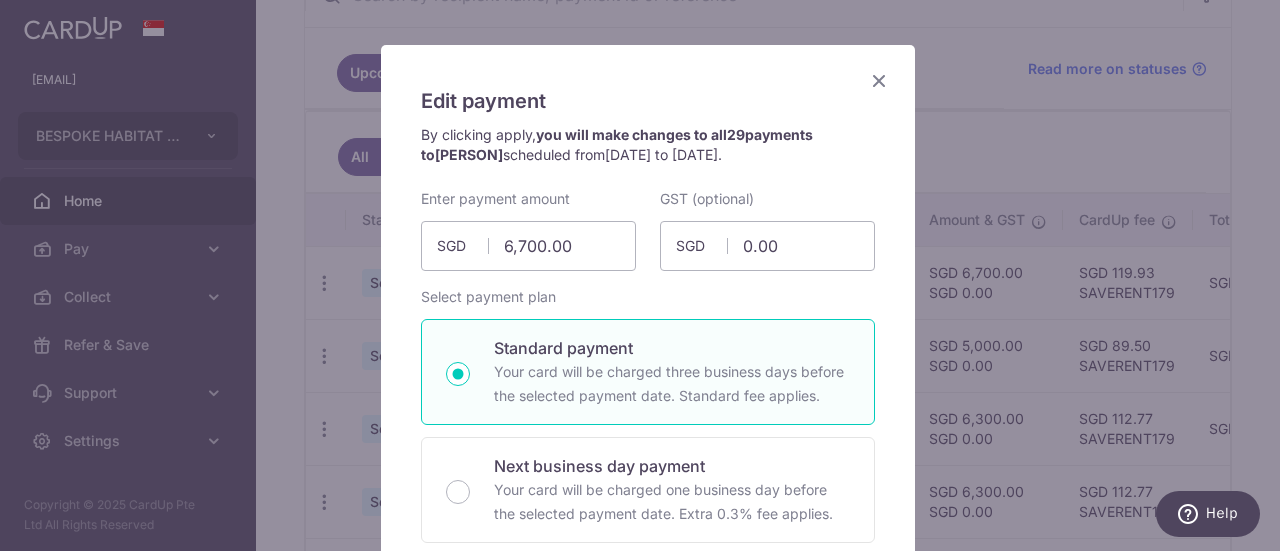 click at bounding box center (879, 80) 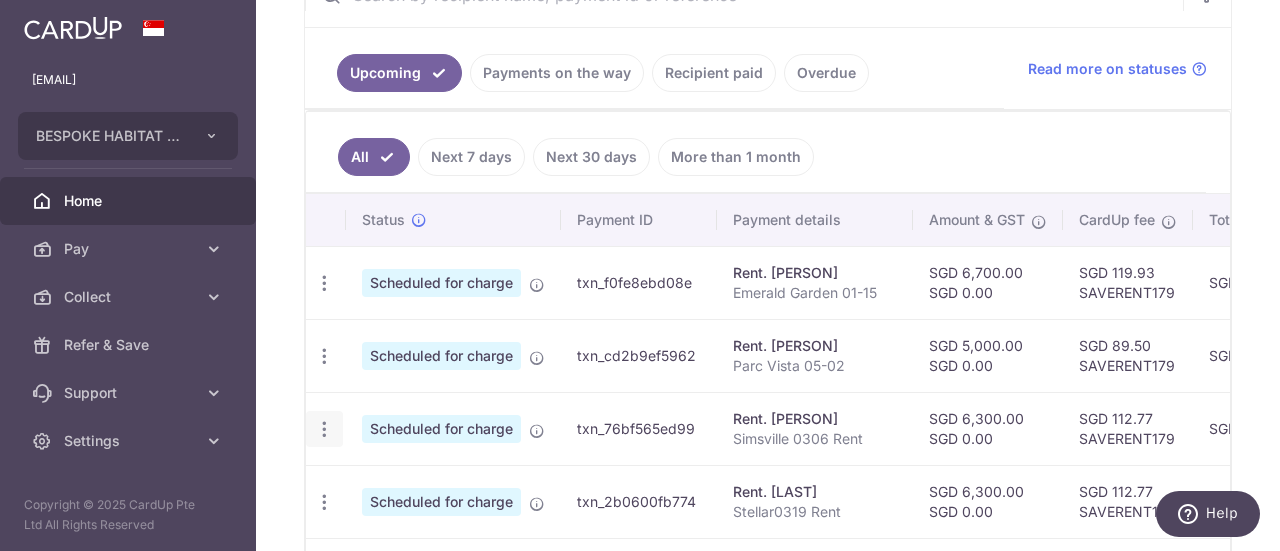 click at bounding box center (324, 283) 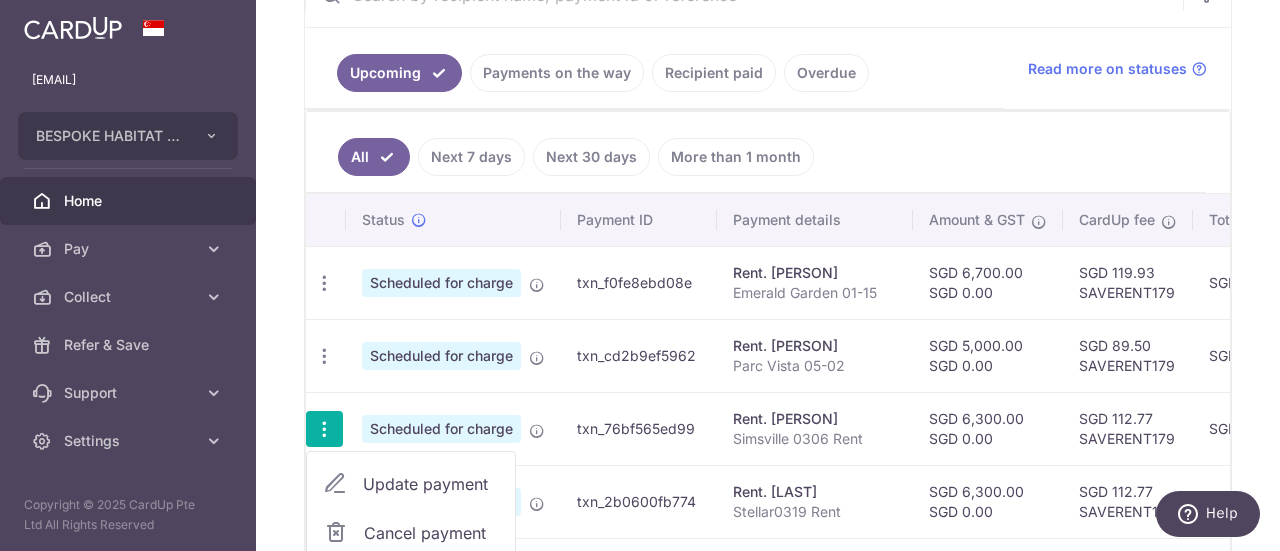 click on "Update payment" at bounding box center (411, 484) 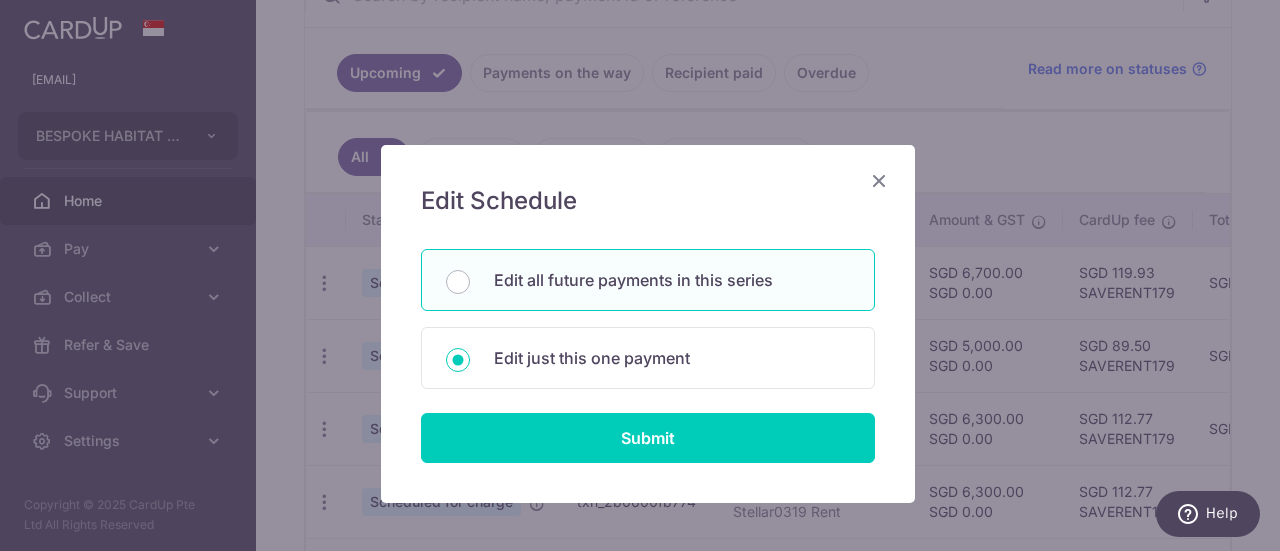 click on "Edit all future payments in this series" at bounding box center [672, 280] 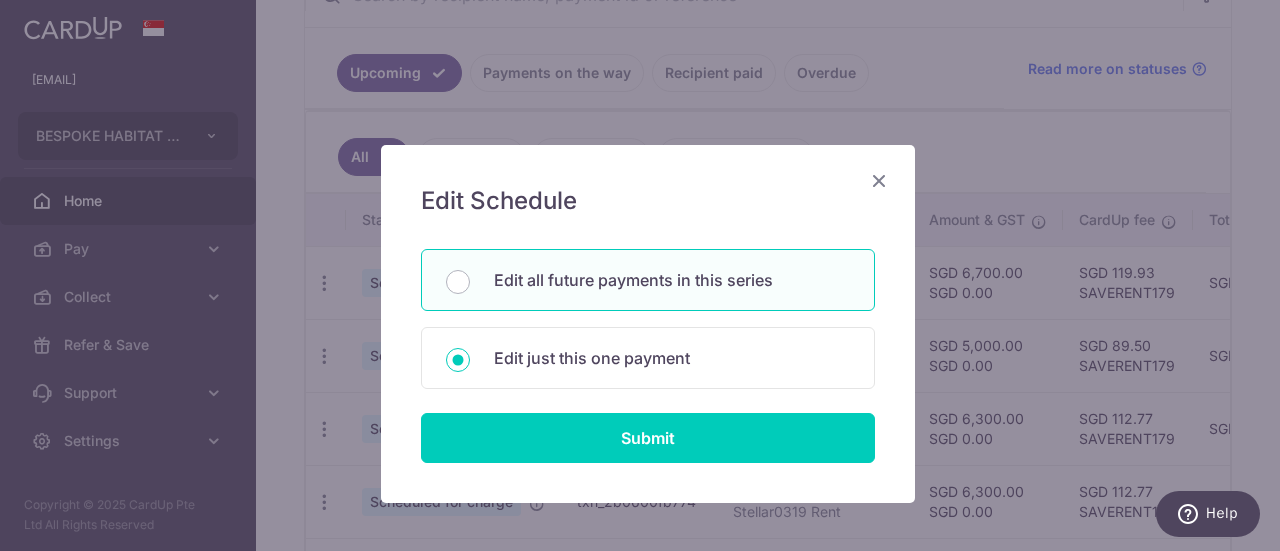 click on "Edit all future payments in this series" at bounding box center [458, 282] 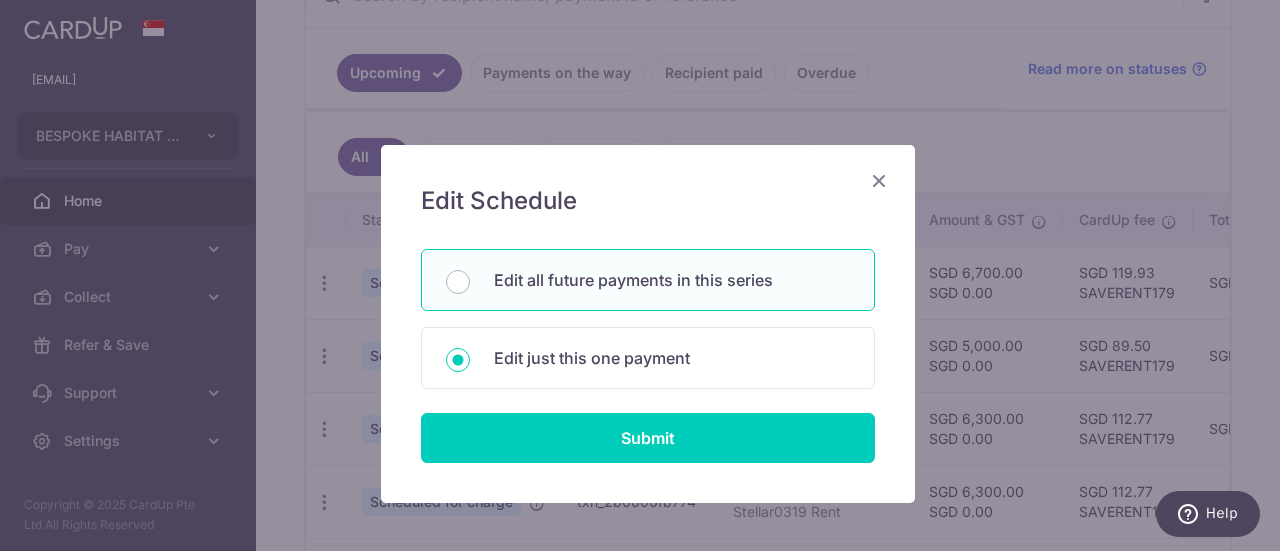radio on "true" 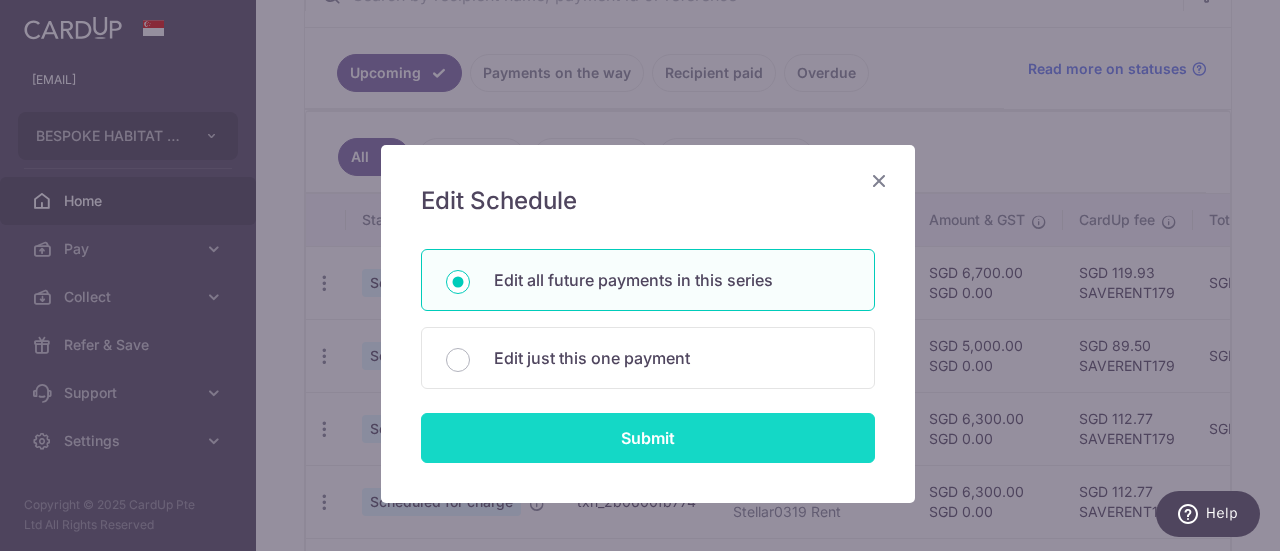 click on "Submit" at bounding box center (648, 438) 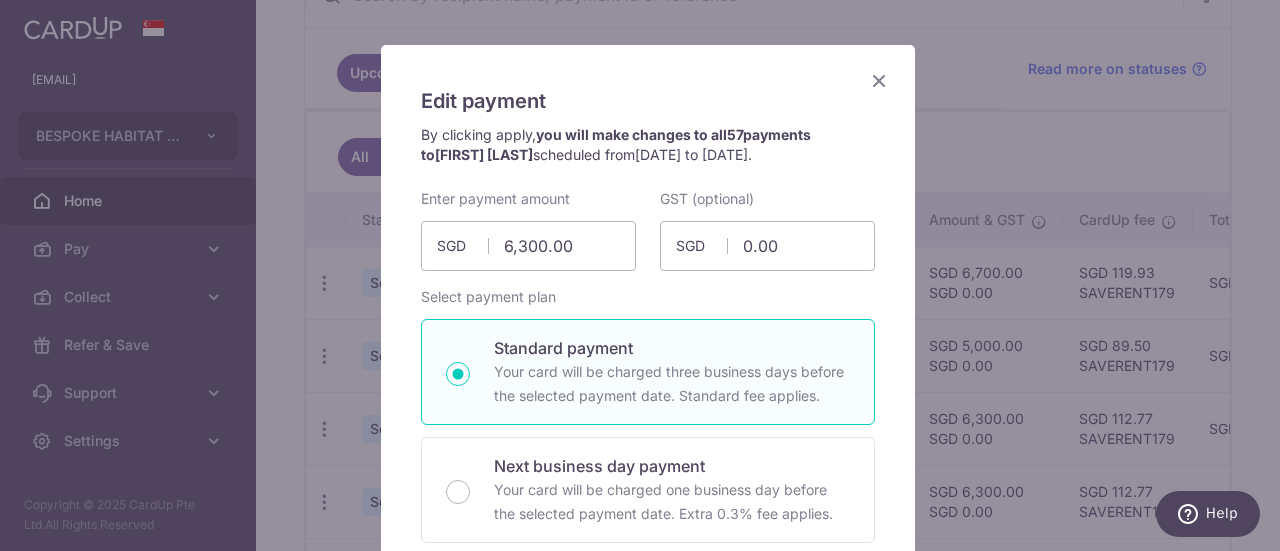 scroll, scrollTop: 0, scrollLeft: 0, axis: both 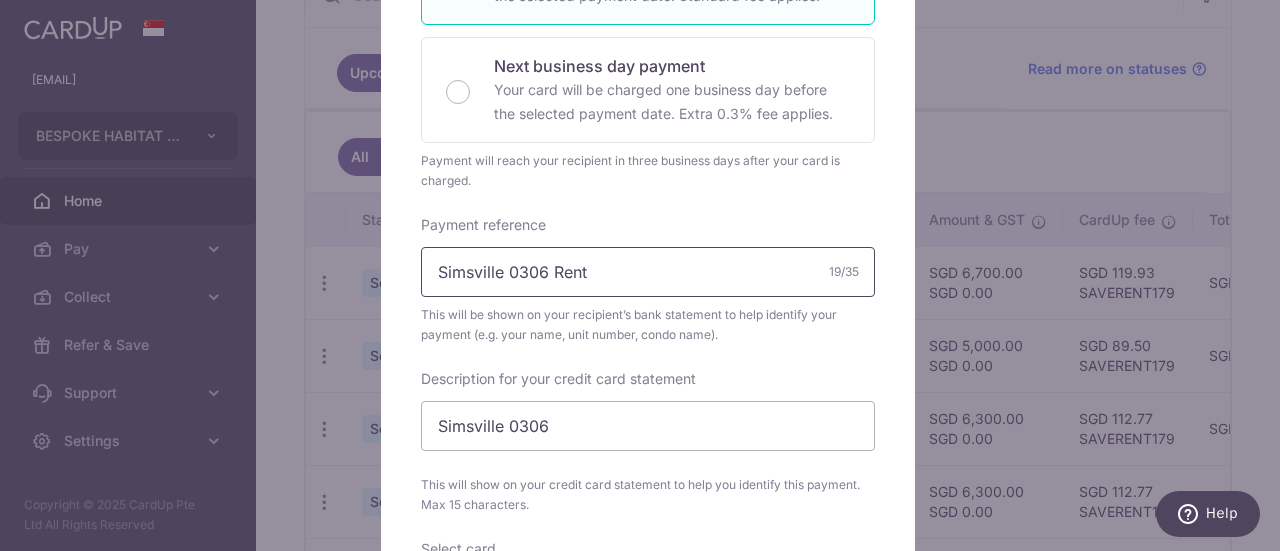 click on "Simsville 0306 Rent" at bounding box center (648, 272) 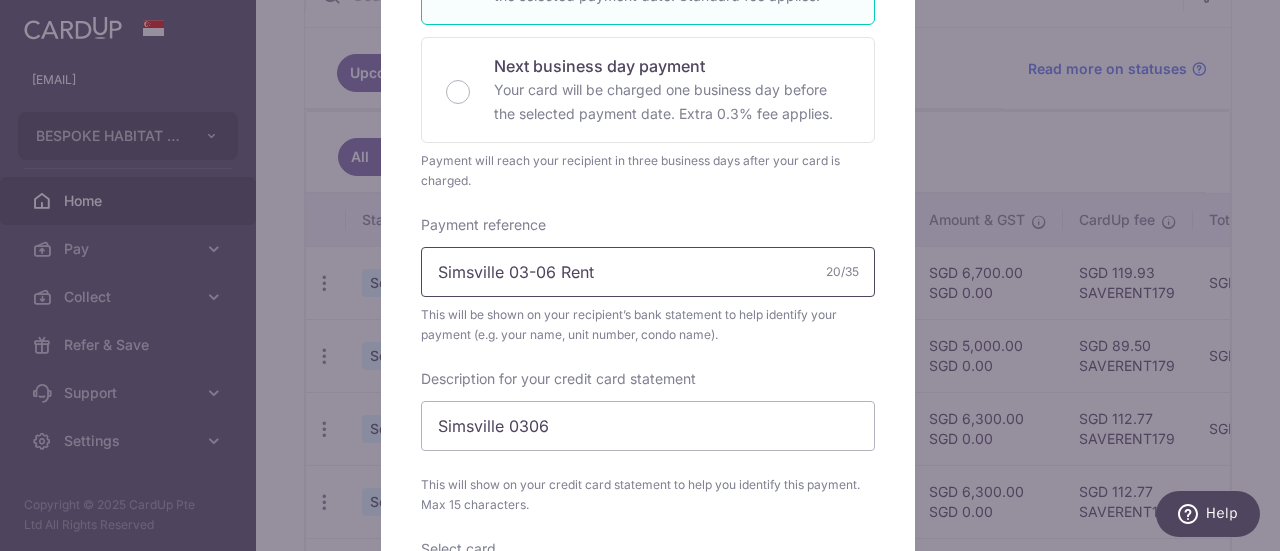 click on "Simsville 03-06 Rent" at bounding box center [648, 272] 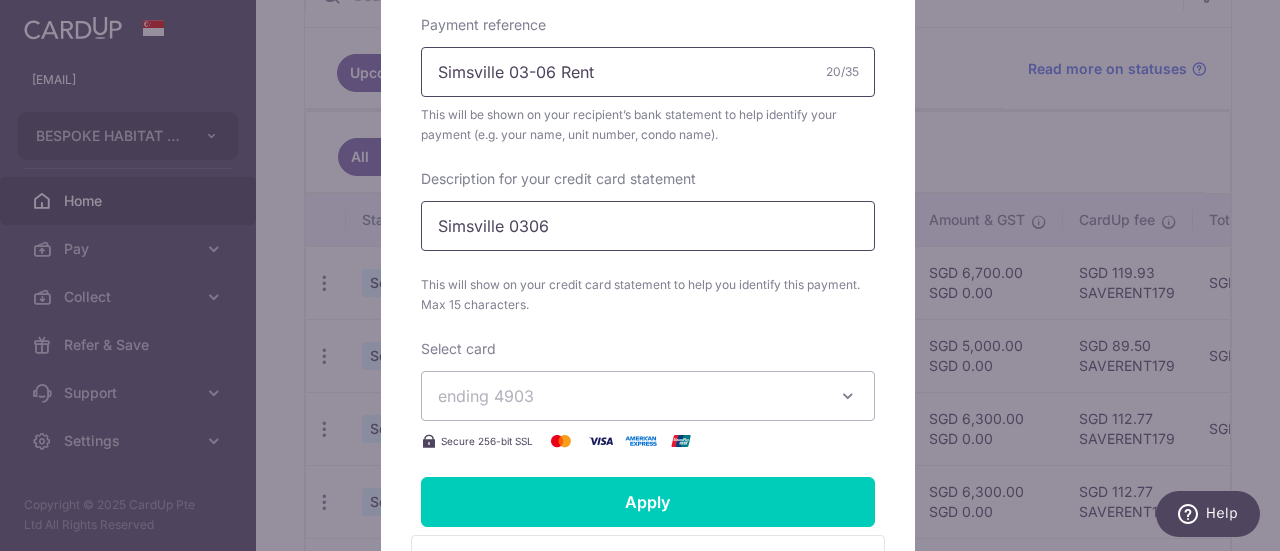 scroll, scrollTop: 800, scrollLeft: 0, axis: vertical 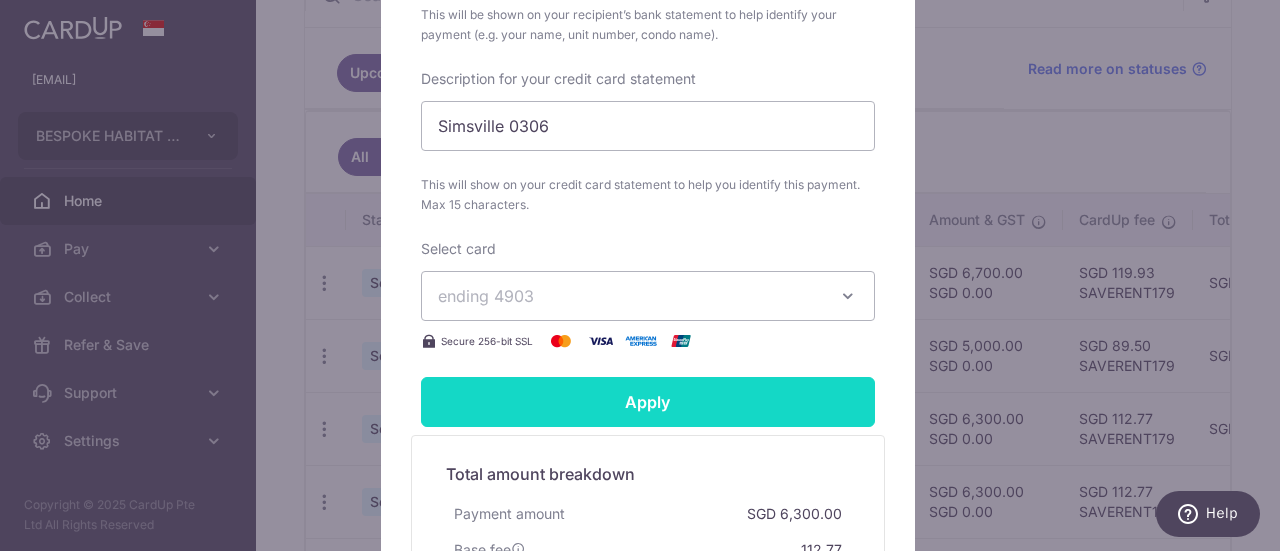 type on "Simsville 03-06 Rent" 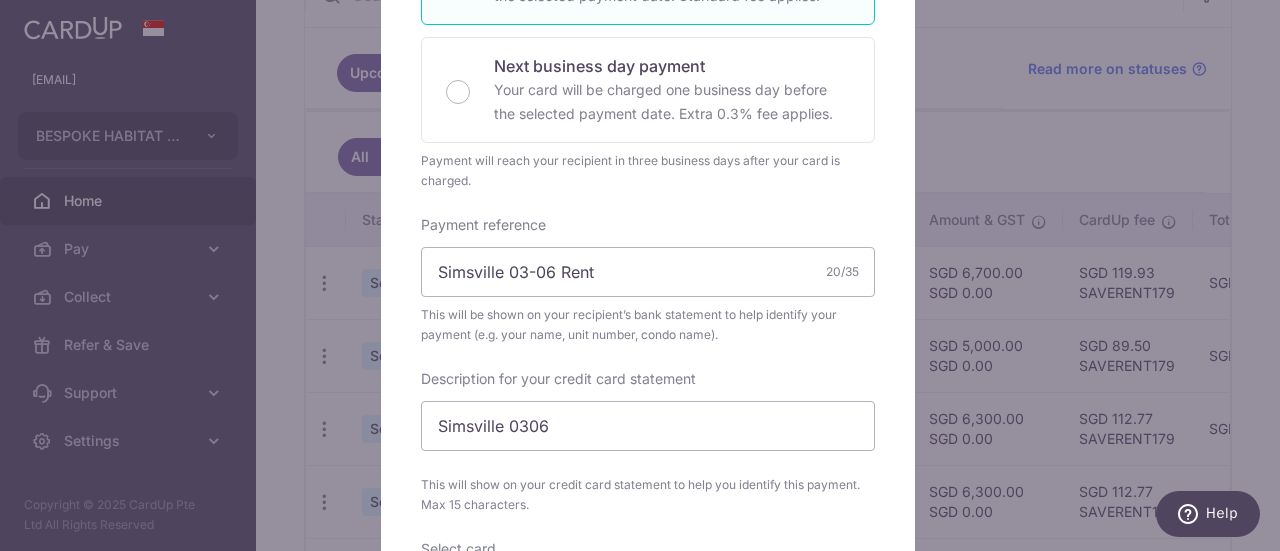 type on "Successfully Applied" 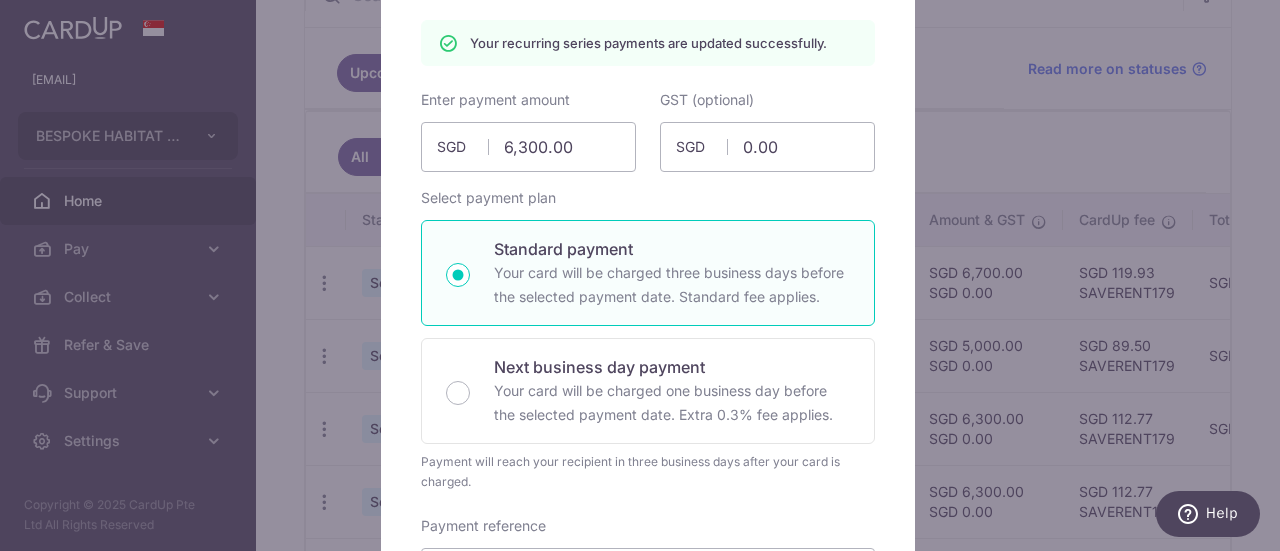 scroll, scrollTop: 69, scrollLeft: 0, axis: vertical 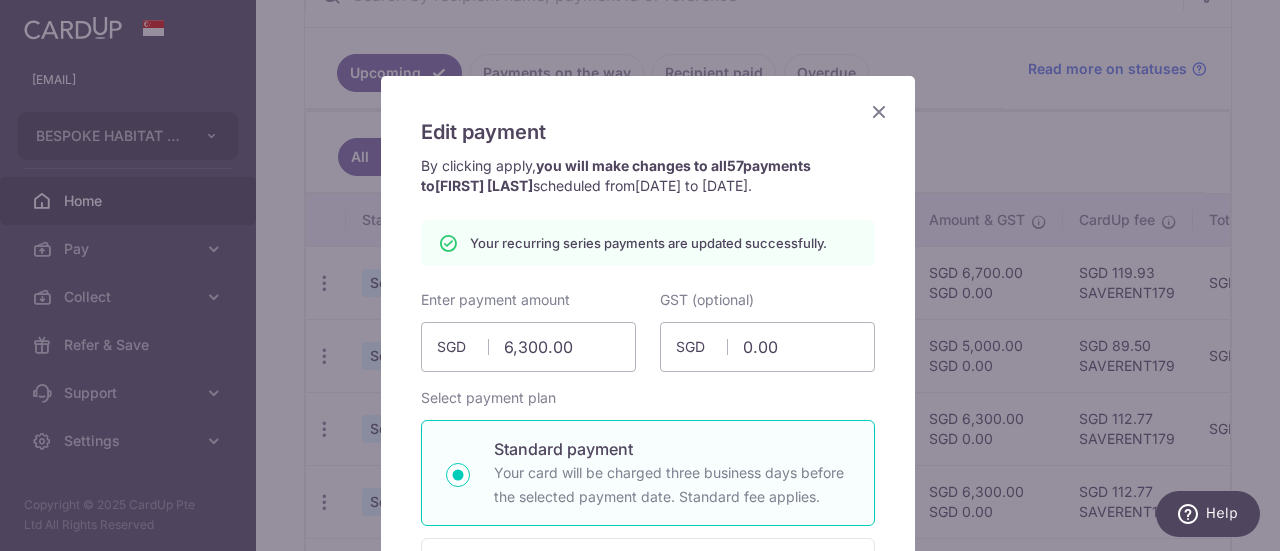 click at bounding box center [879, 111] 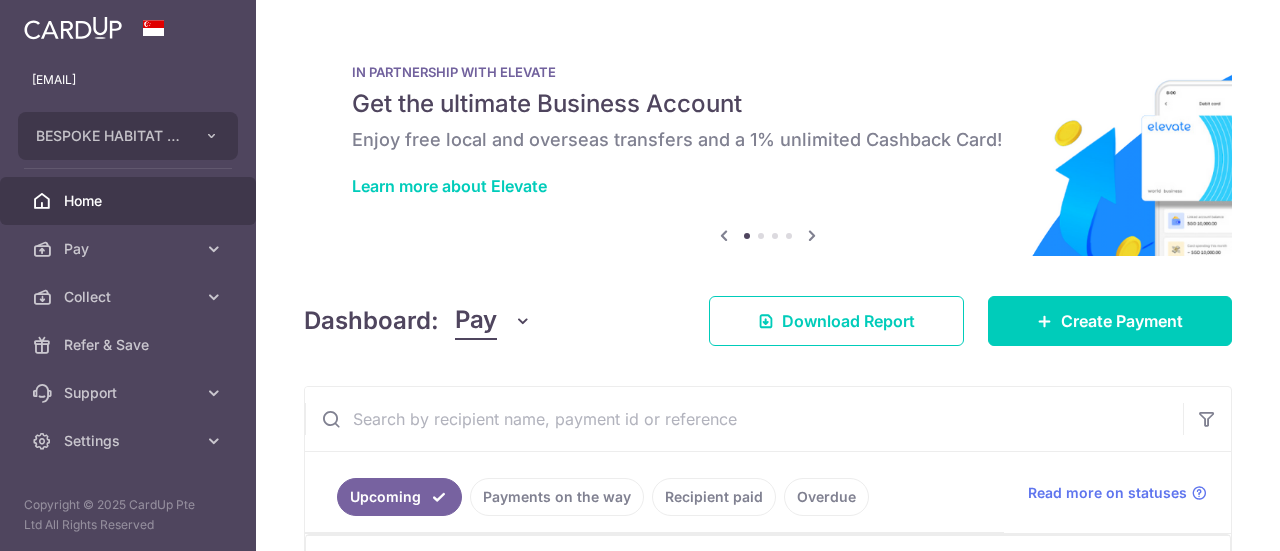 scroll, scrollTop: 0, scrollLeft: 0, axis: both 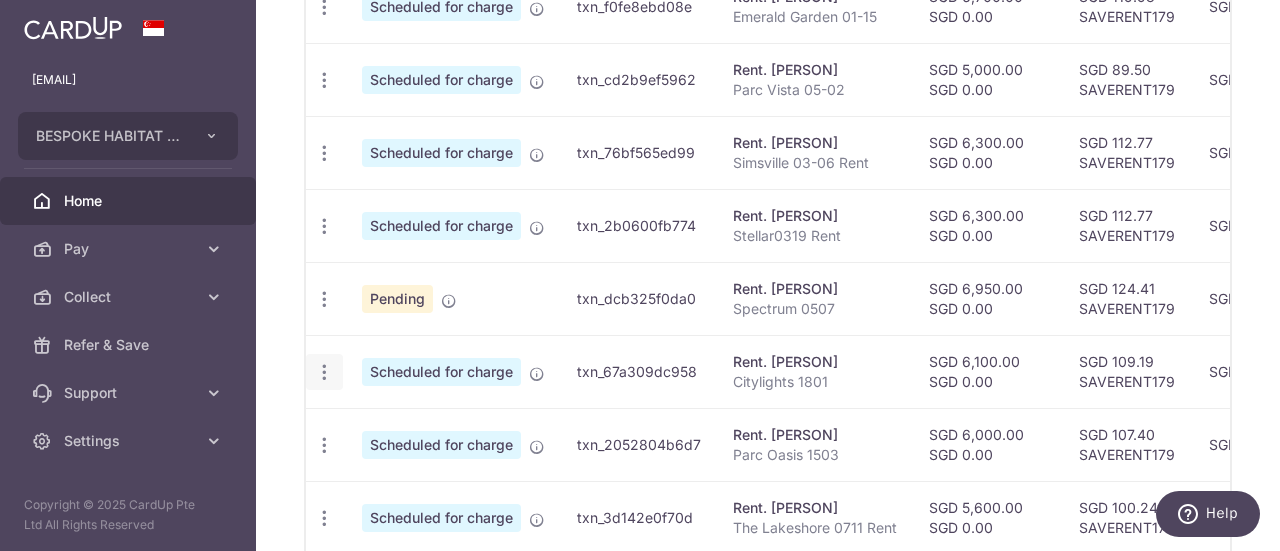 click at bounding box center [324, 7] 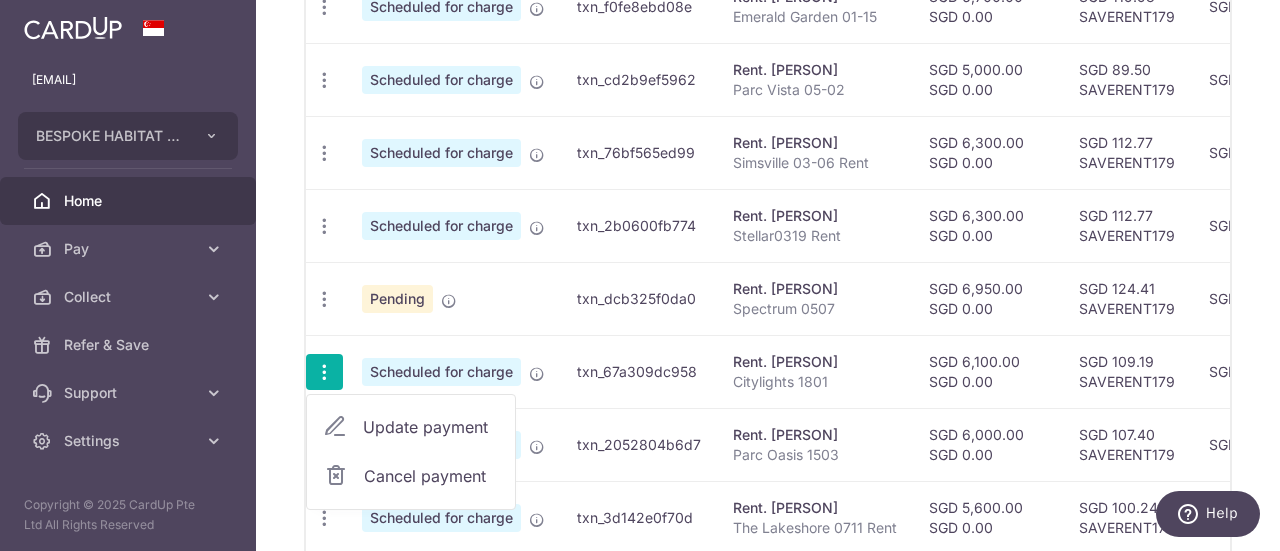 click on "Update payment" at bounding box center (431, 427) 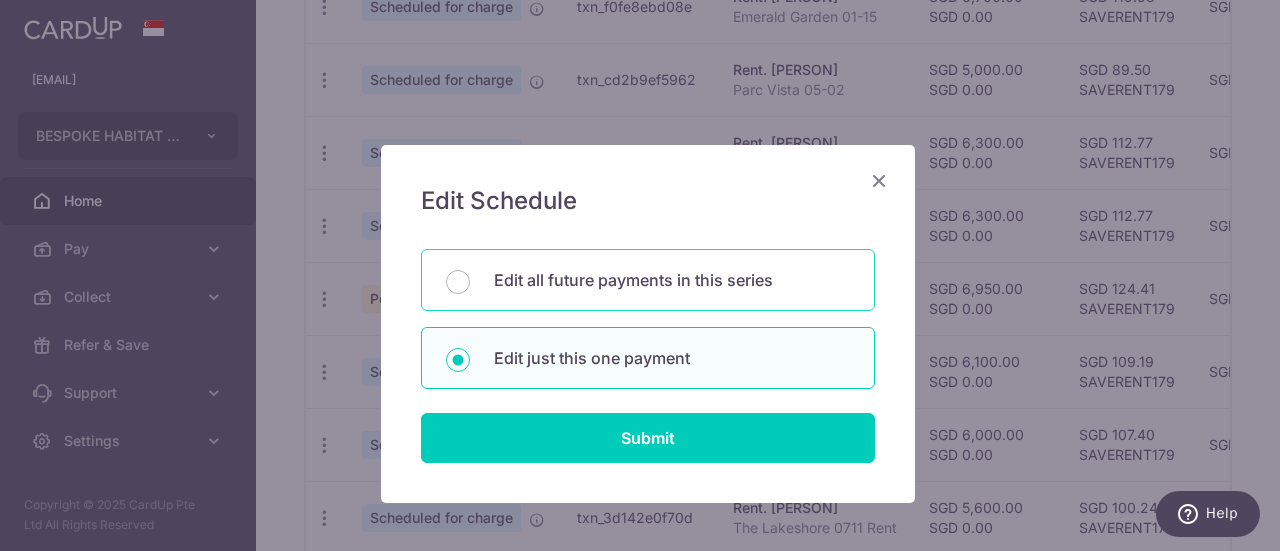 click on "Edit all future payments in this series" at bounding box center (672, 280) 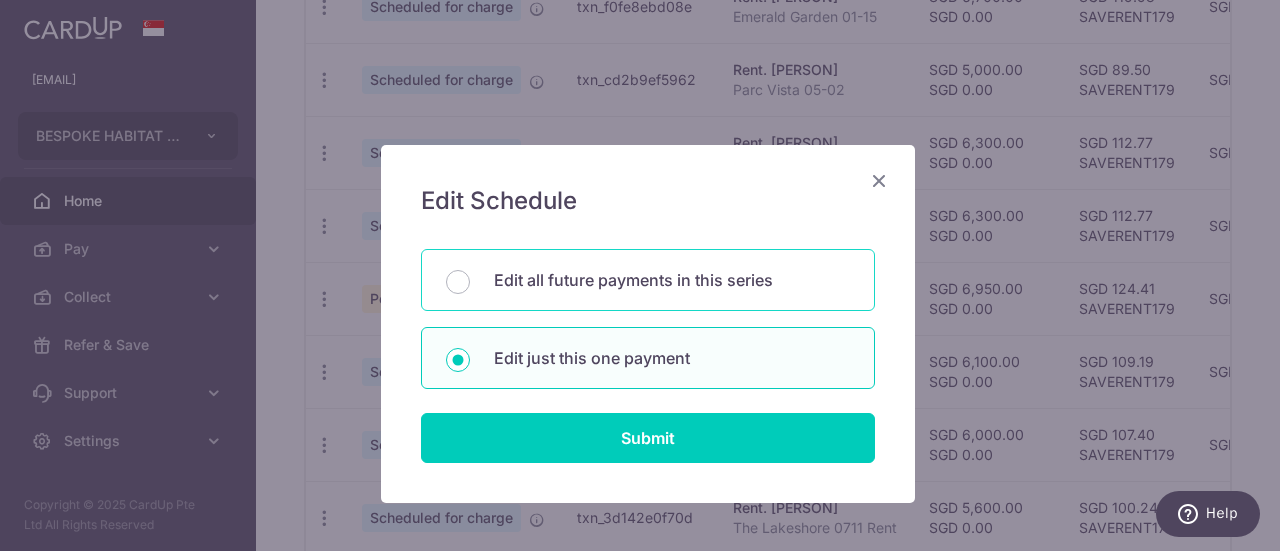 click on "Edit all future payments in this series" at bounding box center [458, 282] 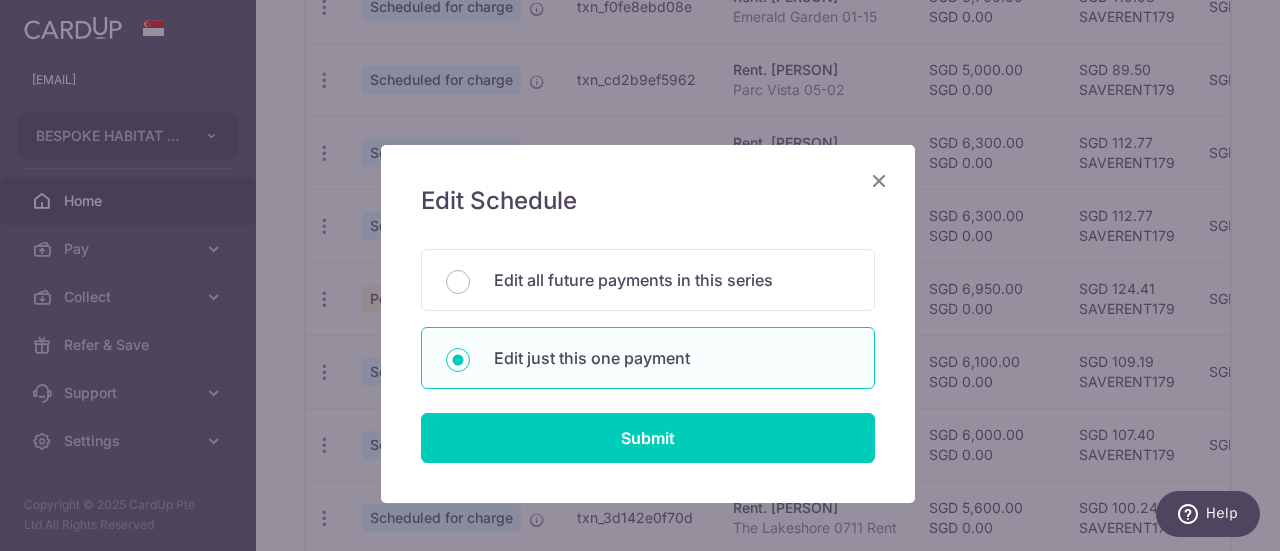 radio on "true" 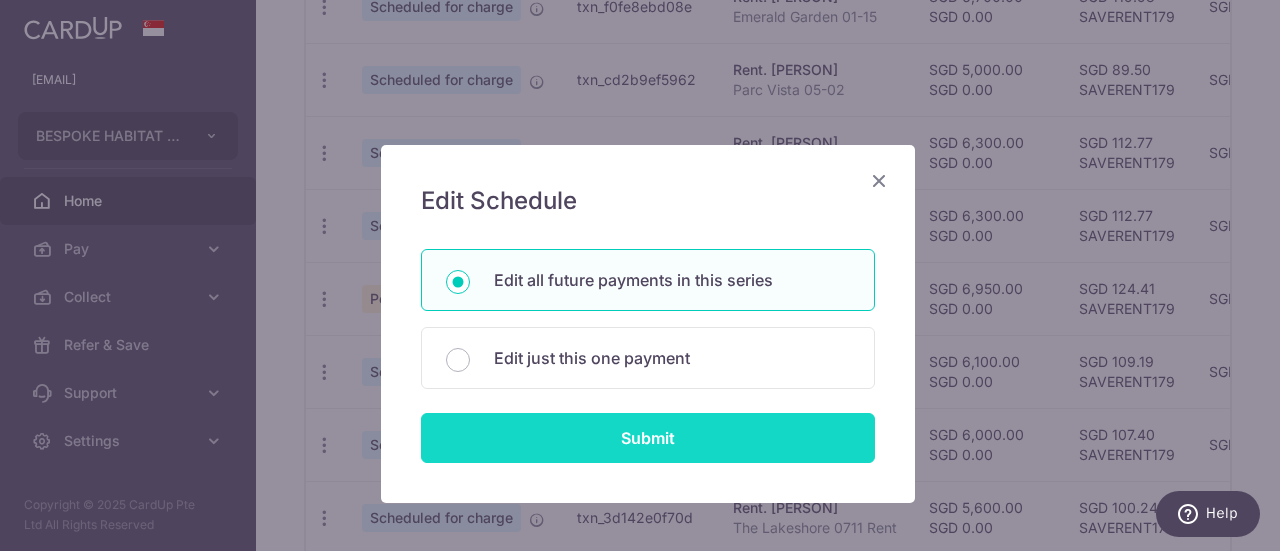 click on "Submit" at bounding box center [648, 438] 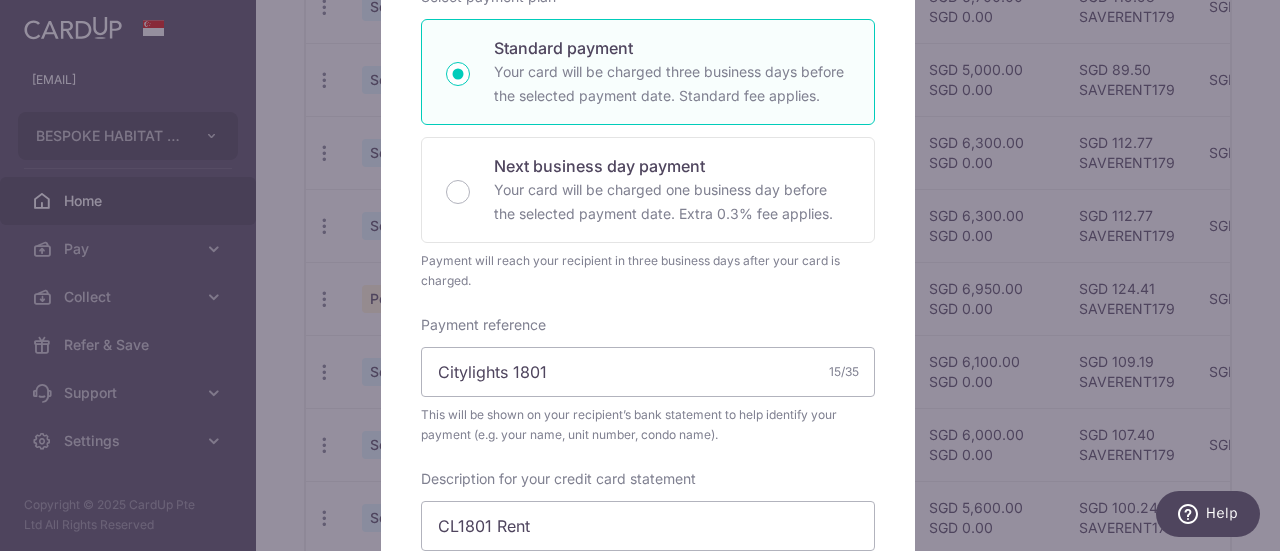 scroll, scrollTop: 500, scrollLeft: 0, axis: vertical 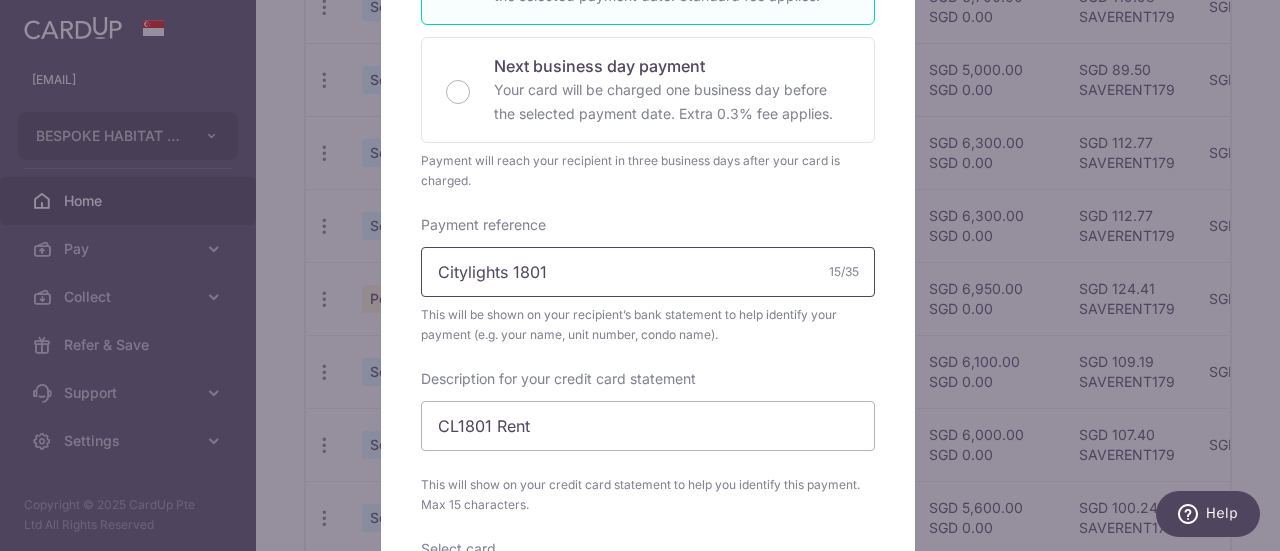 click on "Citylights 1801" at bounding box center (648, 272) 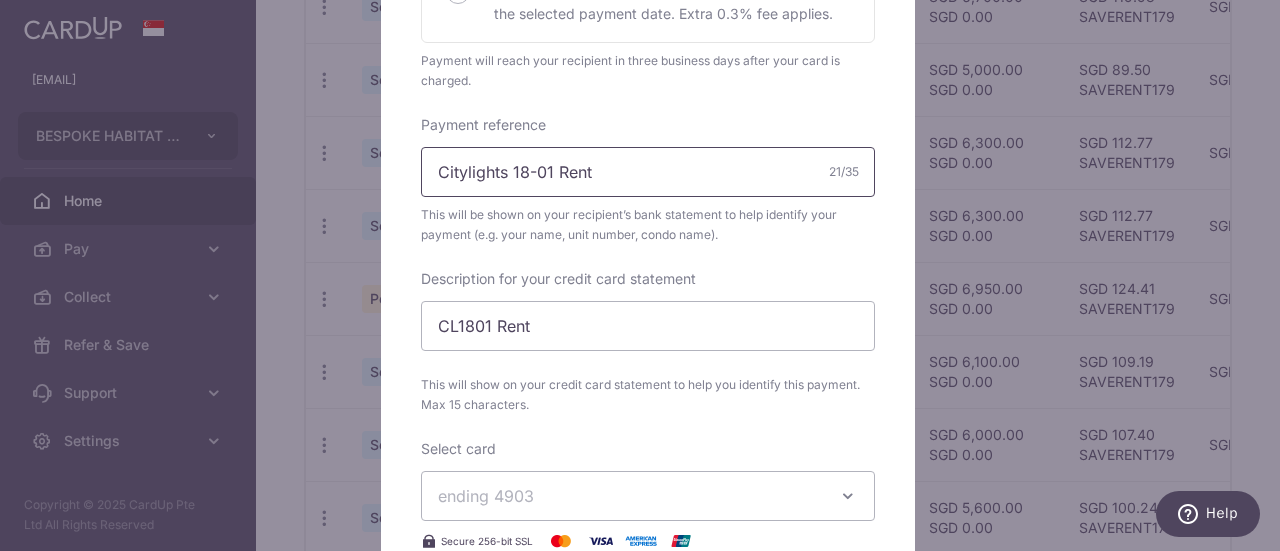 scroll, scrollTop: 700, scrollLeft: 0, axis: vertical 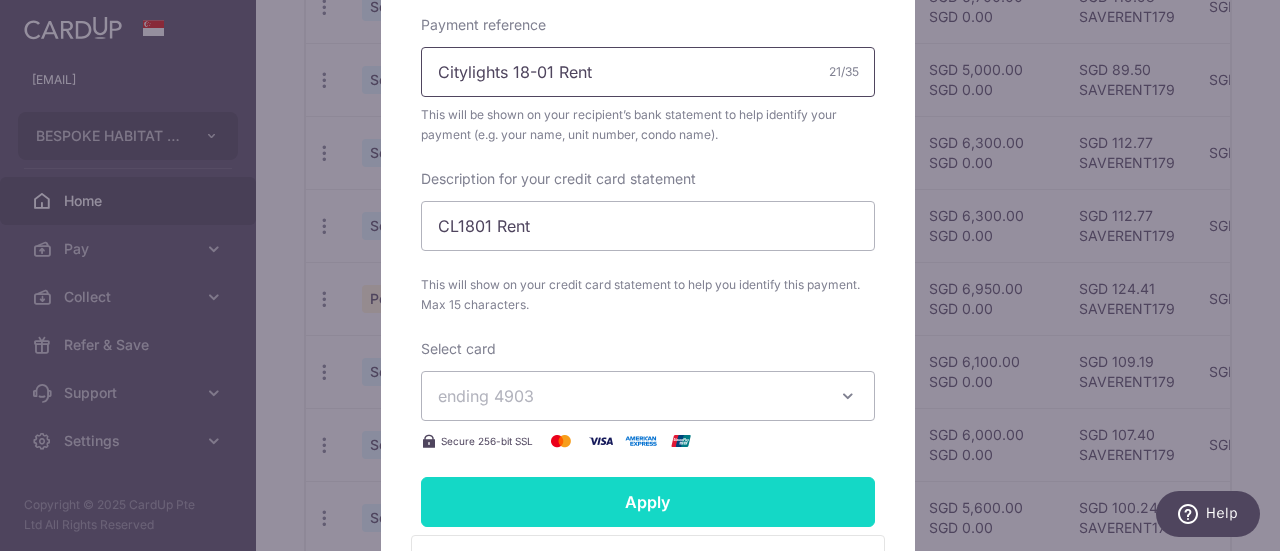 type on "Citylights 18-01 Rent" 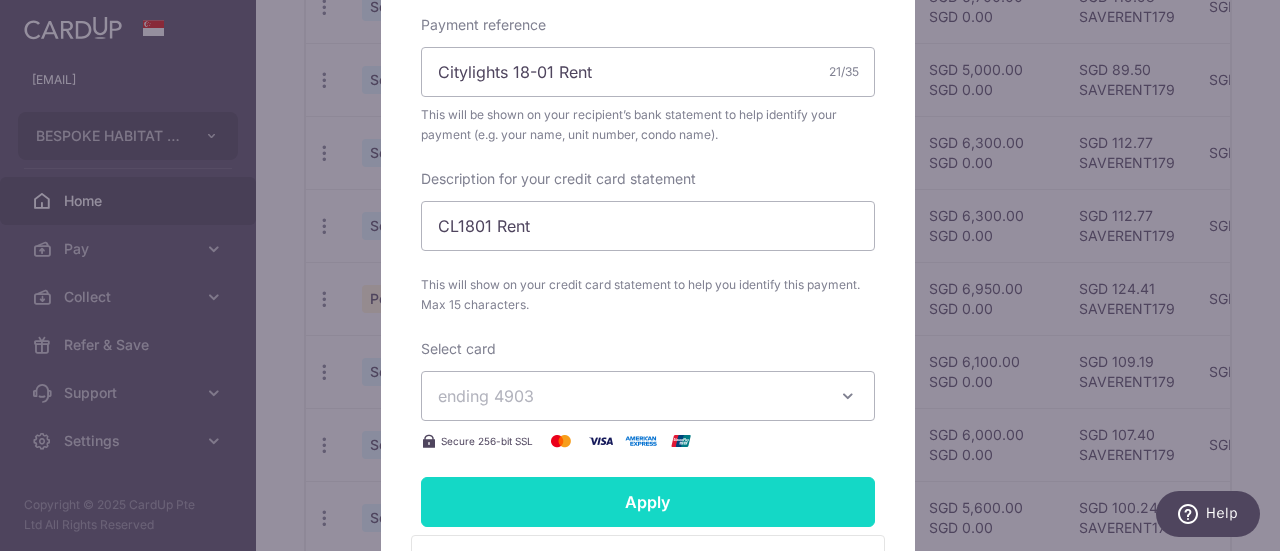 click on "Apply" at bounding box center (648, 502) 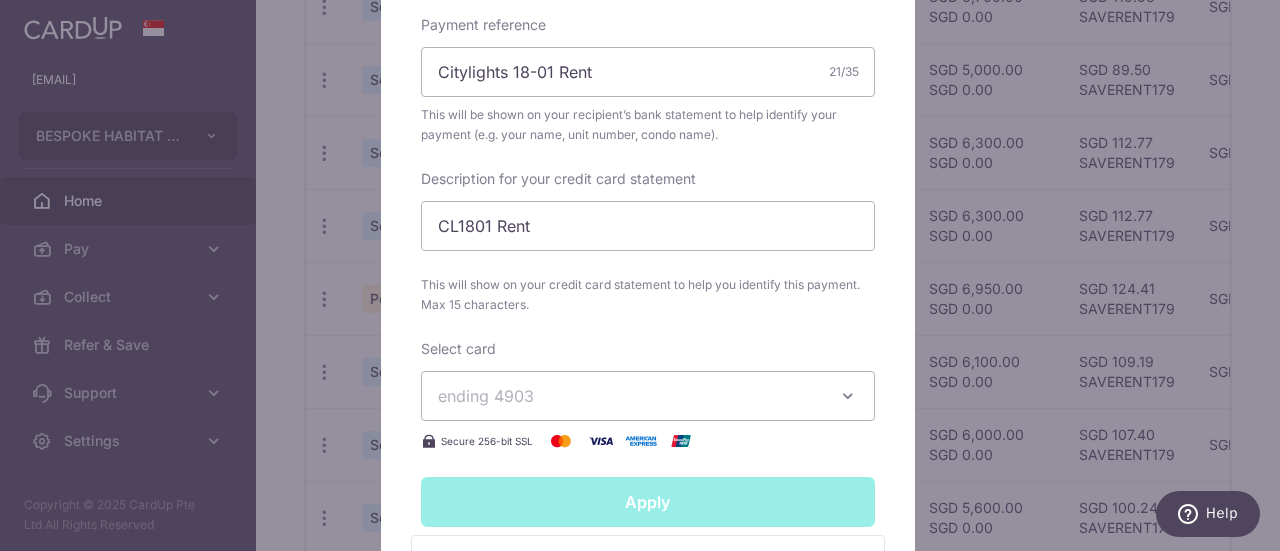type on "Successfully Applied" 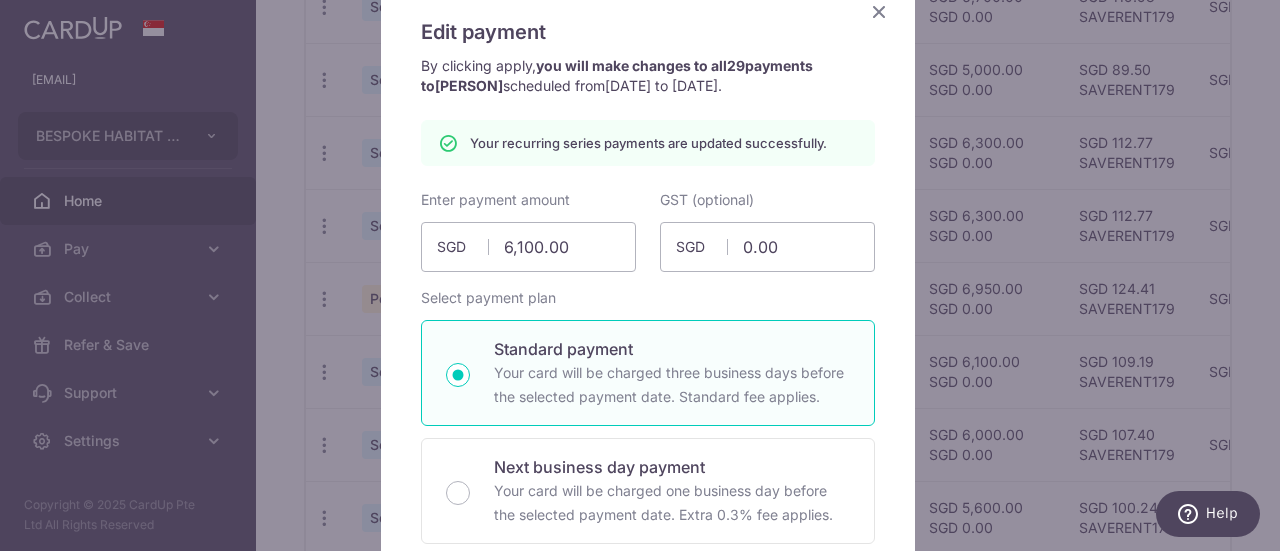 scroll, scrollTop: 0, scrollLeft: 0, axis: both 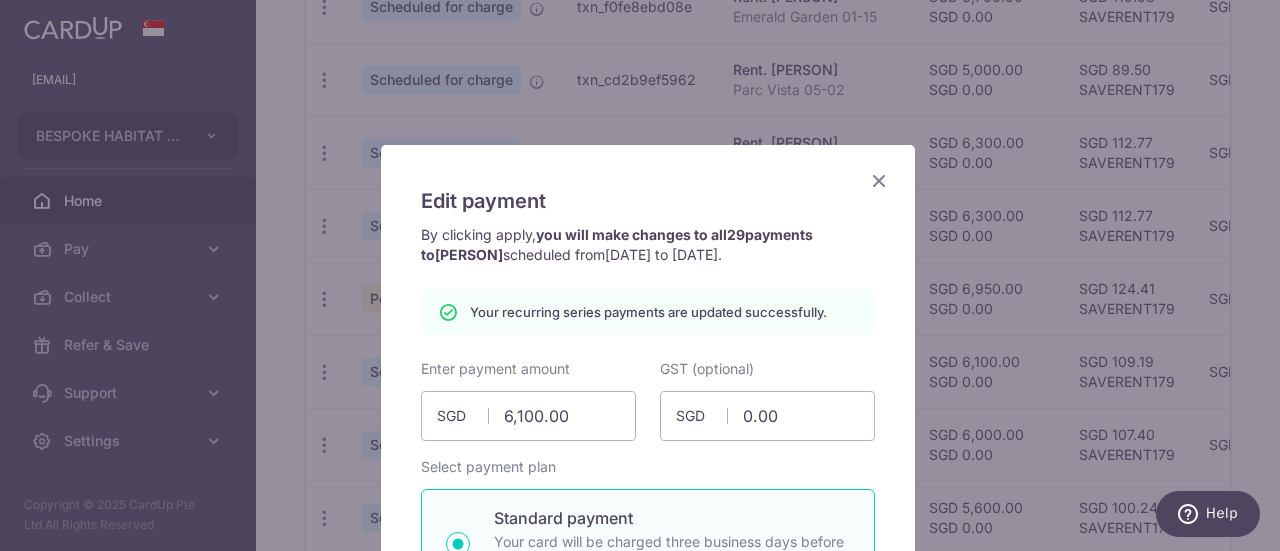 click at bounding box center [879, 180] 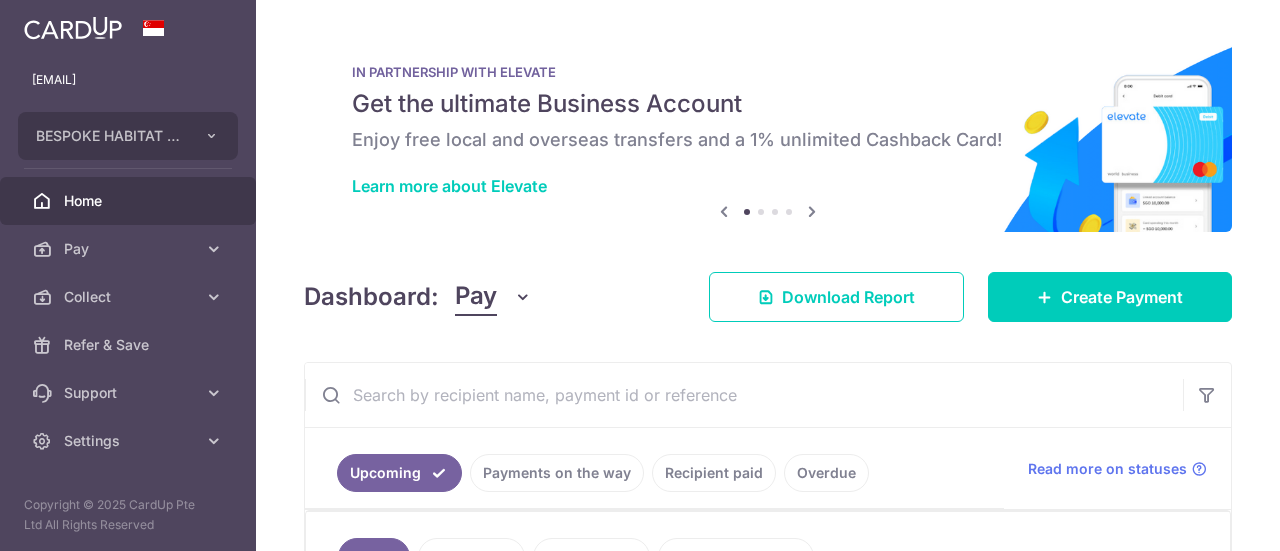 scroll, scrollTop: 0, scrollLeft: 0, axis: both 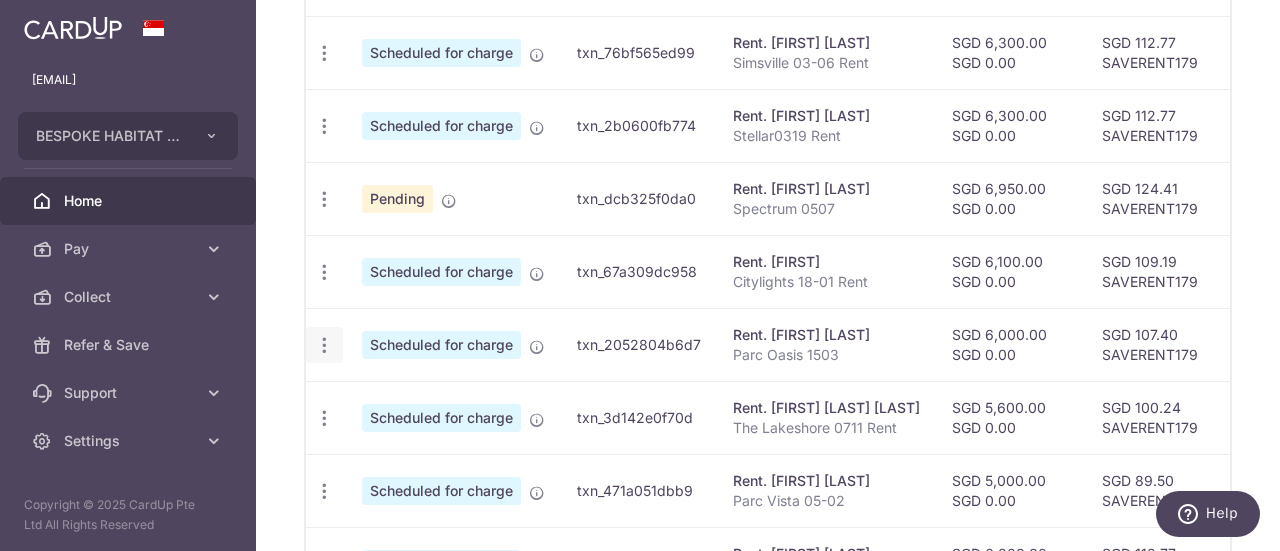 click at bounding box center (324, -93) 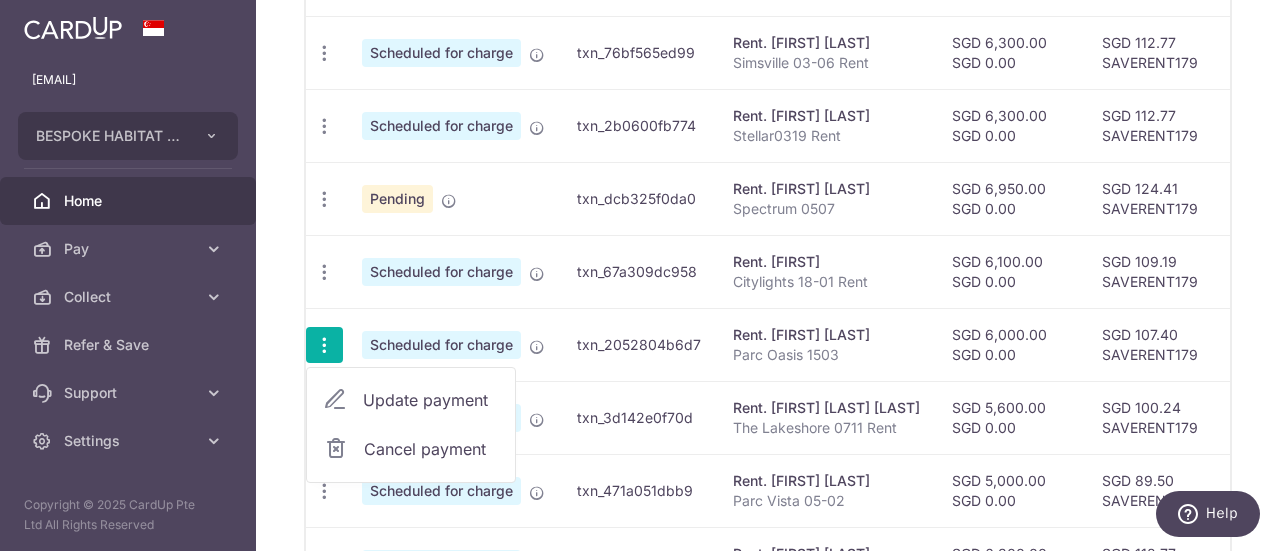 click on "Update payment" at bounding box center [431, 400] 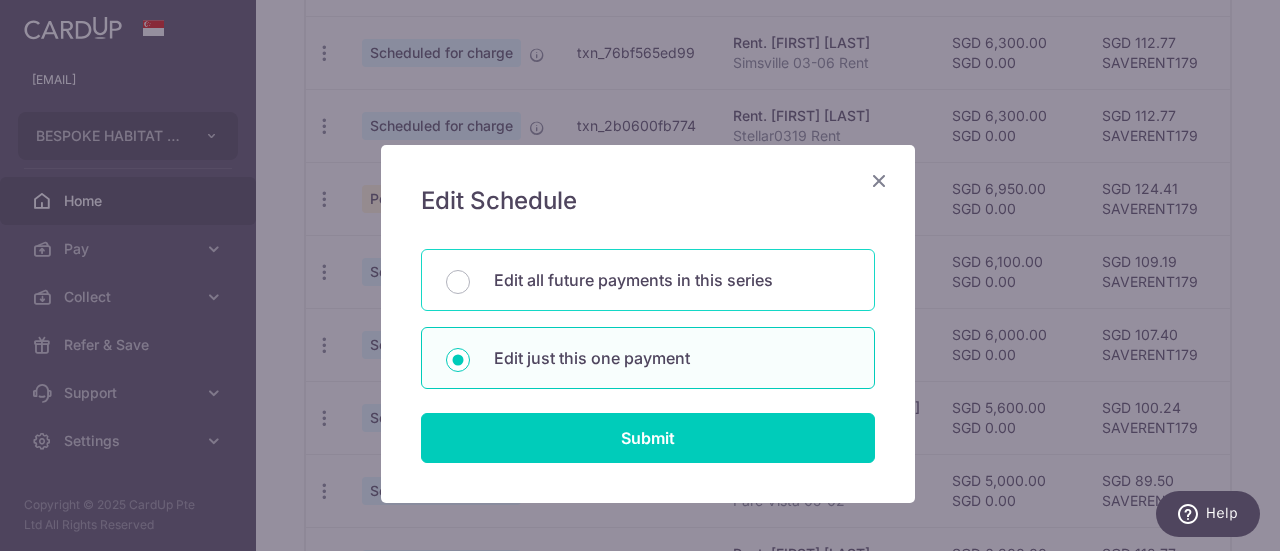 click on "Edit all future payments in this series" at bounding box center (648, 280) 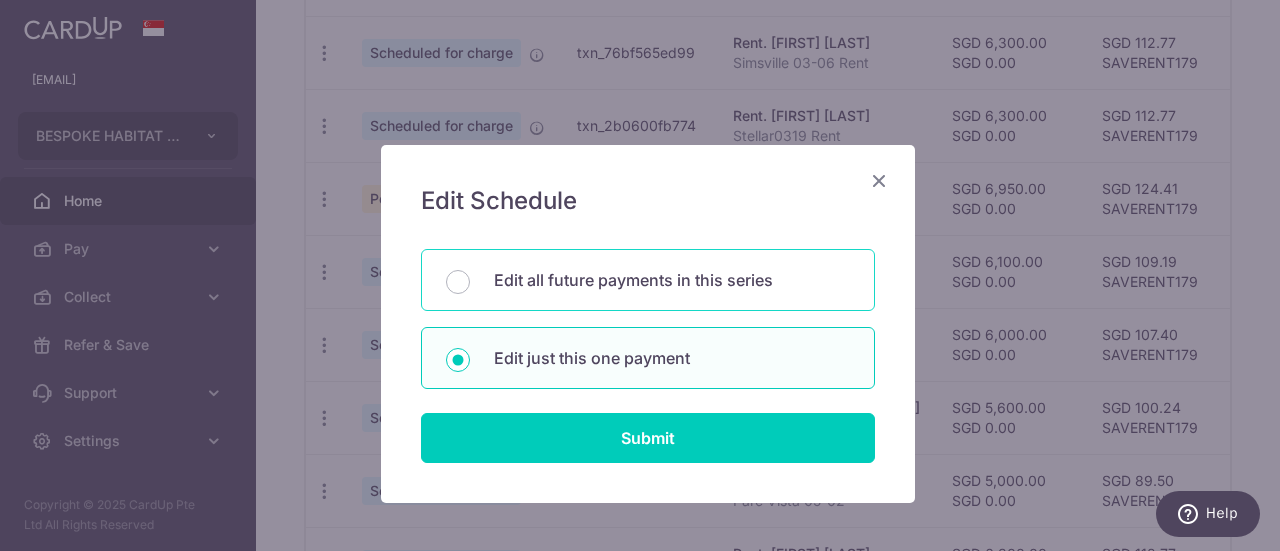 radio on "true" 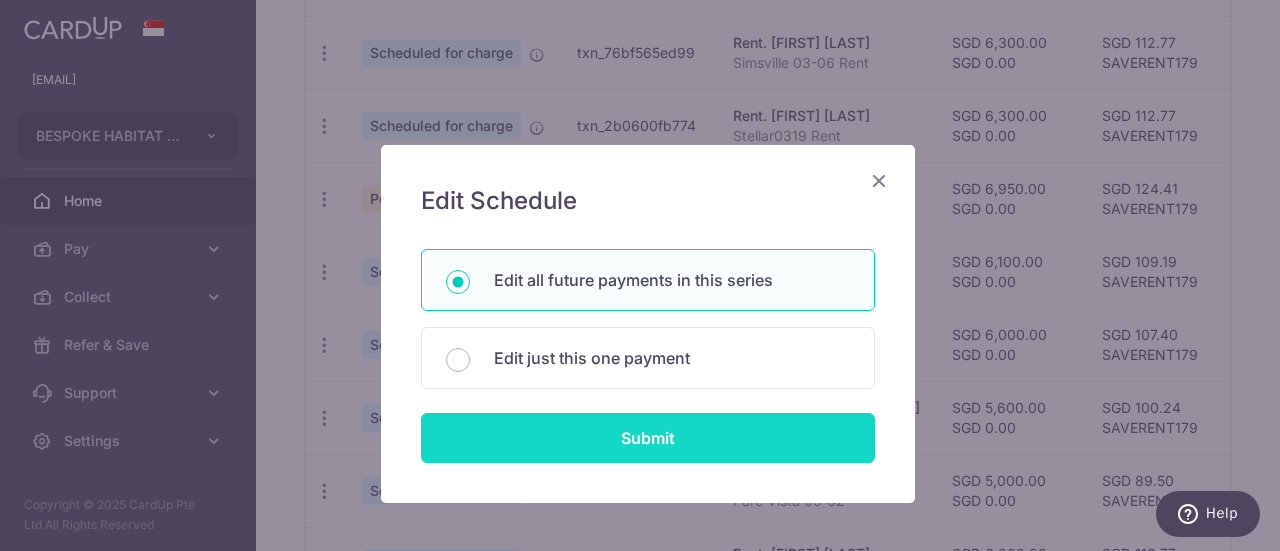 click on "Submit" at bounding box center (648, 438) 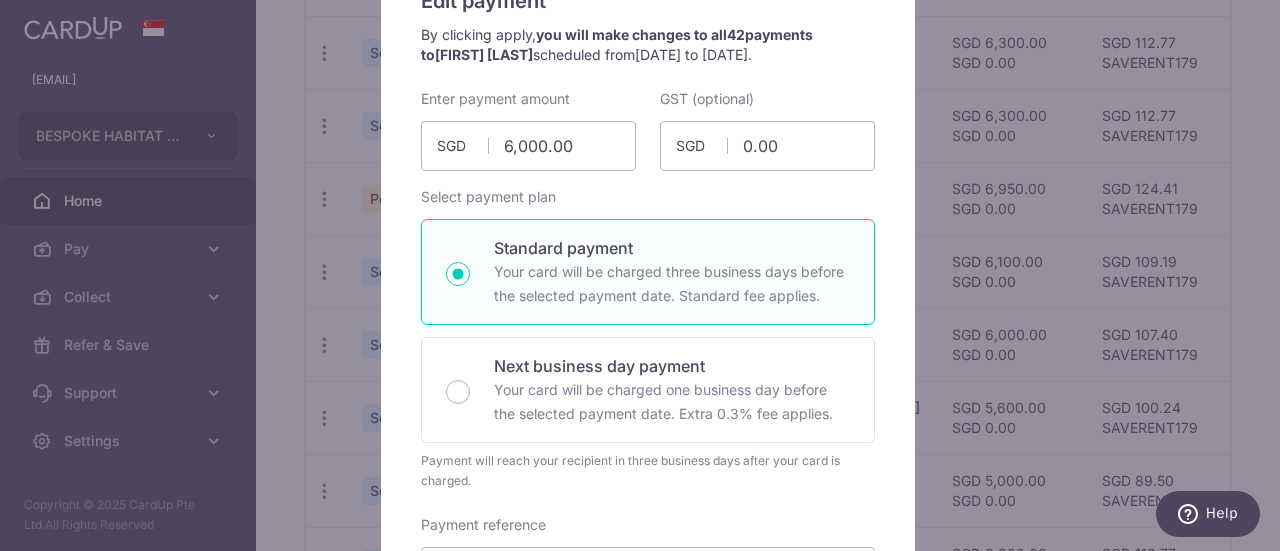 scroll, scrollTop: 400, scrollLeft: 0, axis: vertical 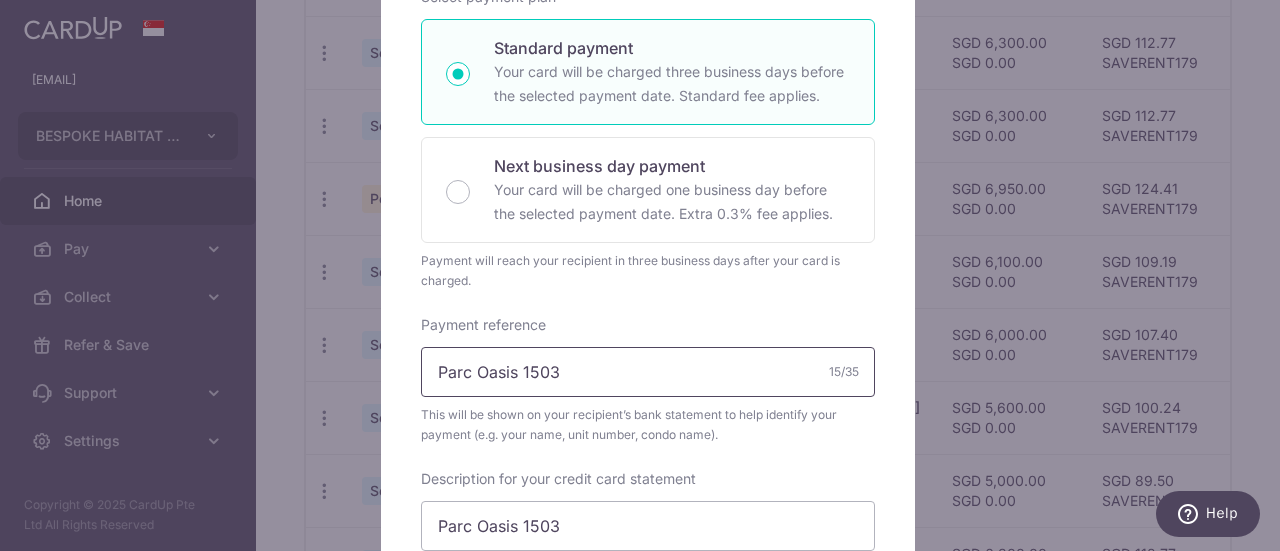 click on "Parc Oasis 1503" at bounding box center [648, 372] 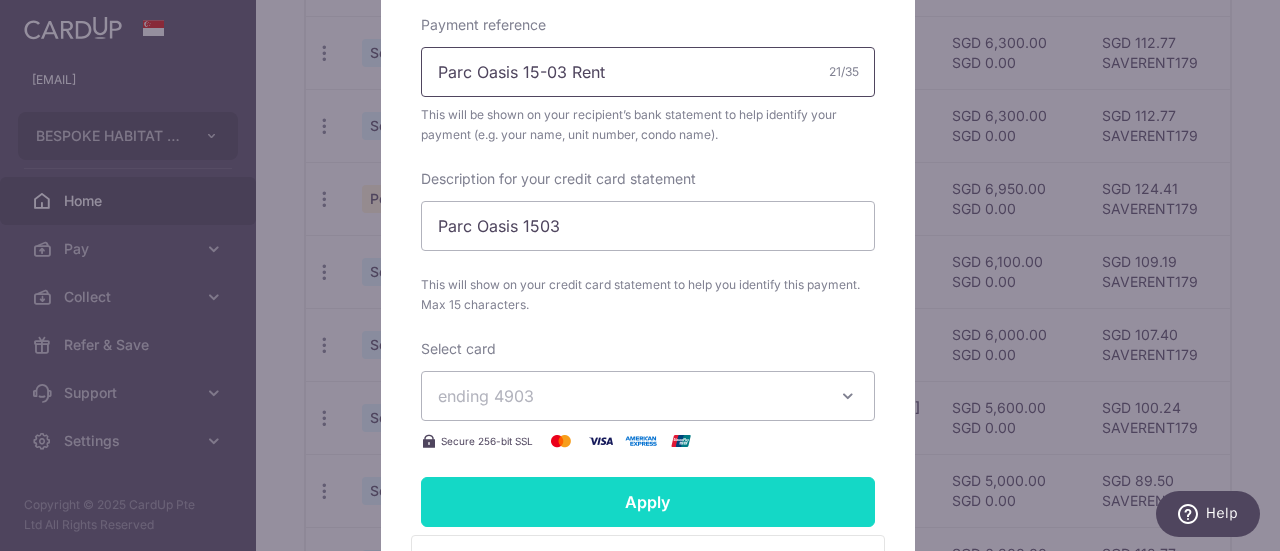 scroll, scrollTop: 800, scrollLeft: 0, axis: vertical 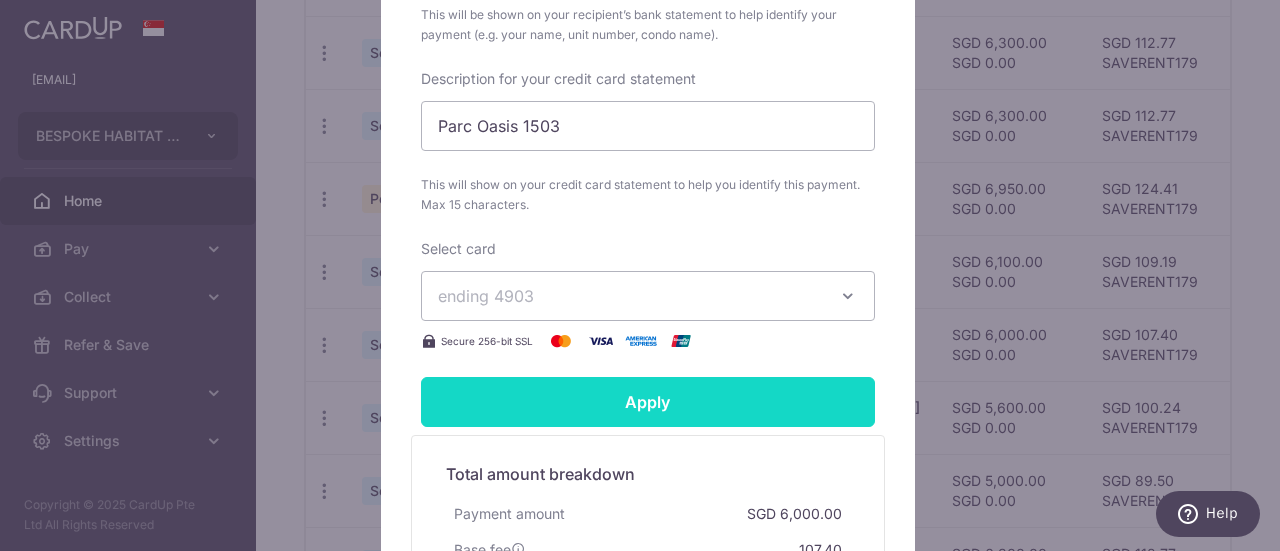 type on "Parc Oasis 15-03 Rent" 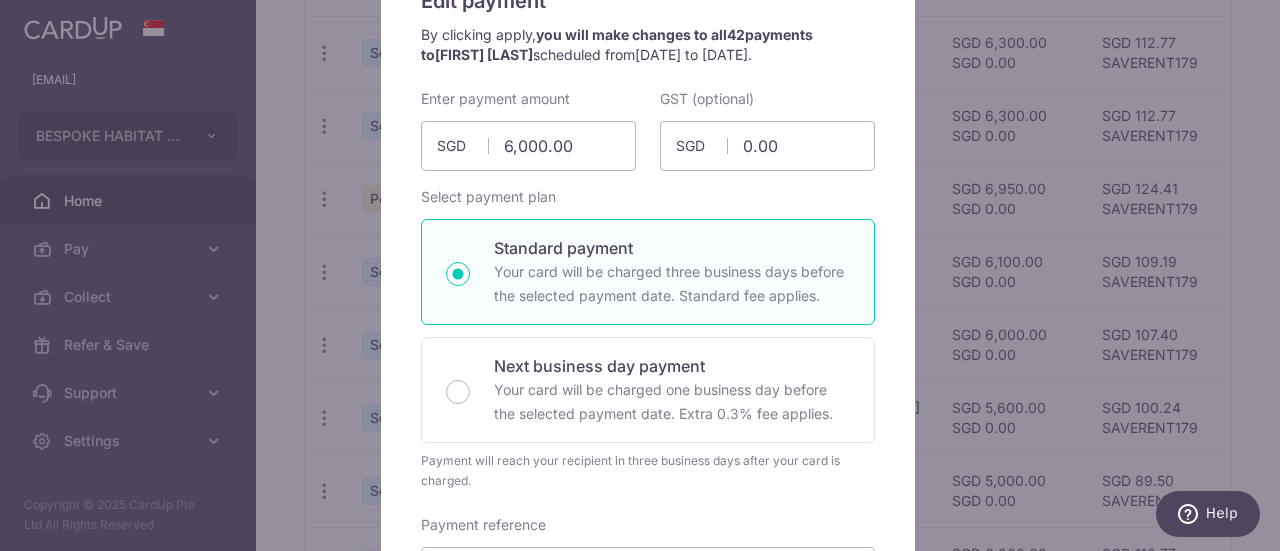 scroll, scrollTop: 100, scrollLeft: 0, axis: vertical 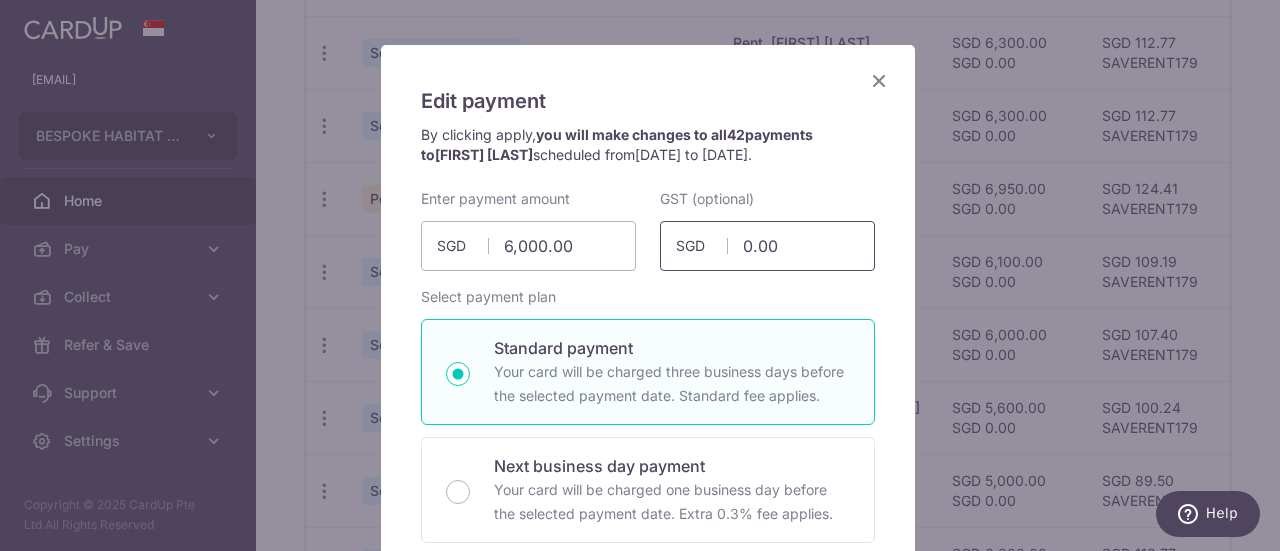 type on "Successfully Applied" 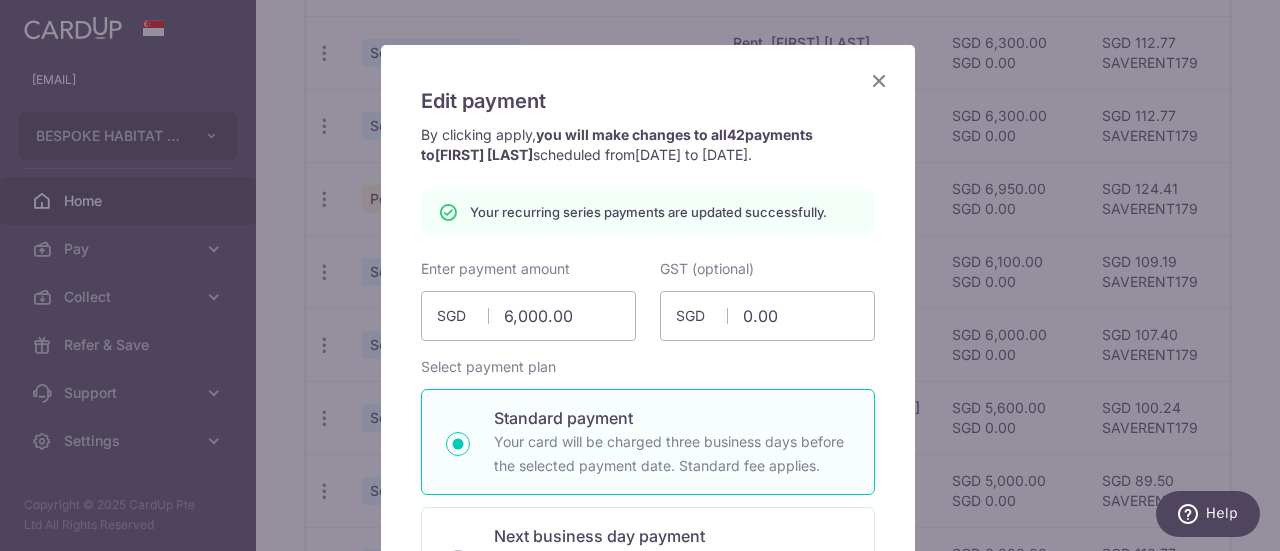 click at bounding box center [879, 80] 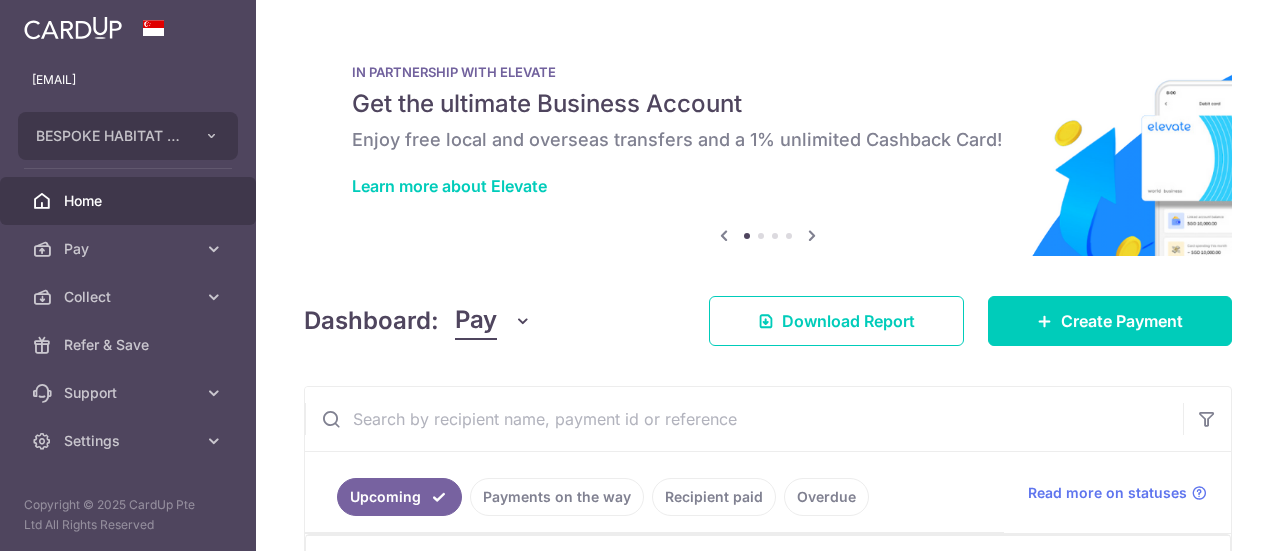 scroll, scrollTop: 0, scrollLeft: 0, axis: both 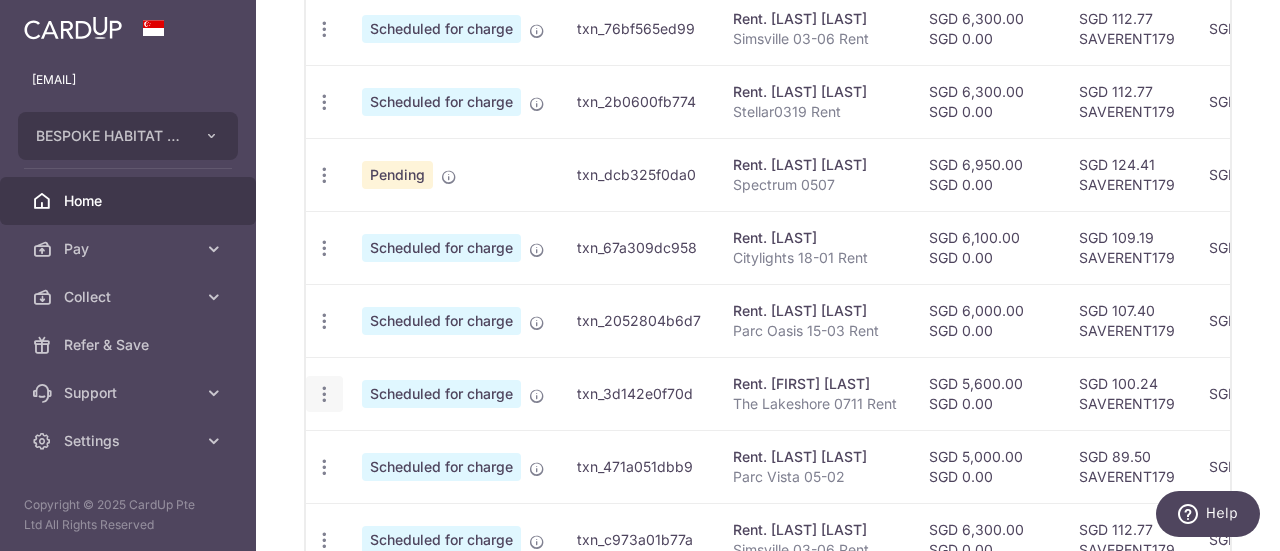 click at bounding box center [324, -117] 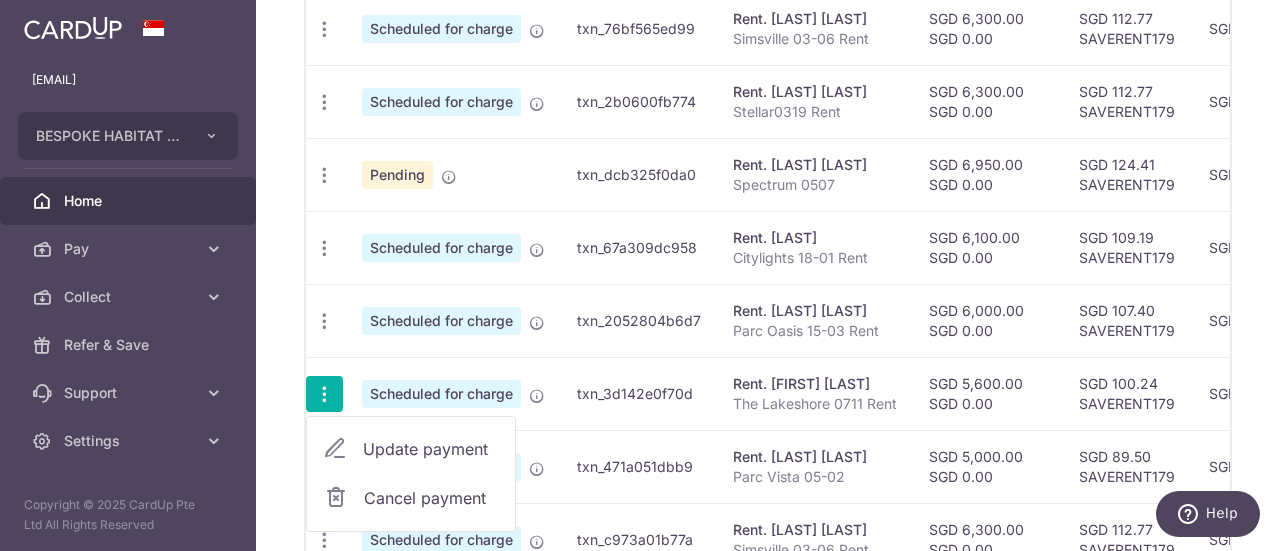 click on "Update payment" at bounding box center [431, 449] 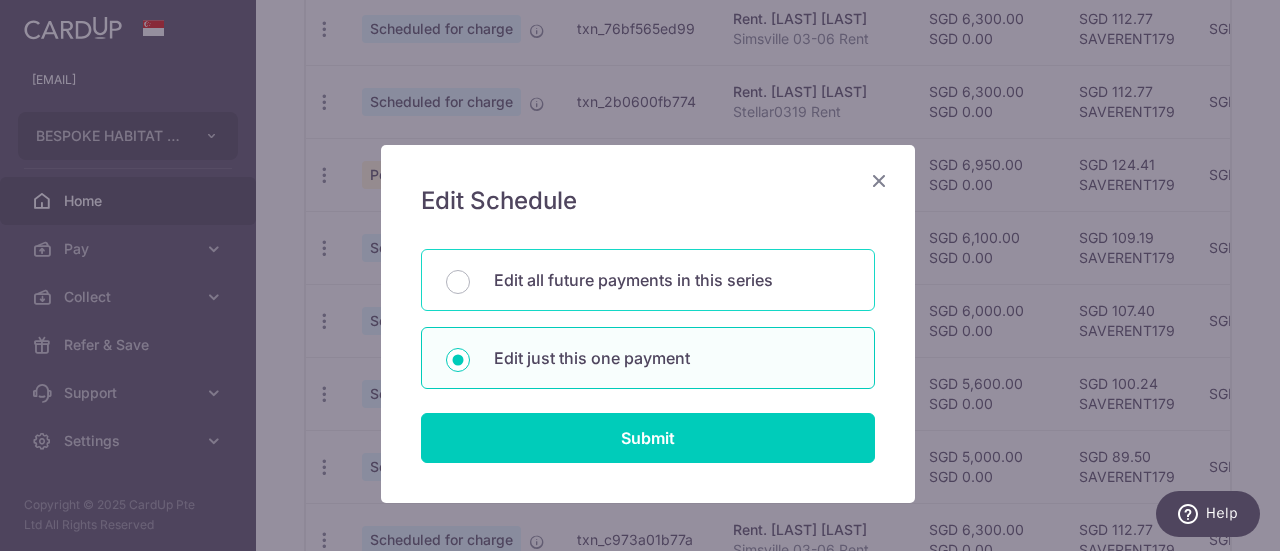 click on "Edit all future payments in this series" at bounding box center [648, 280] 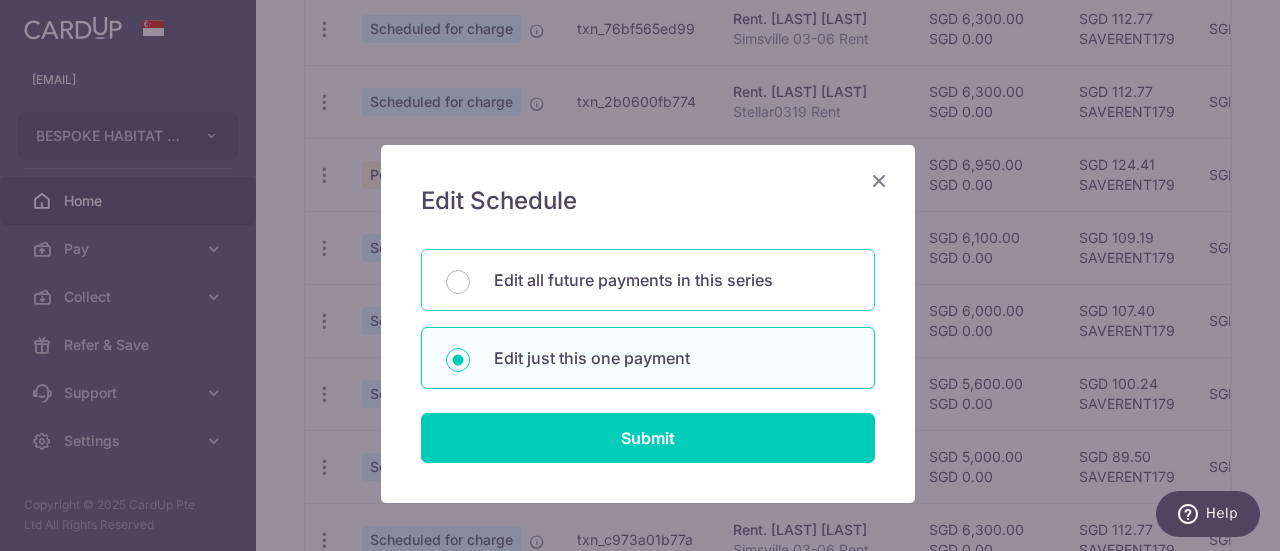 radio on "true" 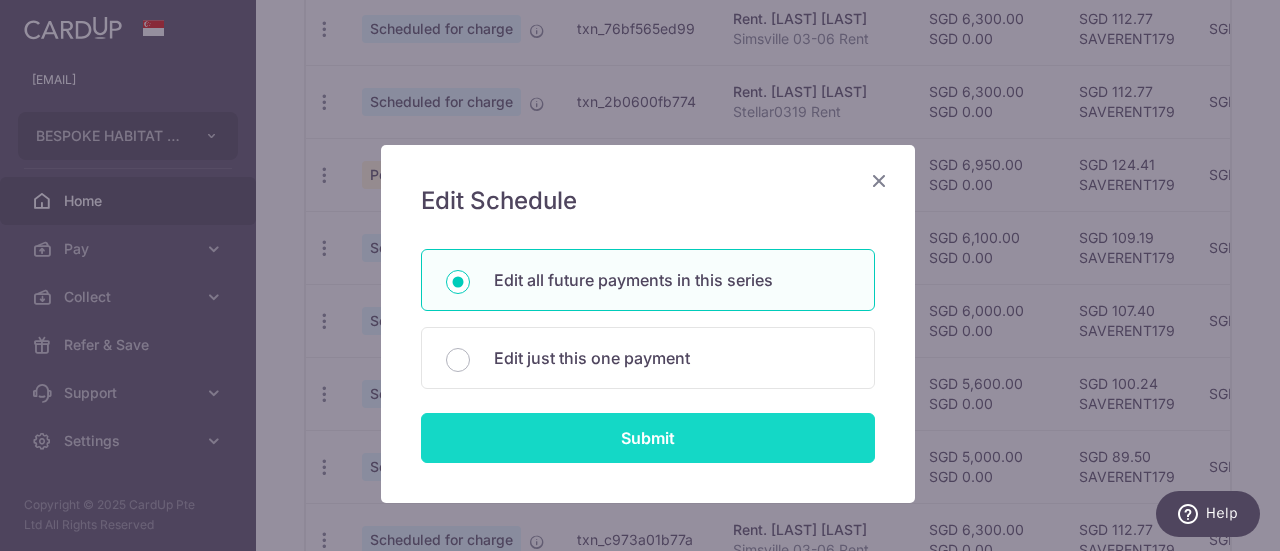 click on "Submit" at bounding box center [648, 438] 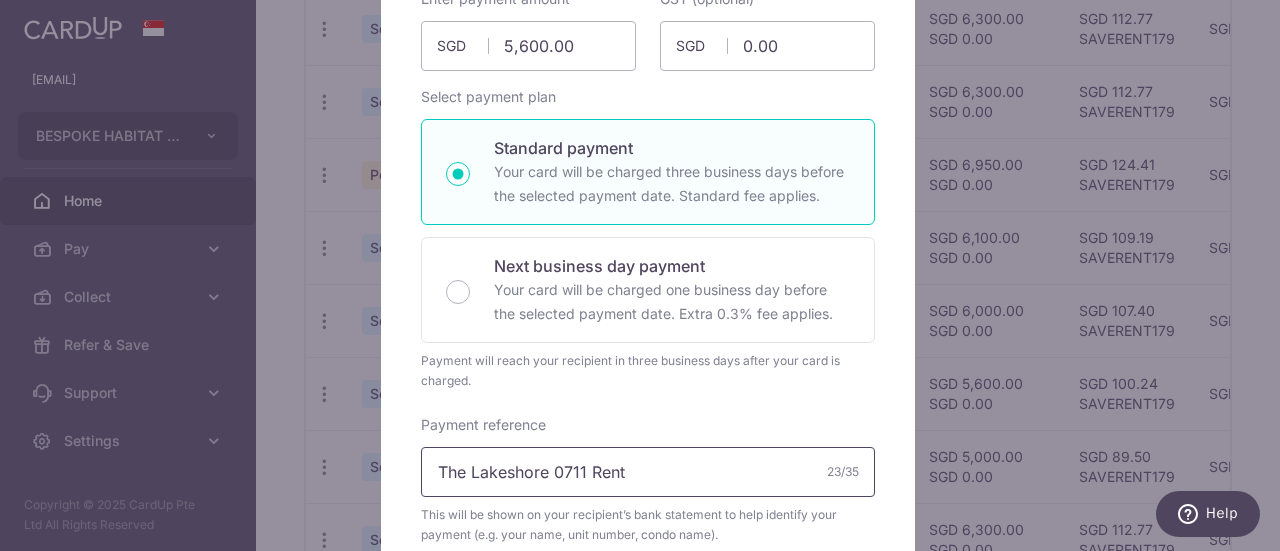 scroll, scrollTop: 400, scrollLeft: 0, axis: vertical 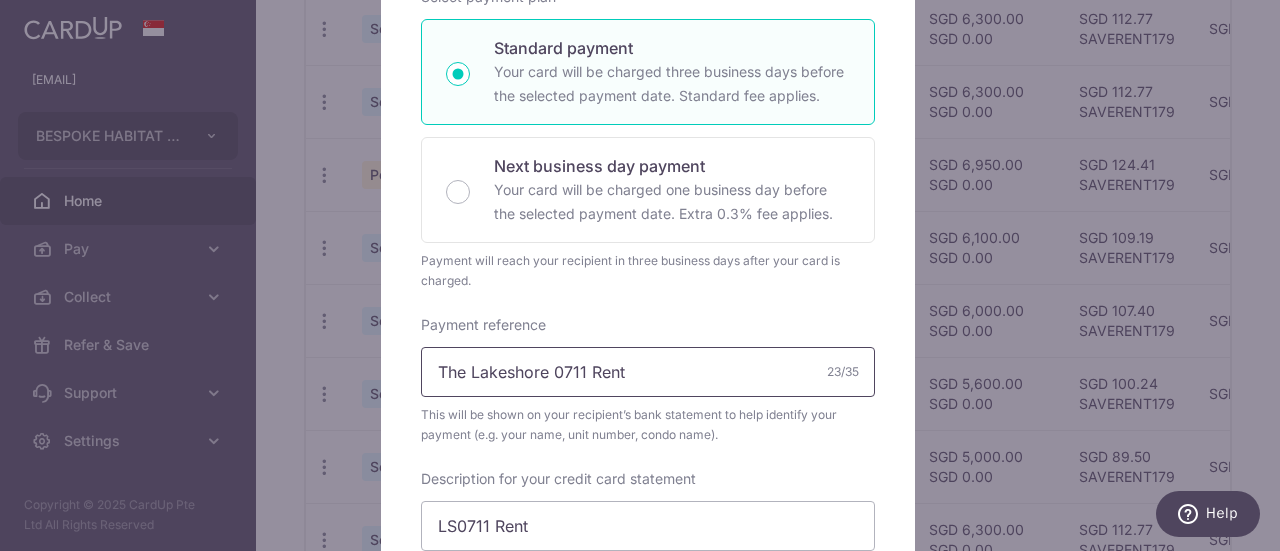click on "The Lakeshore 0711 Rent" at bounding box center [648, 372] 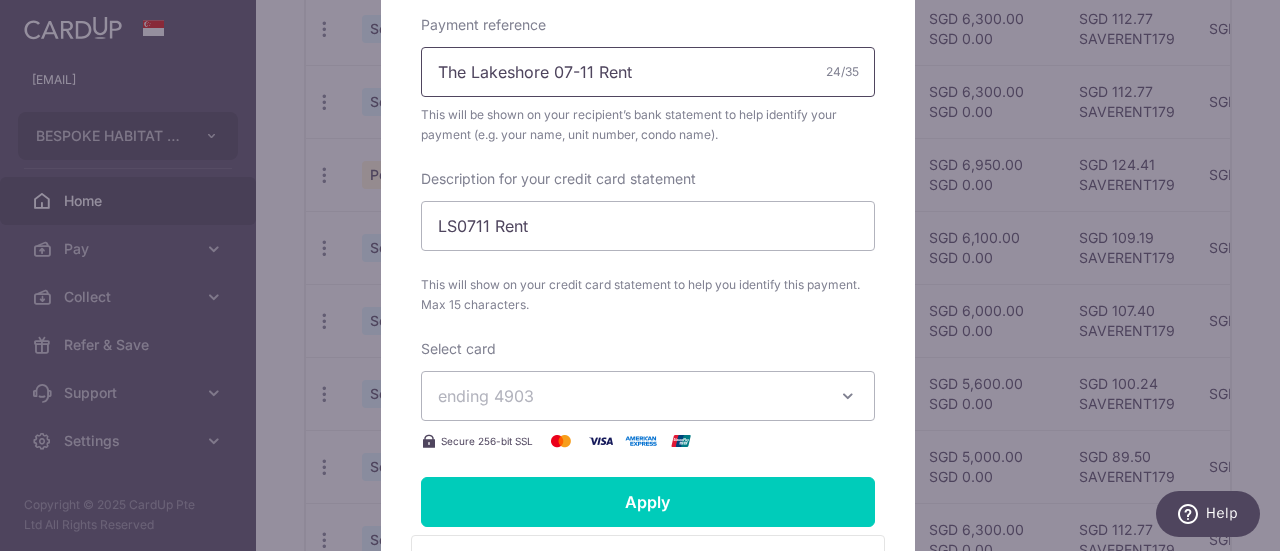 scroll, scrollTop: 800, scrollLeft: 0, axis: vertical 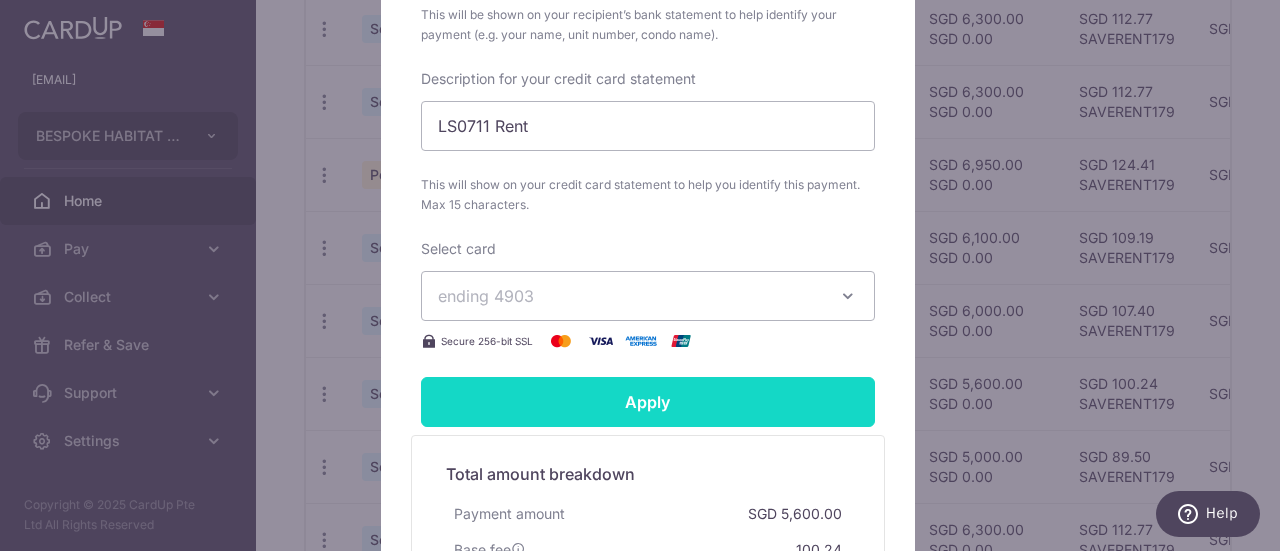 type on "The Lakeshore 07-11 Rent" 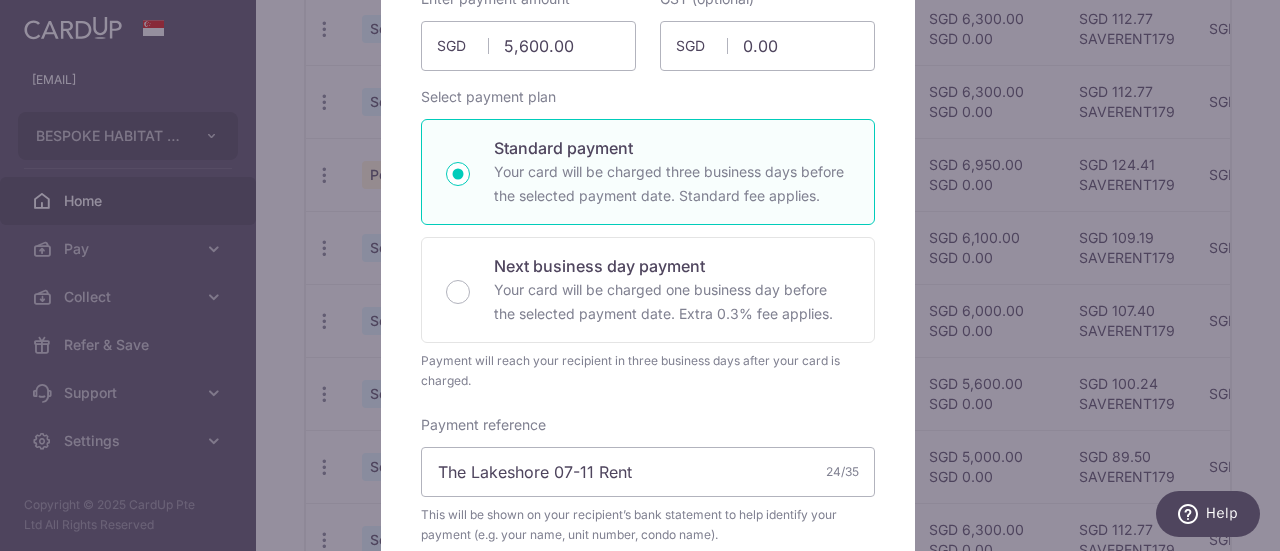 scroll, scrollTop: 0, scrollLeft: 0, axis: both 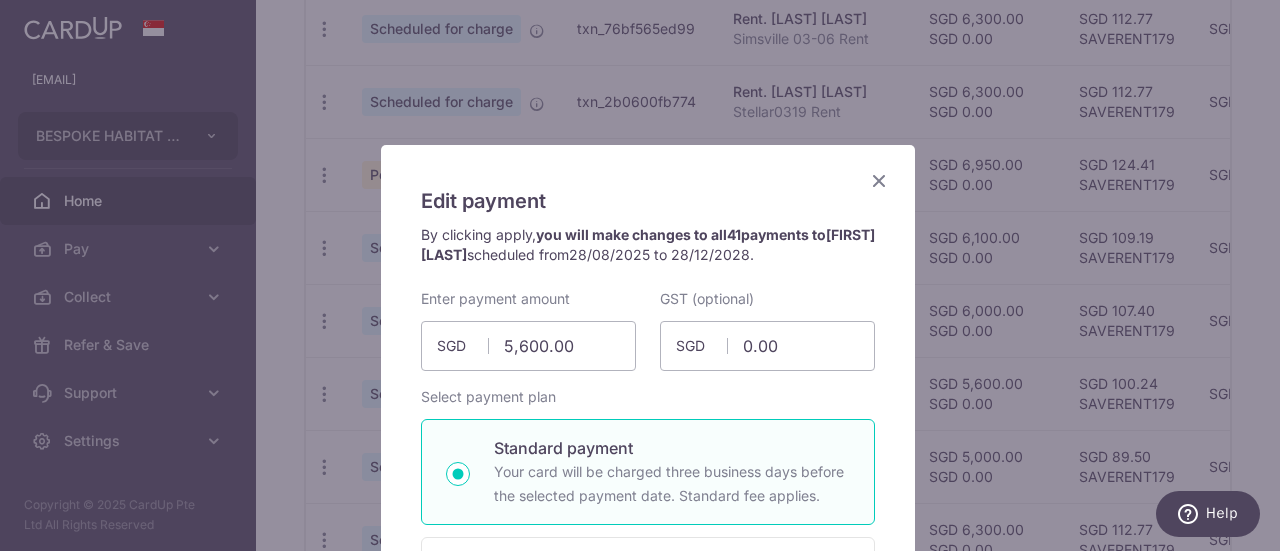 type on "Successfully Applied" 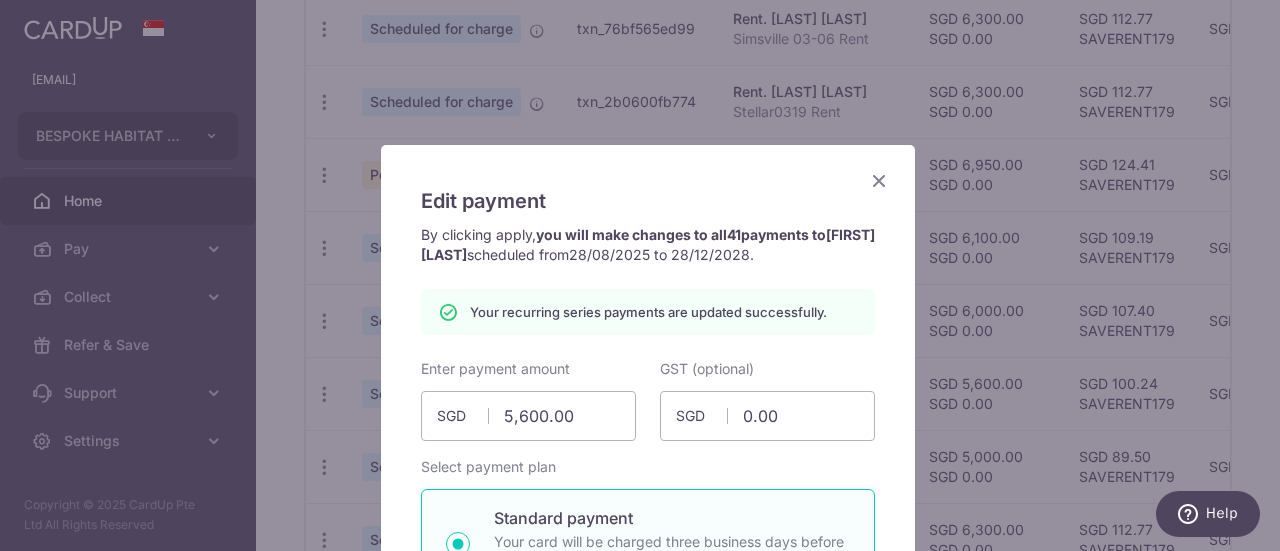 click at bounding box center (879, 180) 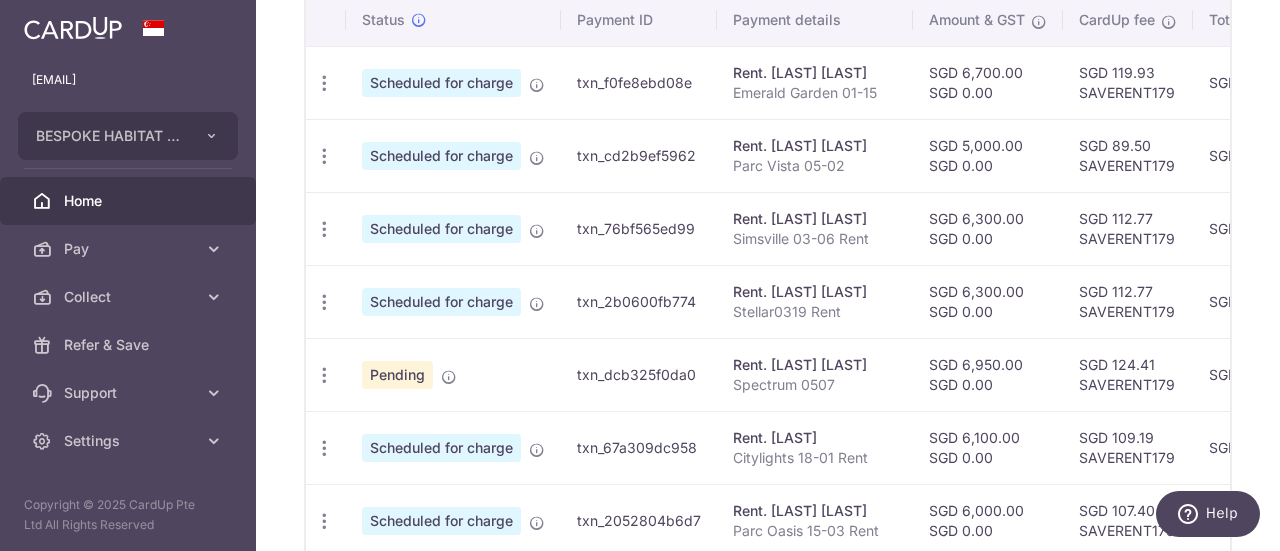 scroll, scrollTop: 524, scrollLeft: 0, axis: vertical 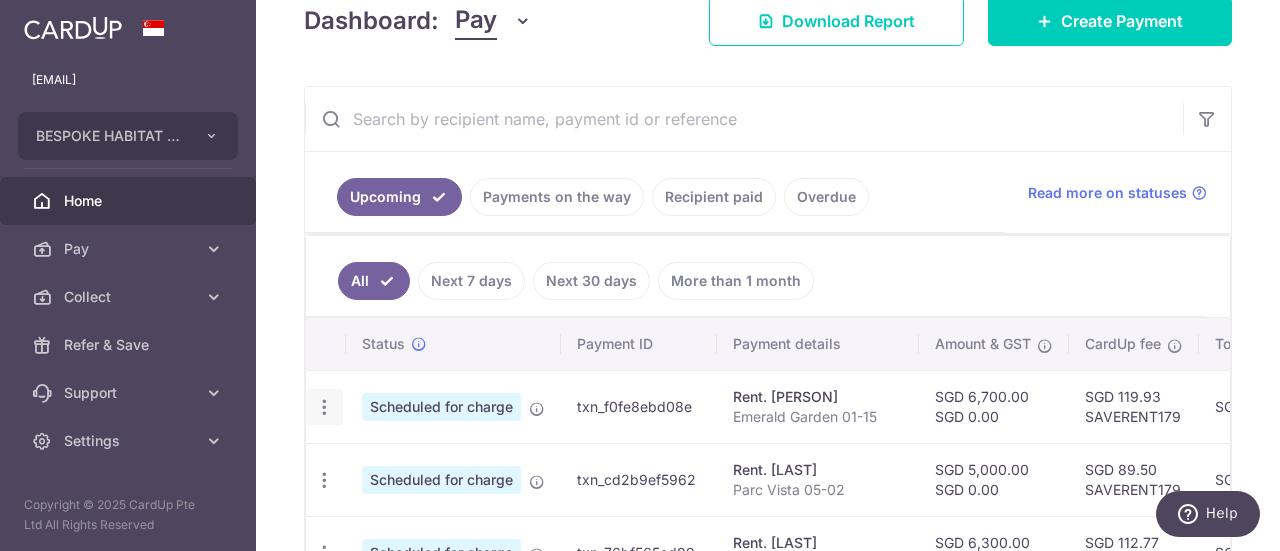 click at bounding box center (324, 407) 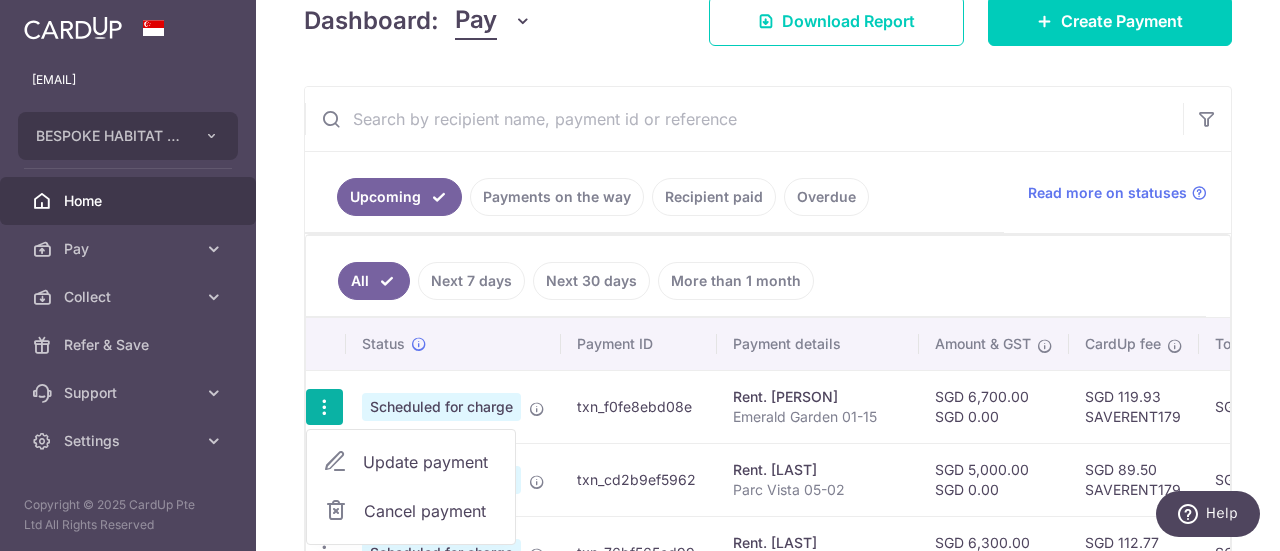 click on "Update payment" at bounding box center (431, 462) 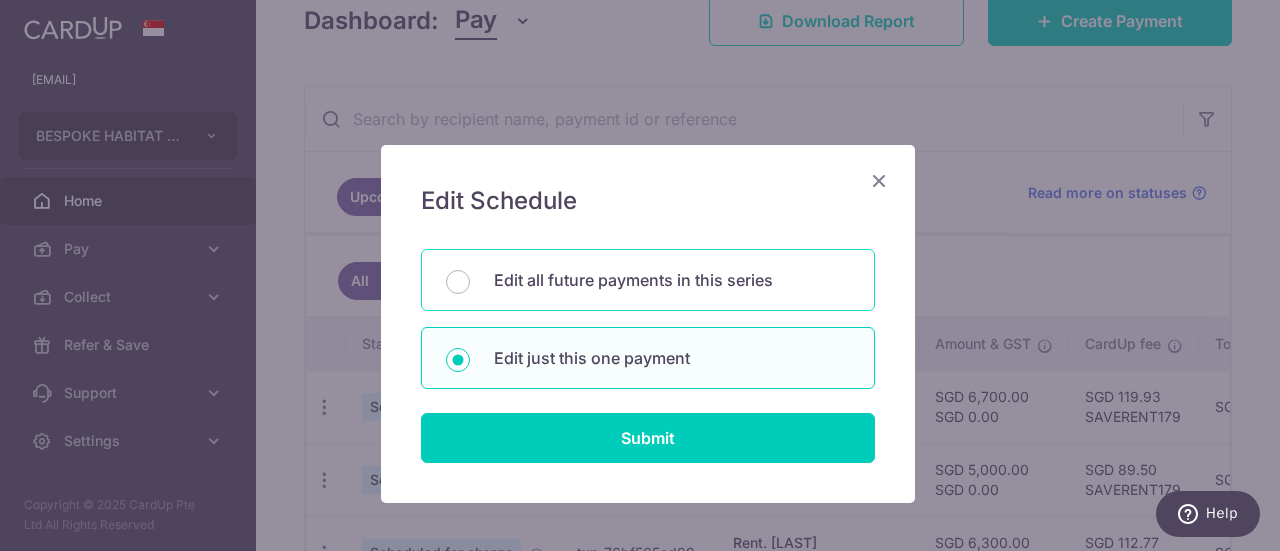 click on "Edit all future payments in this series" at bounding box center (672, 280) 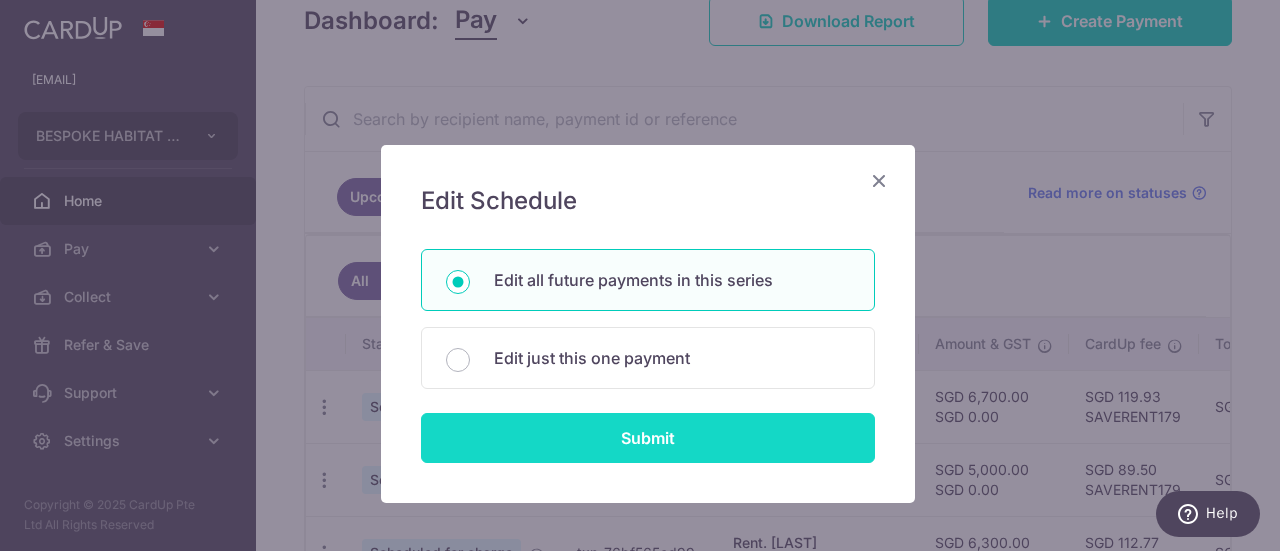 click on "Submit" at bounding box center (648, 438) 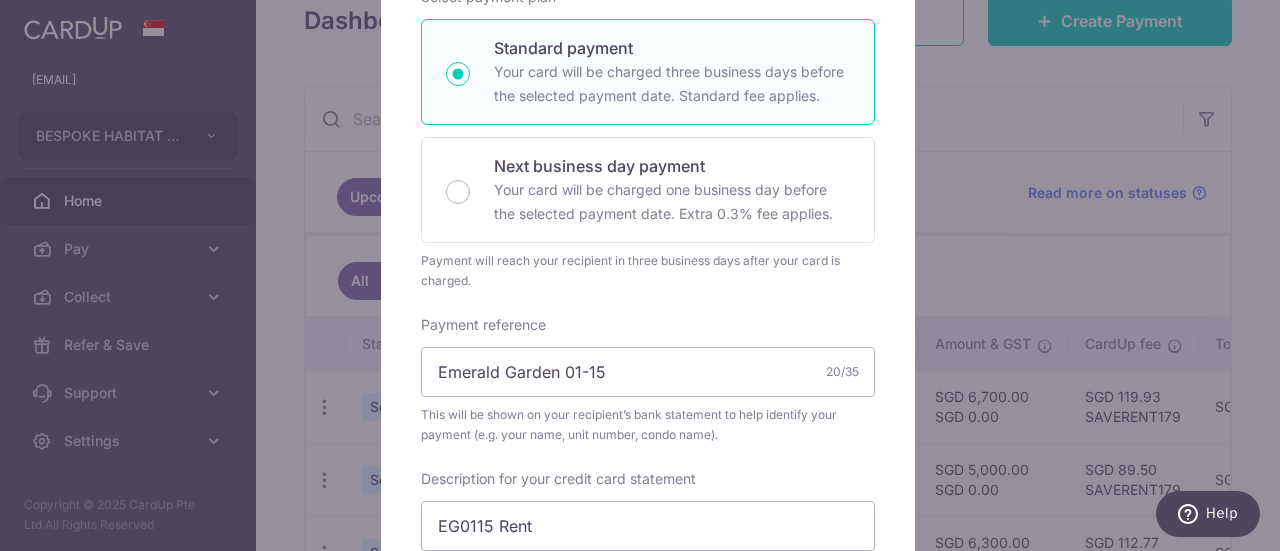 scroll, scrollTop: 500, scrollLeft: 0, axis: vertical 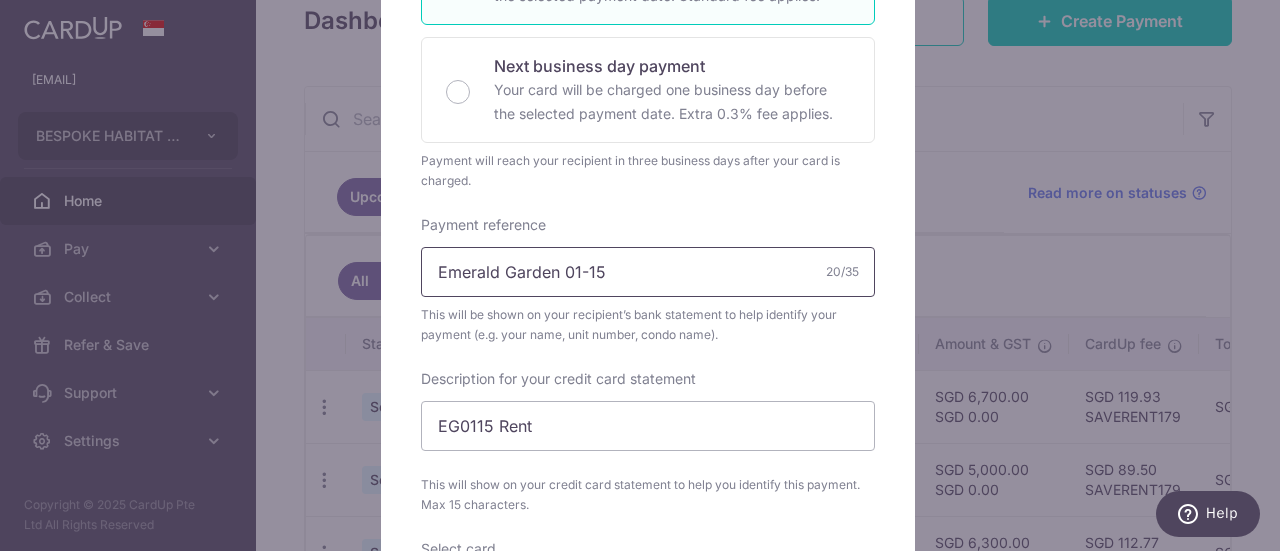 click on "Emerald Garden 01-15" at bounding box center (648, 272) 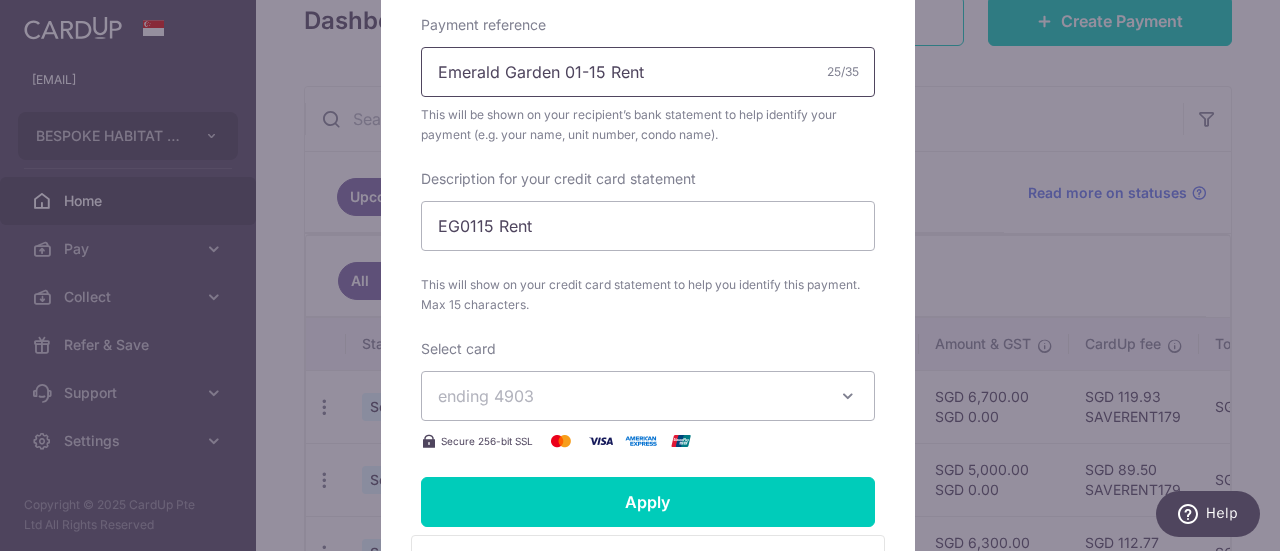 scroll, scrollTop: 800, scrollLeft: 0, axis: vertical 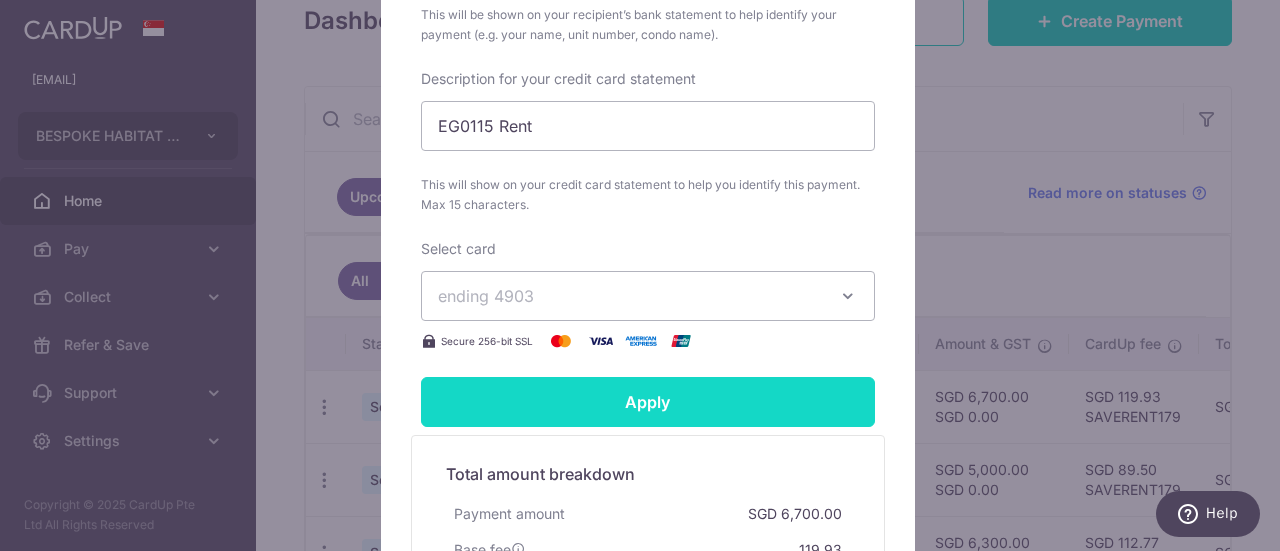 type on "Emerald Garden 01-15 Rent" 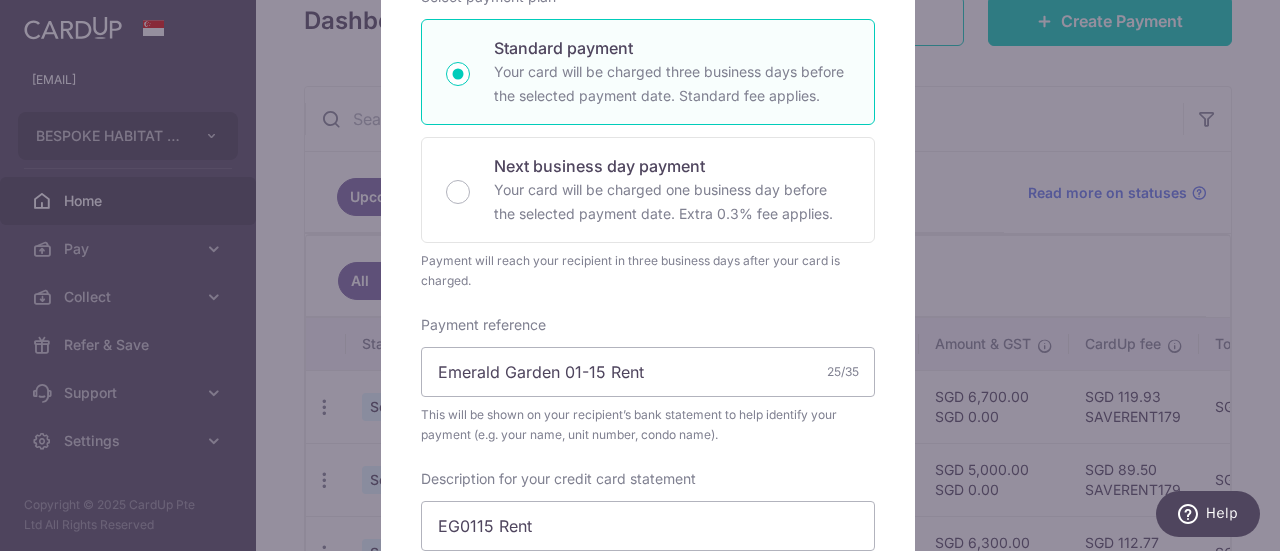 scroll, scrollTop: 100, scrollLeft: 0, axis: vertical 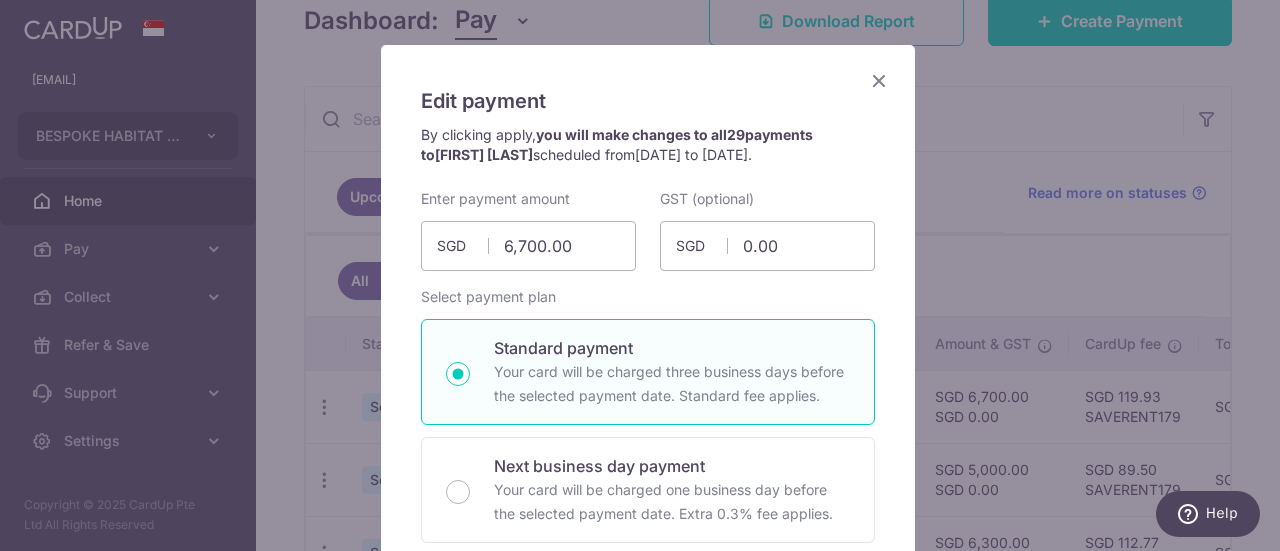 type on "Successfully Applied" 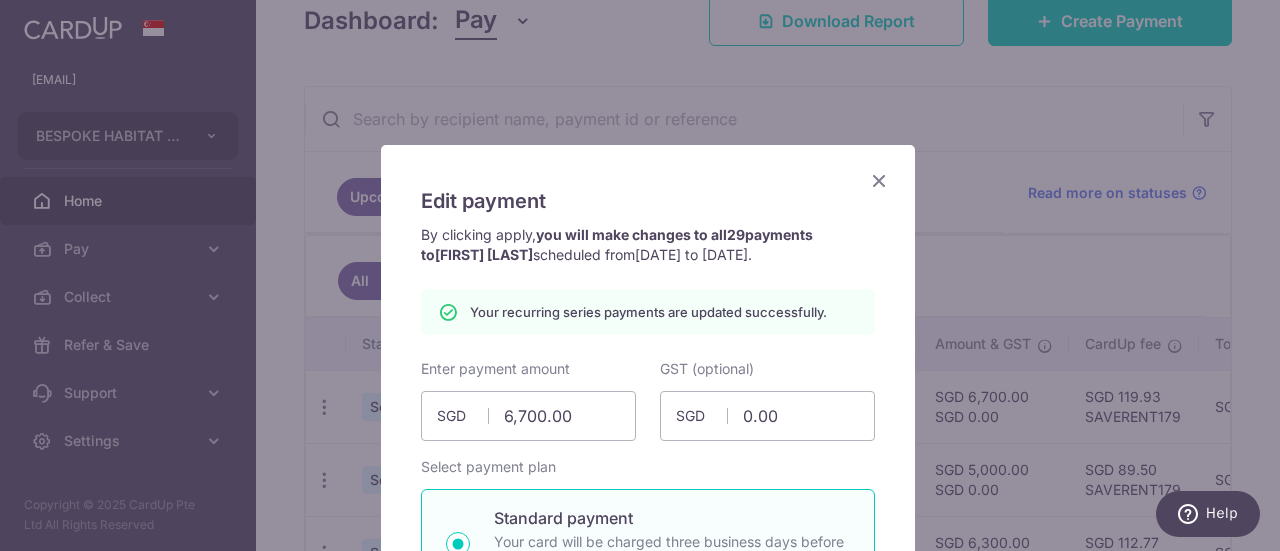 click at bounding box center [879, 180] 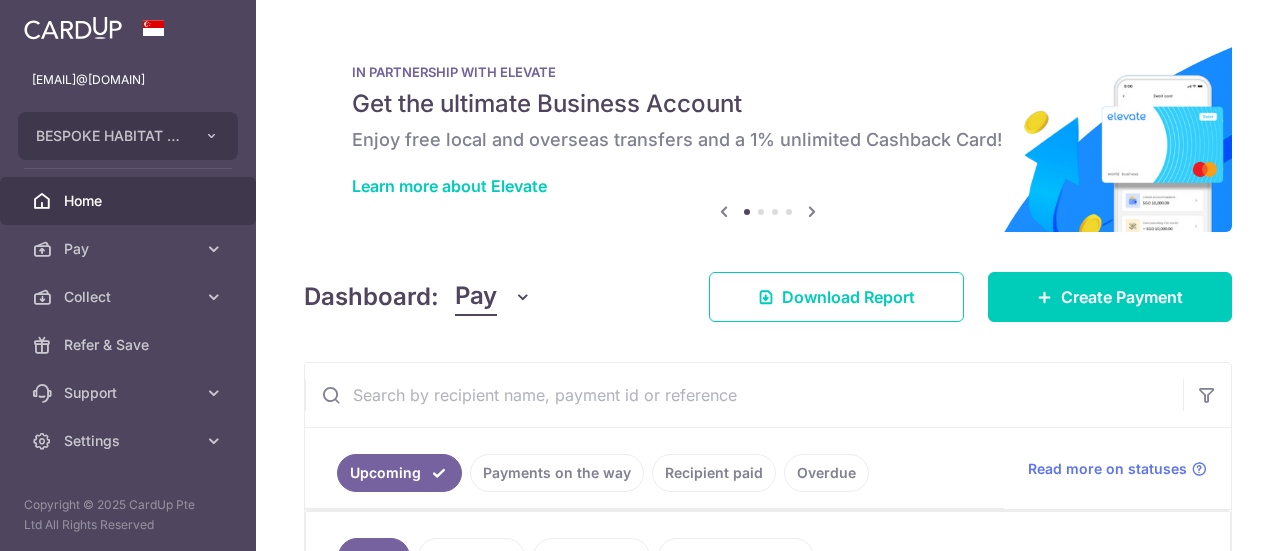 click at bounding box center (324, 683) 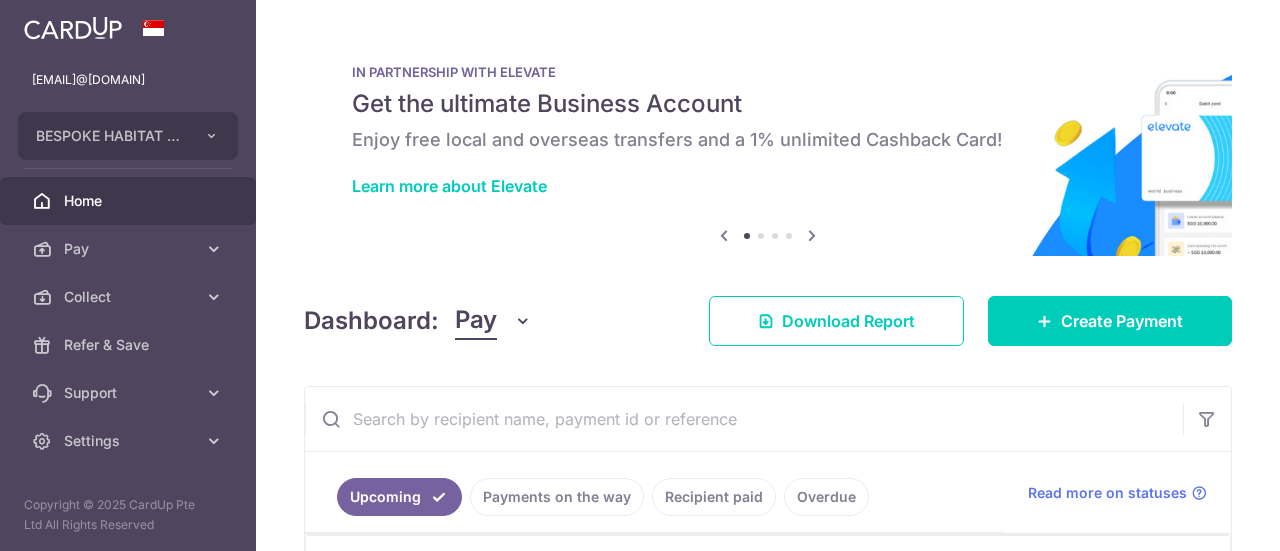 scroll, scrollTop: 424, scrollLeft: 0, axis: vertical 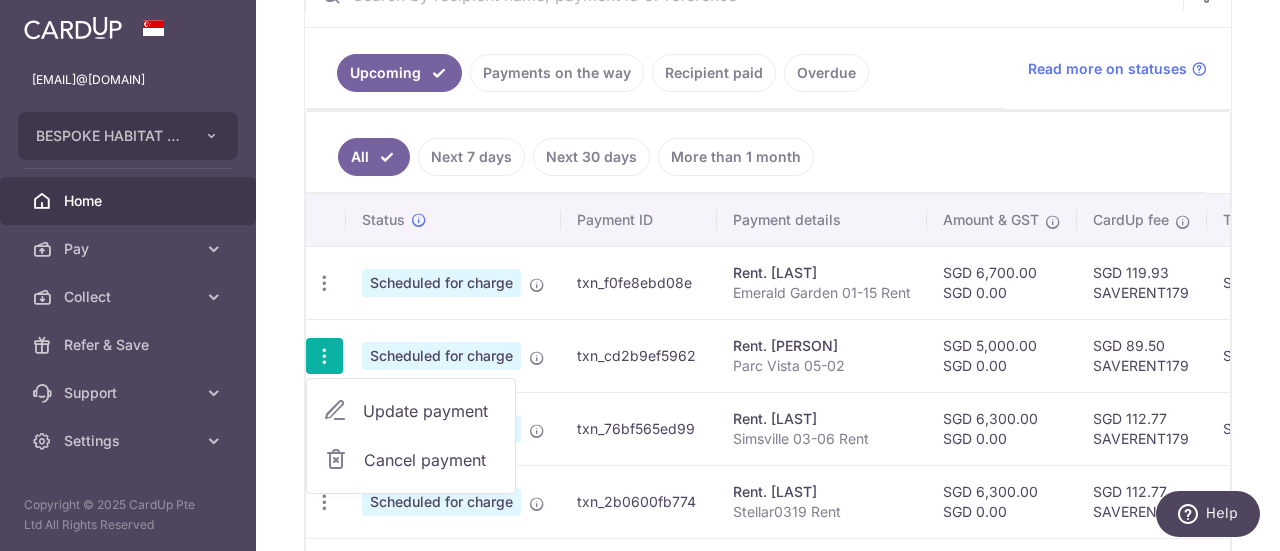 click on "Update payment" at bounding box center (431, 411) 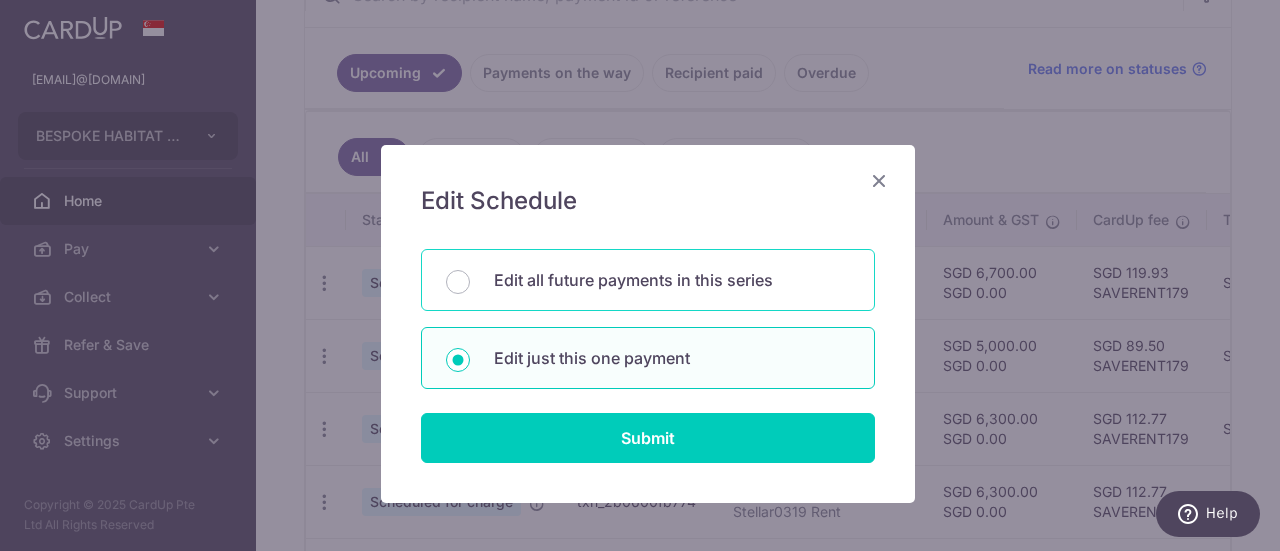 click on "Edit all future payments in this series" at bounding box center (672, 280) 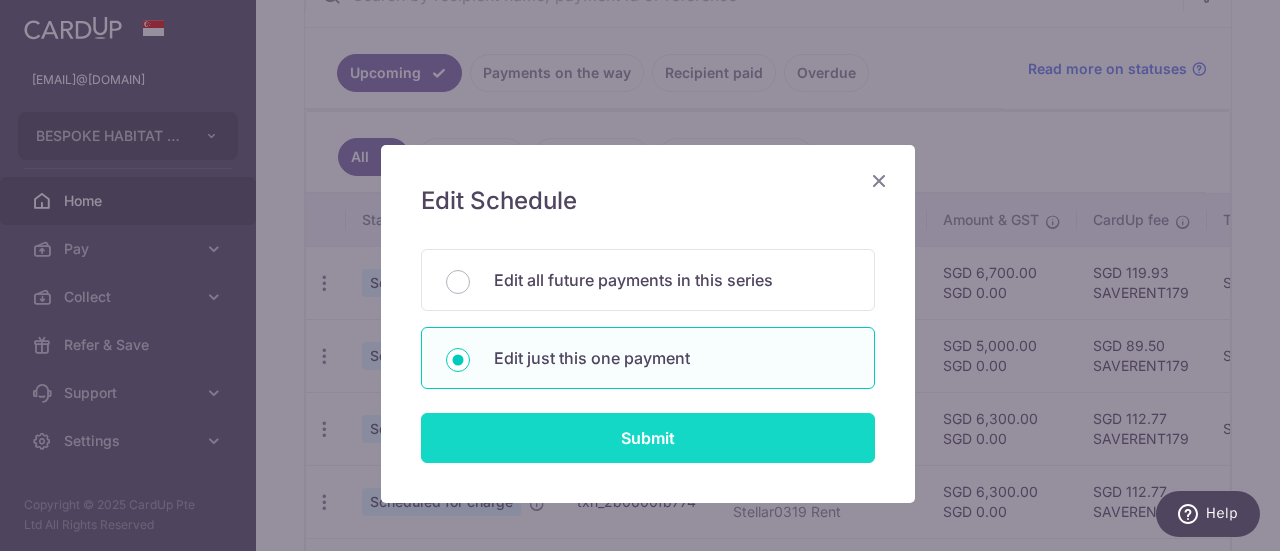 radio on "true" 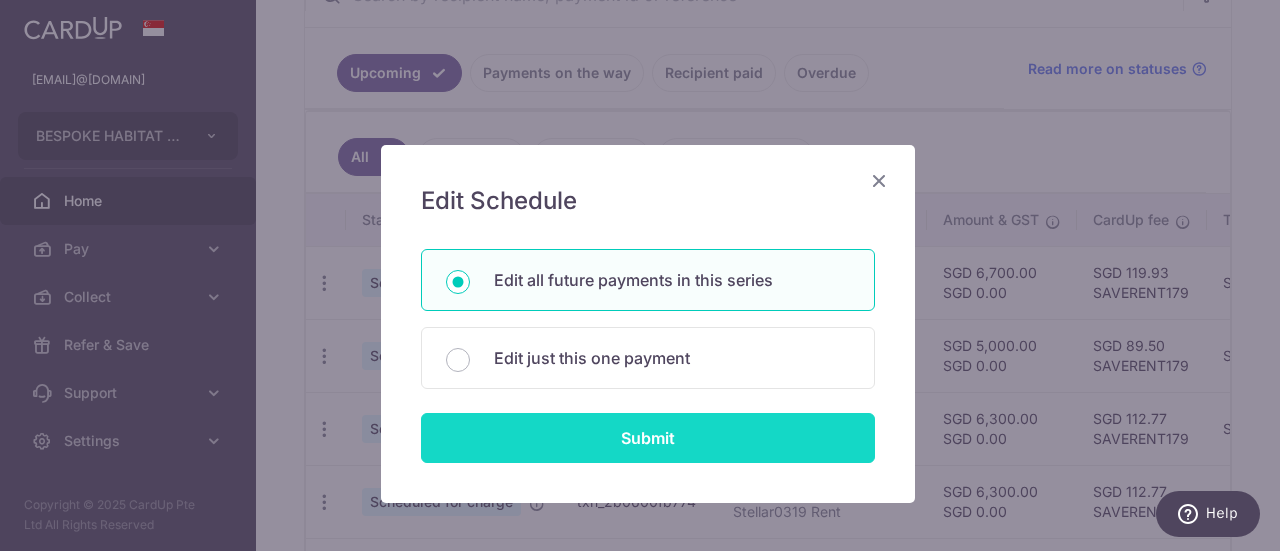 click on "Submit" at bounding box center (648, 438) 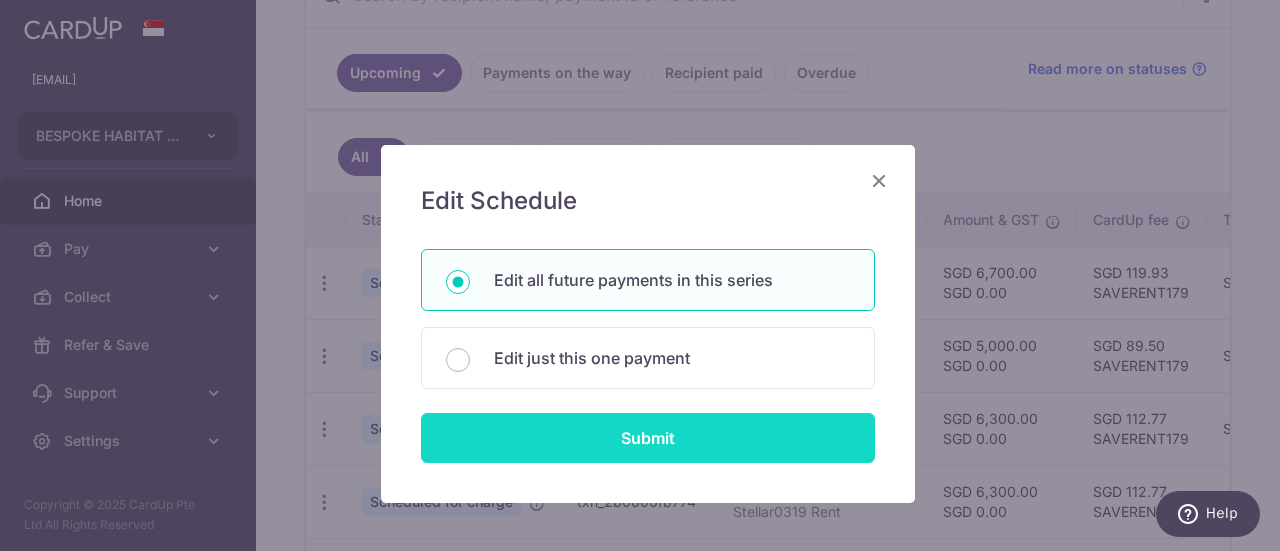 type on "0.00" 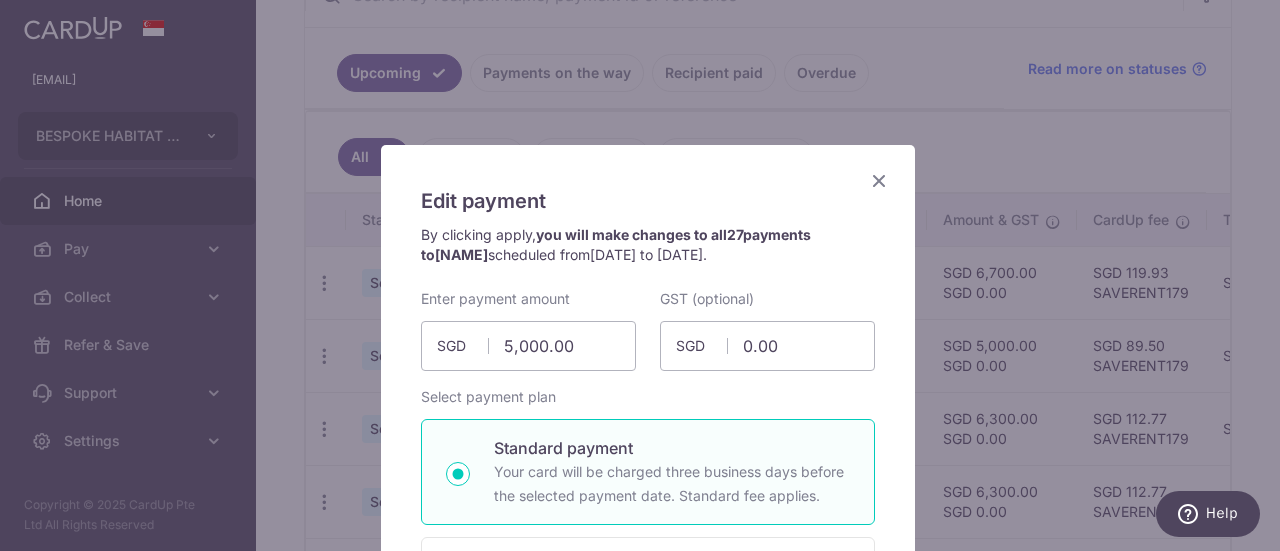 scroll, scrollTop: 300, scrollLeft: 0, axis: vertical 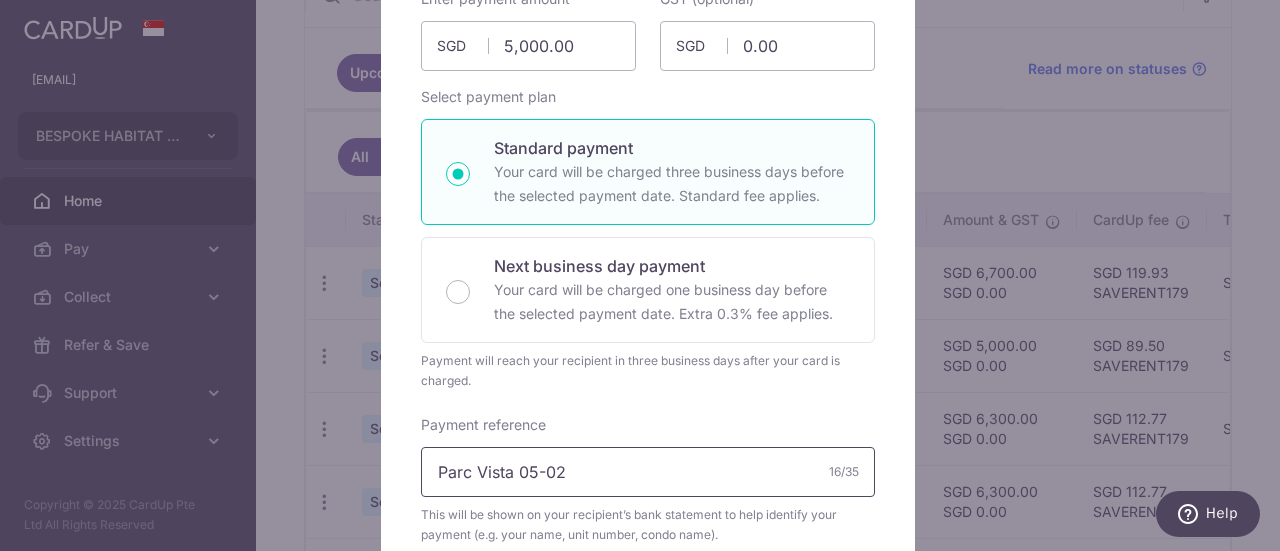 click on "Parc Vista 05-02" 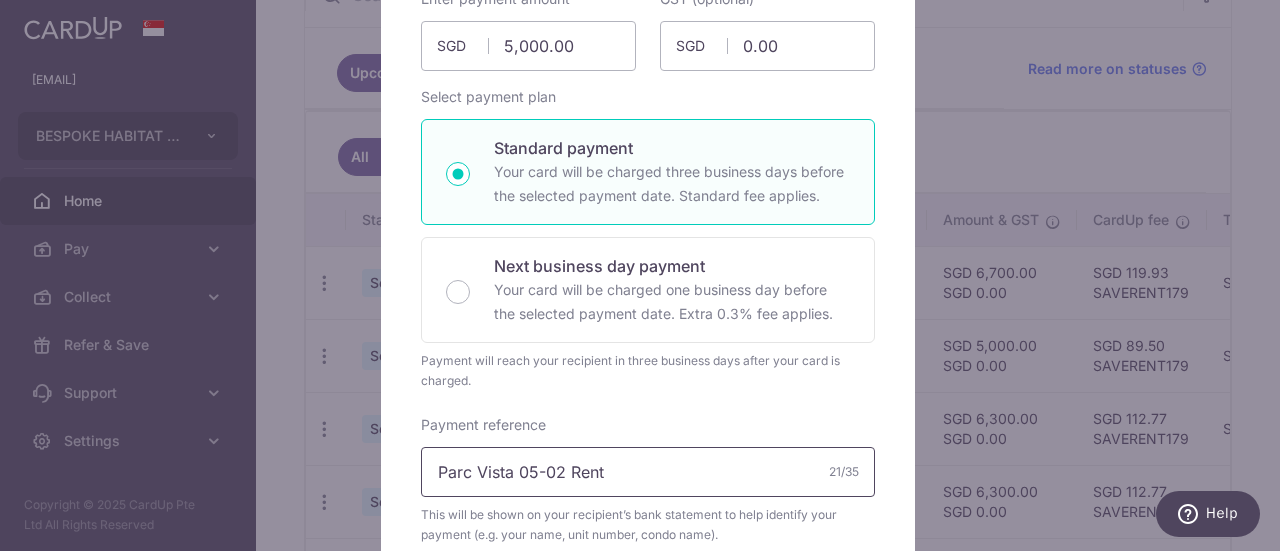 scroll, scrollTop: 700, scrollLeft: 0, axis: vertical 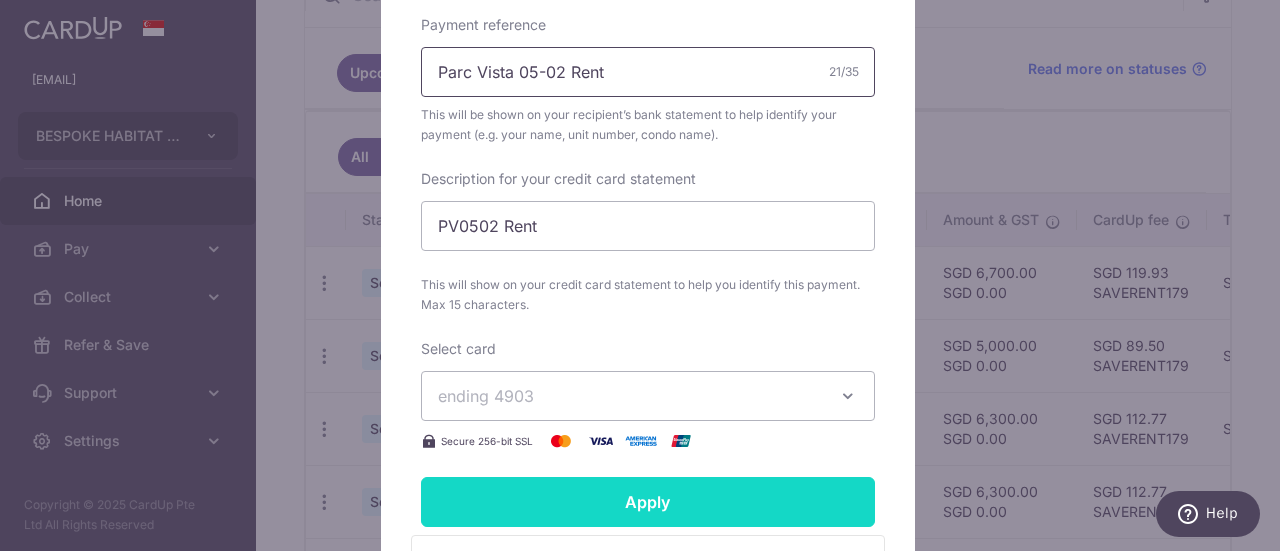 type on "Parc Vista 05-02 Rent" 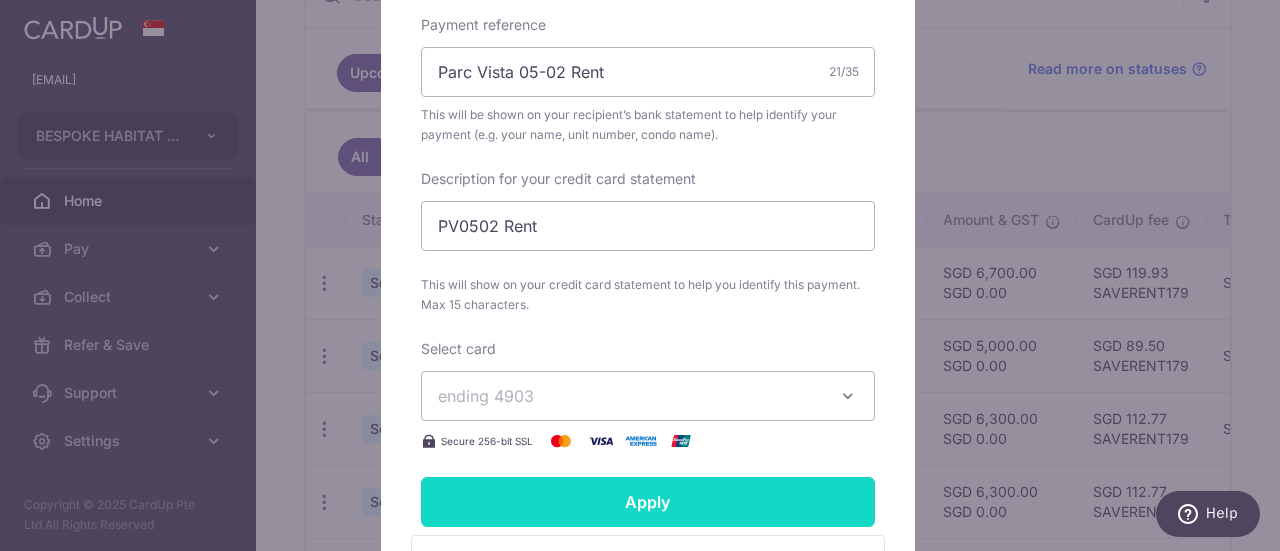 click on "Apply" 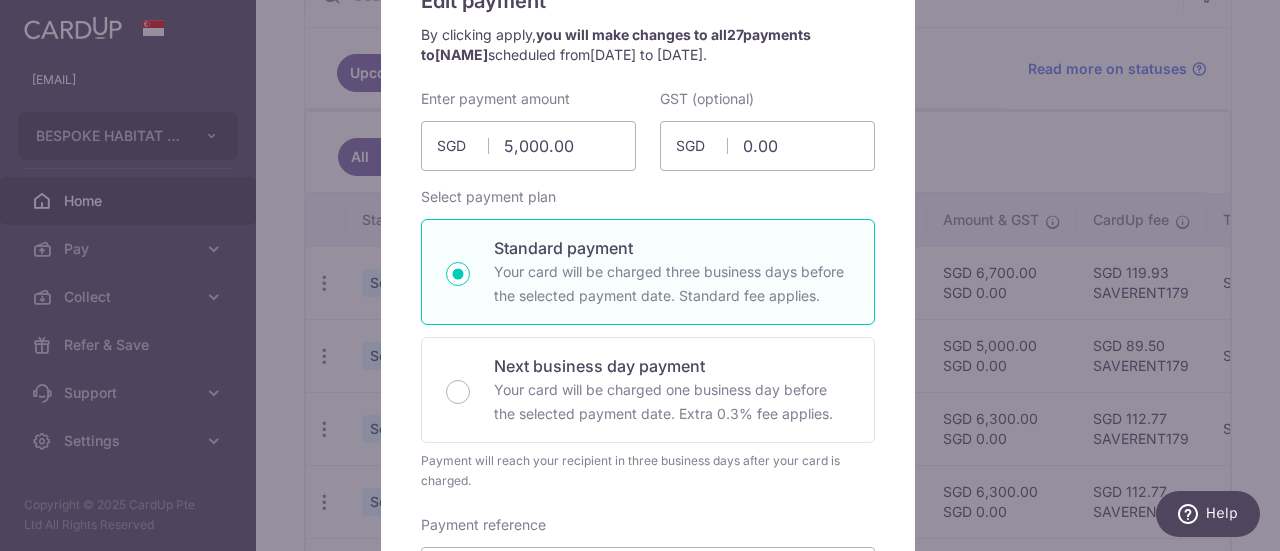scroll, scrollTop: 0, scrollLeft: 0, axis: both 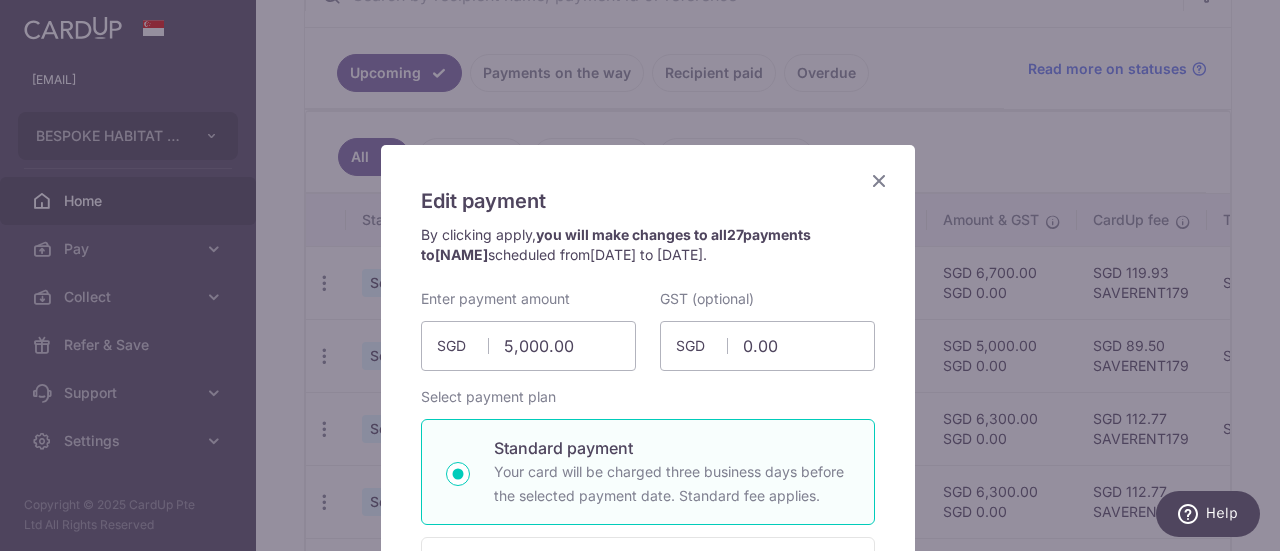 type on "Successfully Applied" 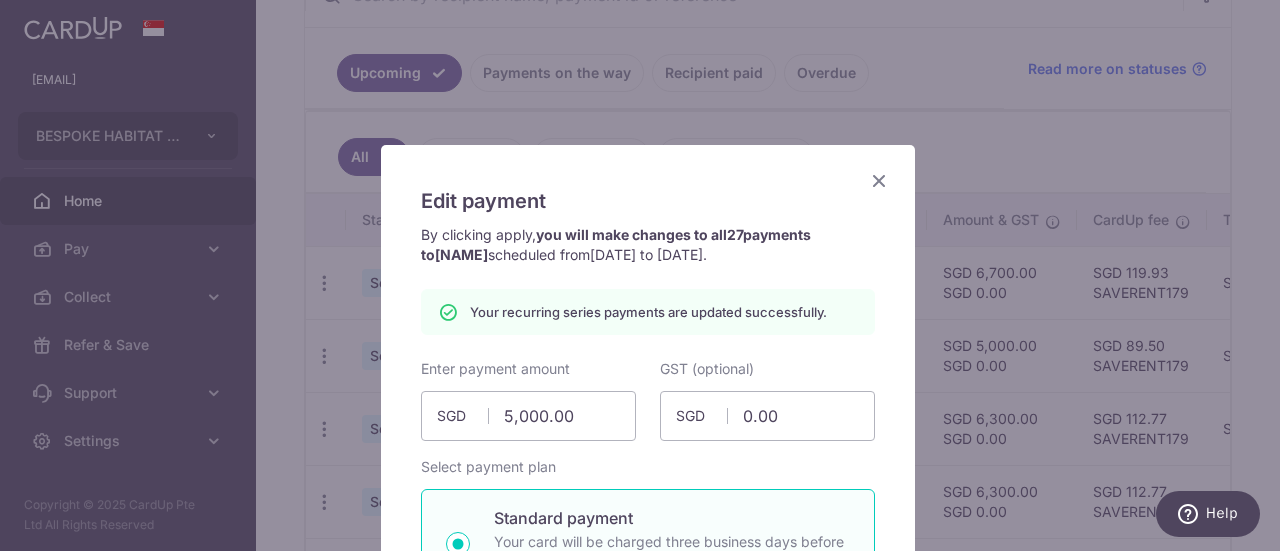 click 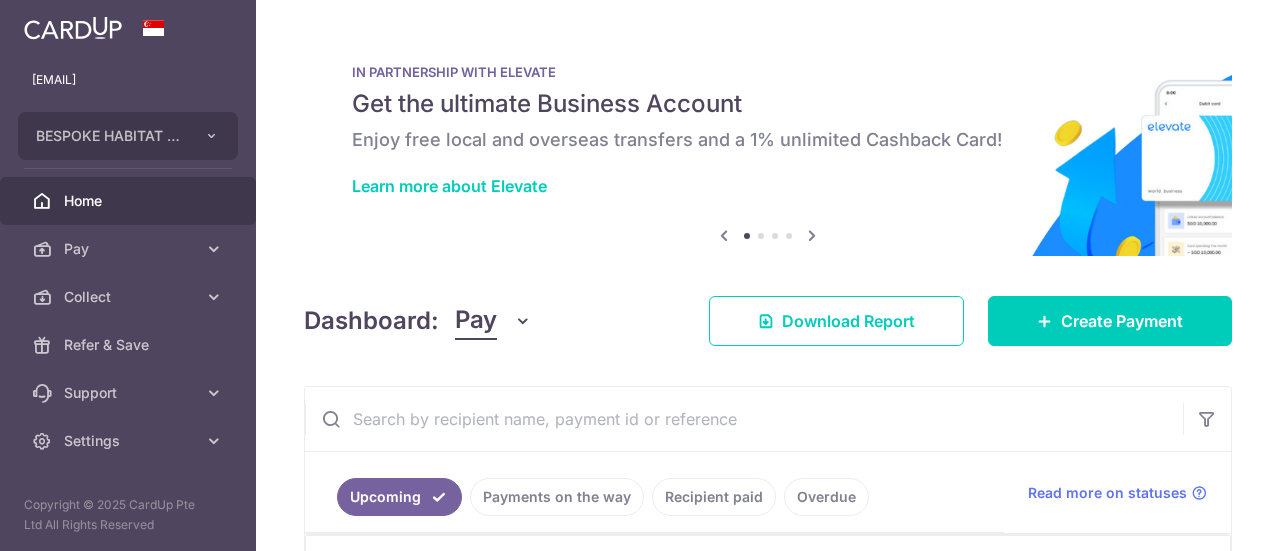 scroll, scrollTop: 0, scrollLeft: 0, axis: both 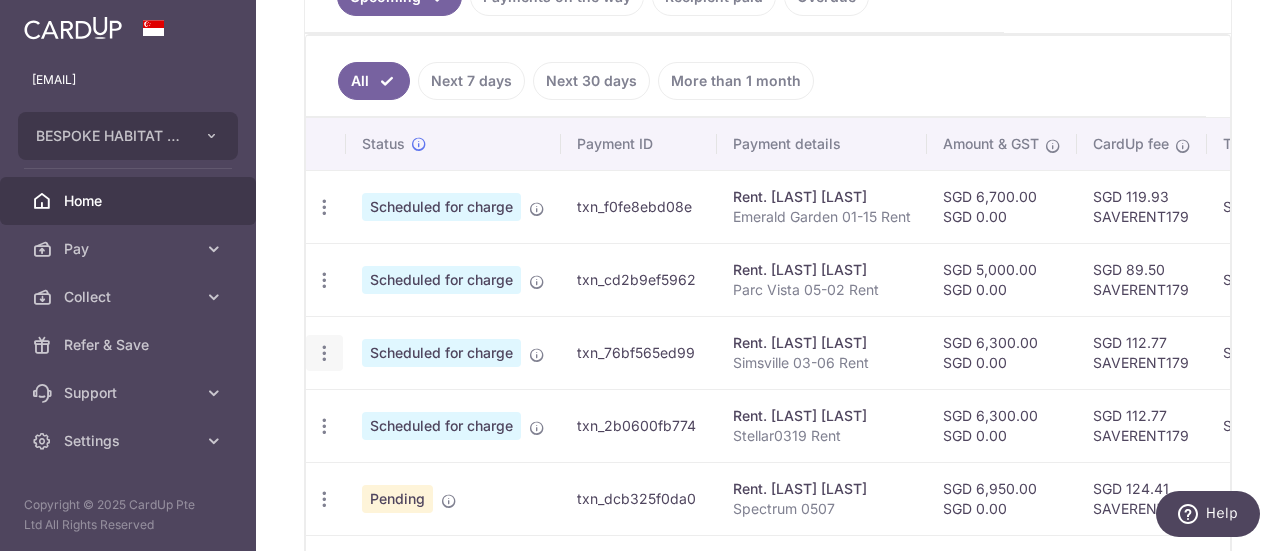 click at bounding box center (324, 207) 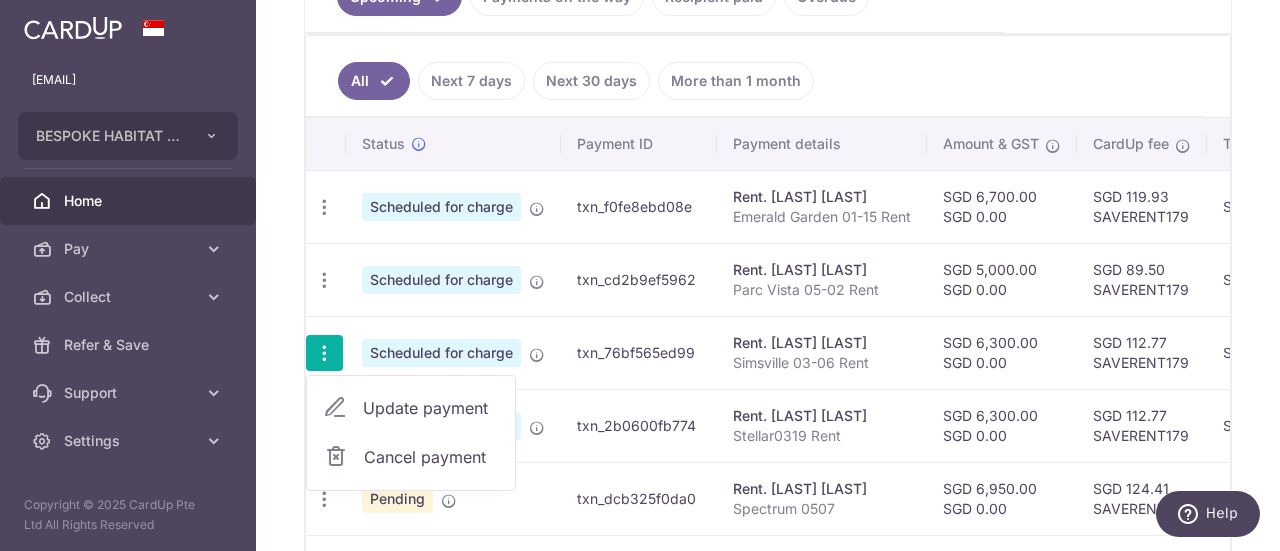 click on "Update payment" at bounding box center [431, 408] 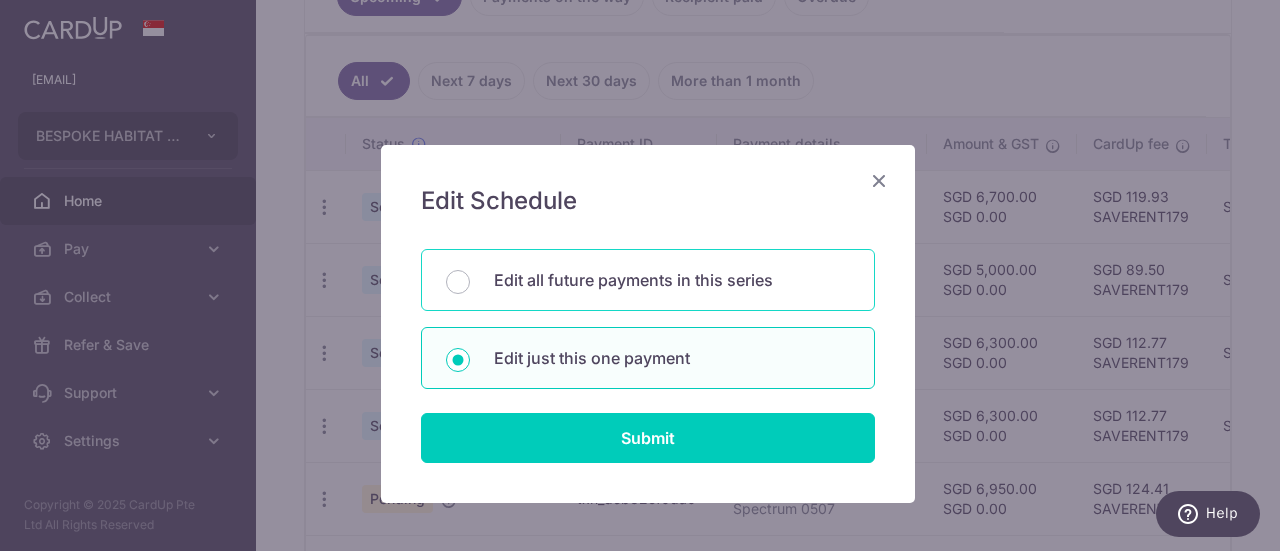 click on "Edit all future payments in this series" at bounding box center (672, 280) 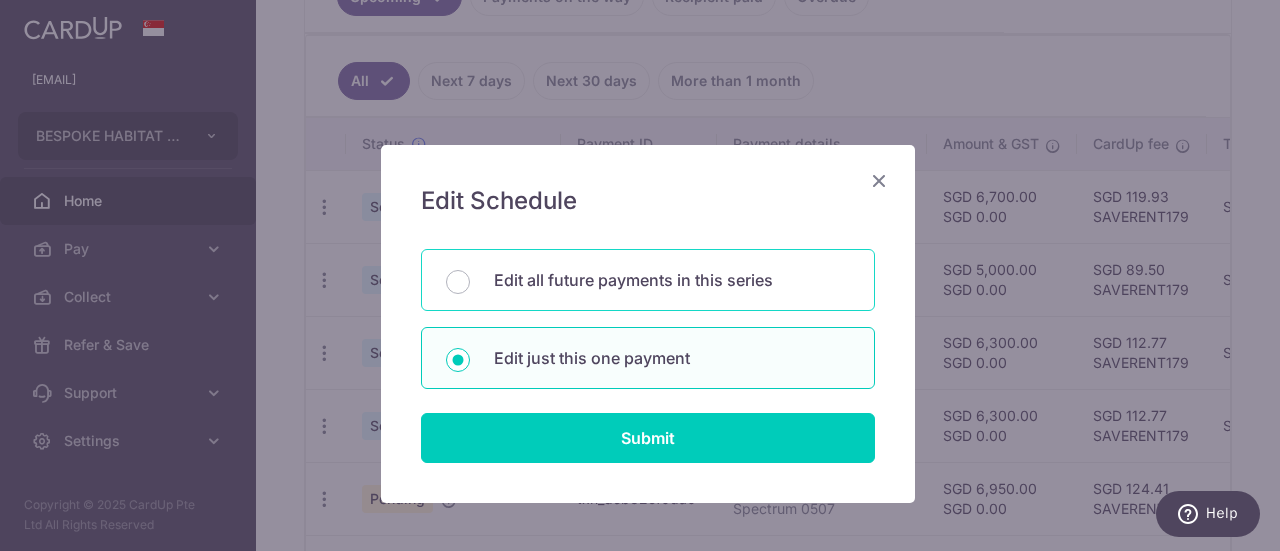 click on "Edit all future payments in this series" at bounding box center [458, 282] 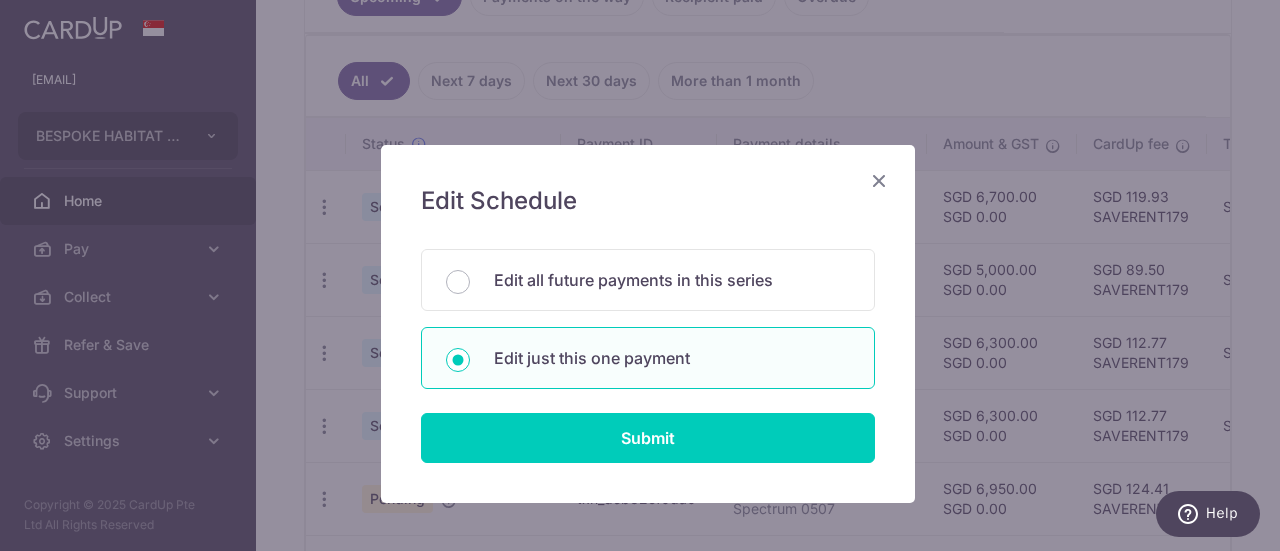 radio on "true" 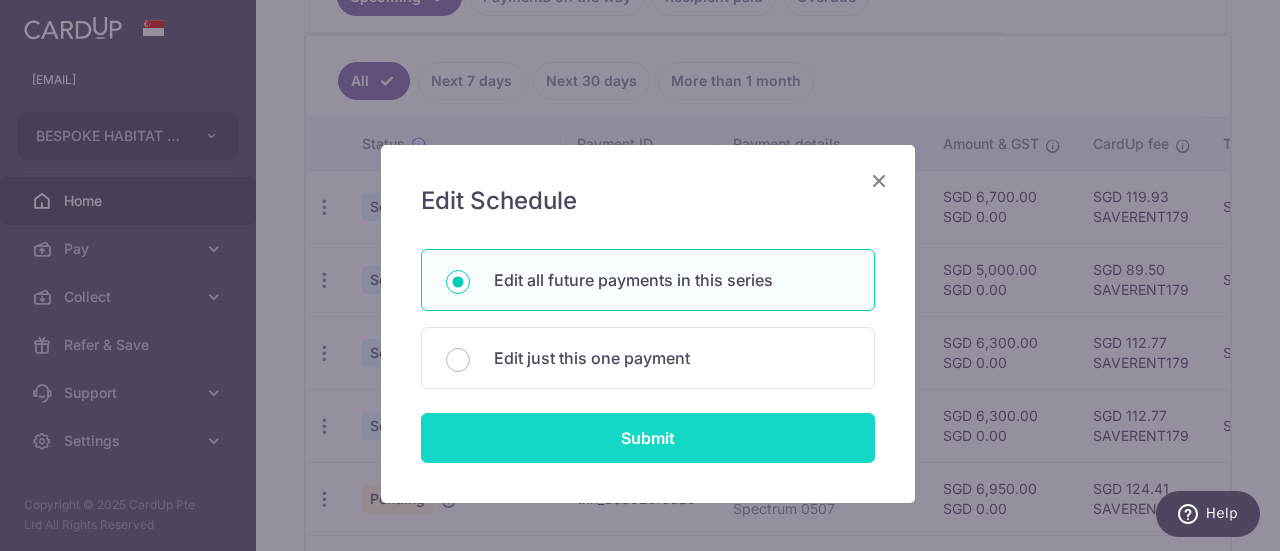 click on "Submit" at bounding box center (648, 438) 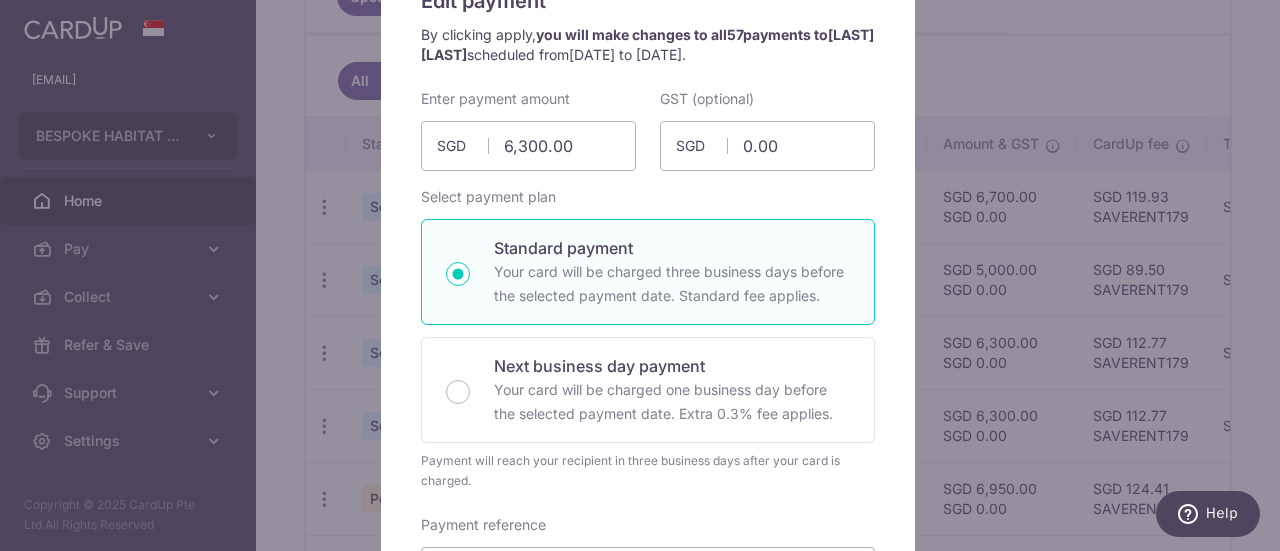 scroll, scrollTop: 0, scrollLeft: 0, axis: both 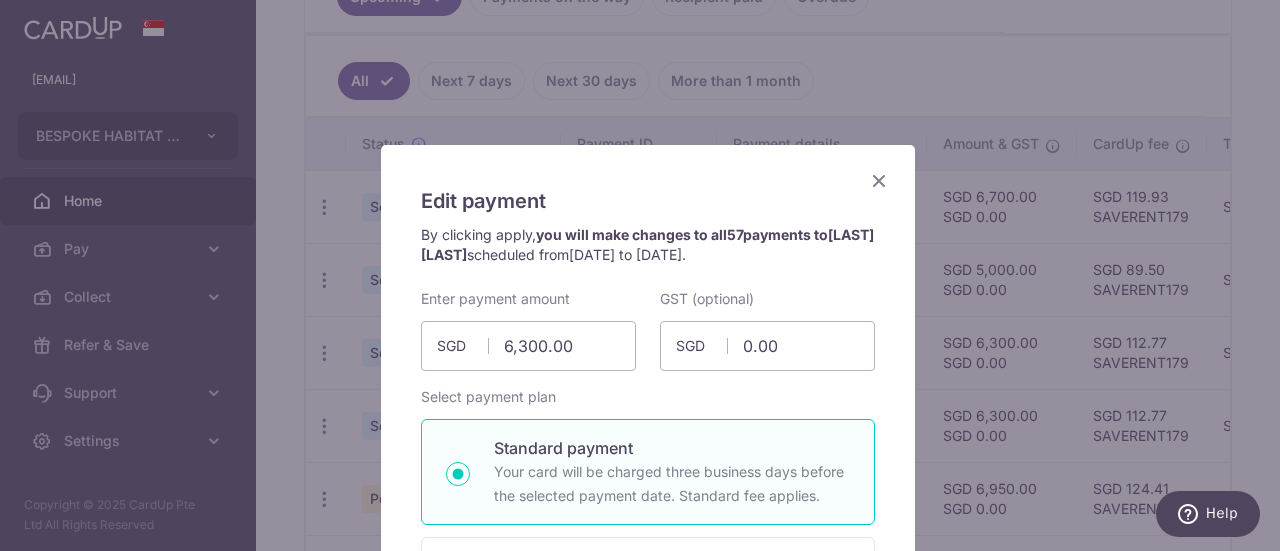 click at bounding box center [879, 180] 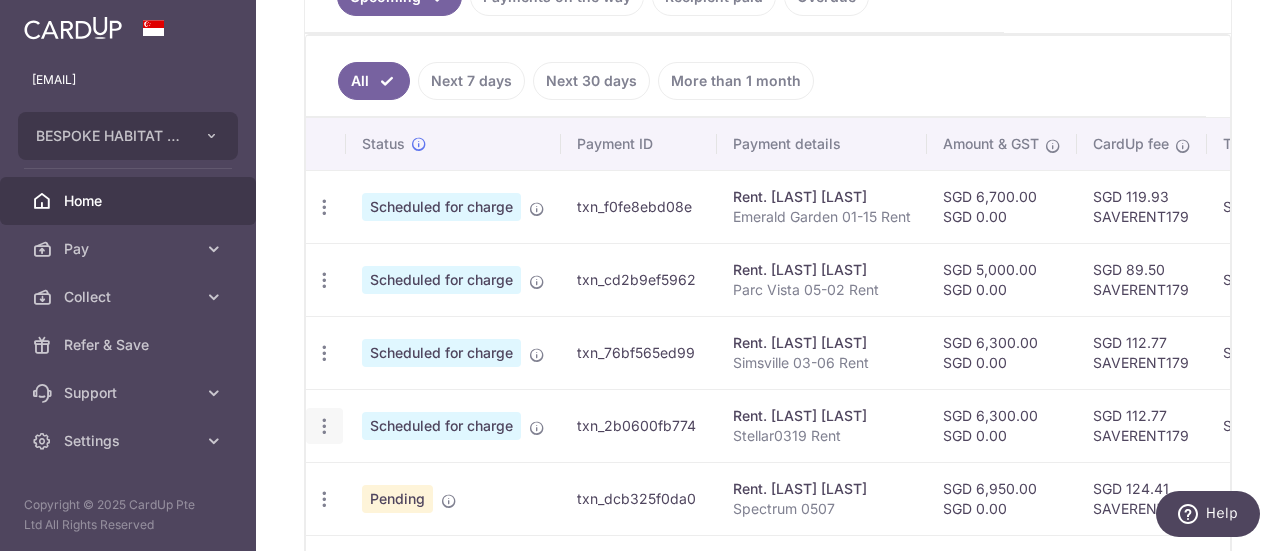 click at bounding box center [324, 207] 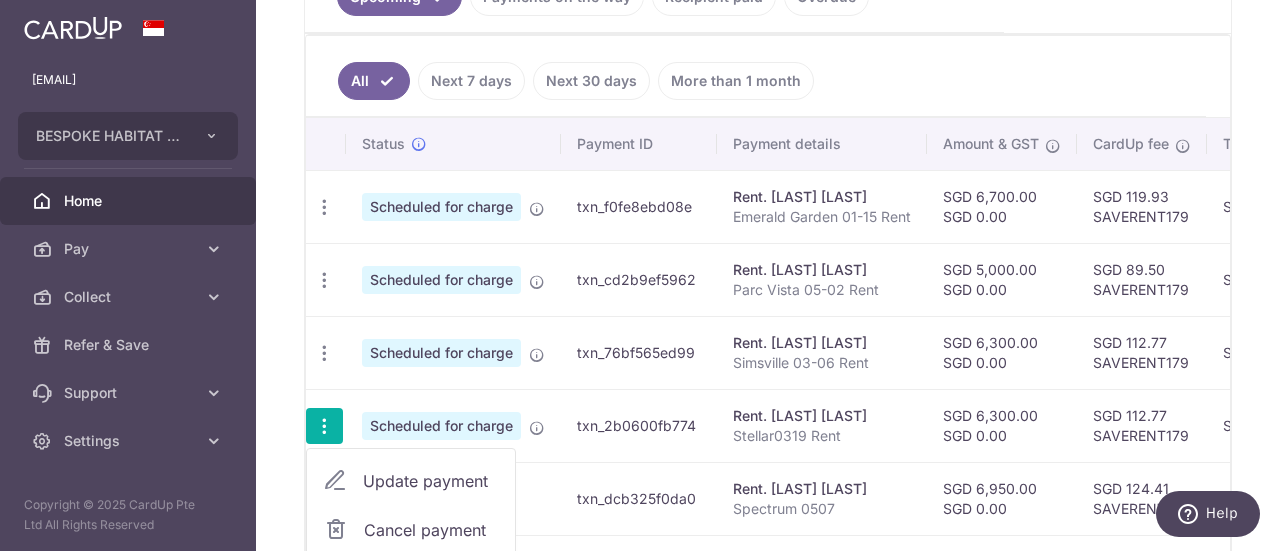 click on "Update payment" at bounding box center (431, 481) 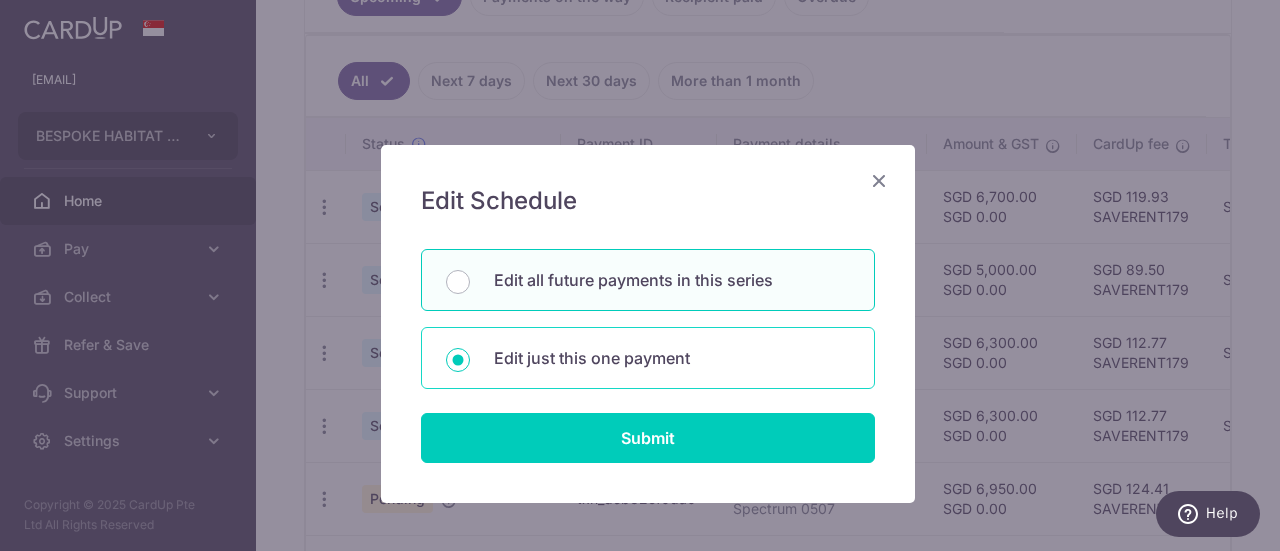 scroll, scrollTop: 94, scrollLeft: 0, axis: vertical 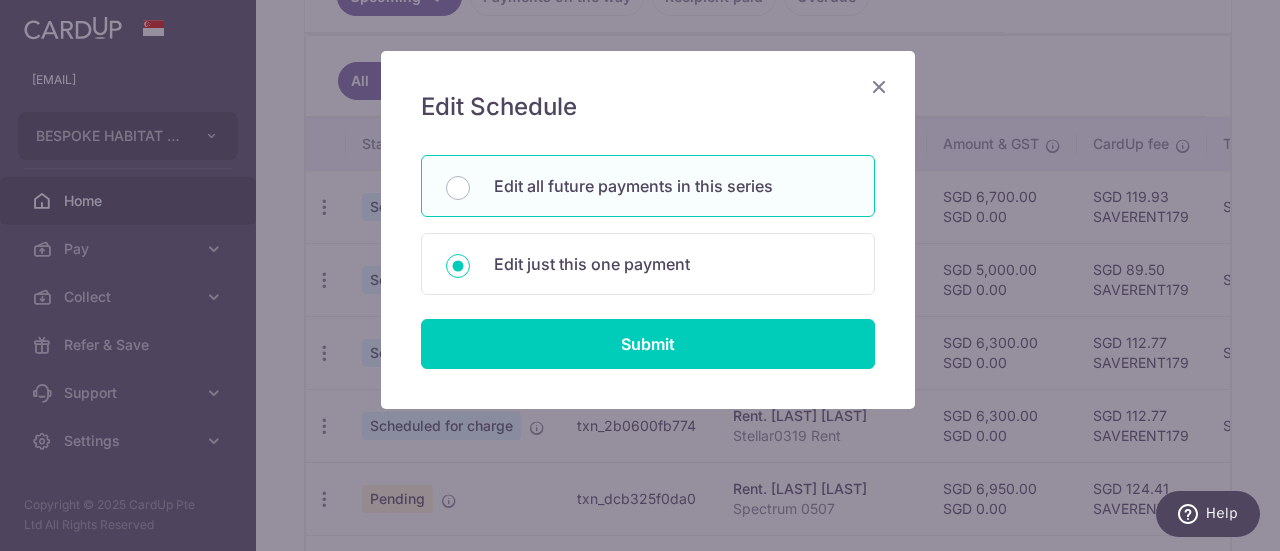 click on "Edit all future payments in this series" at bounding box center [648, 186] 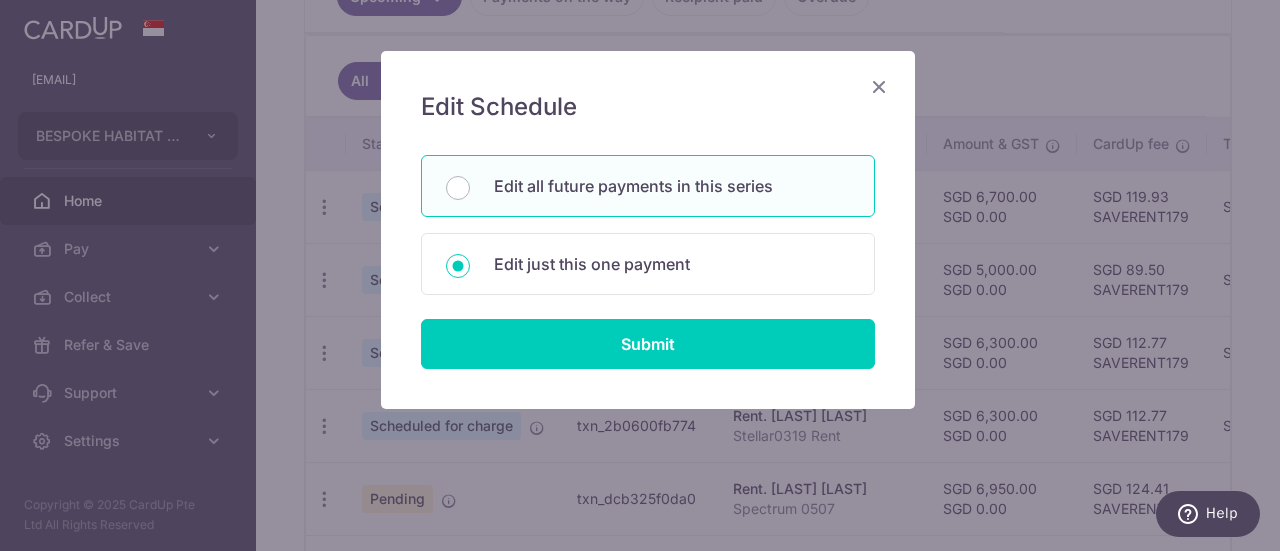 radio on "true" 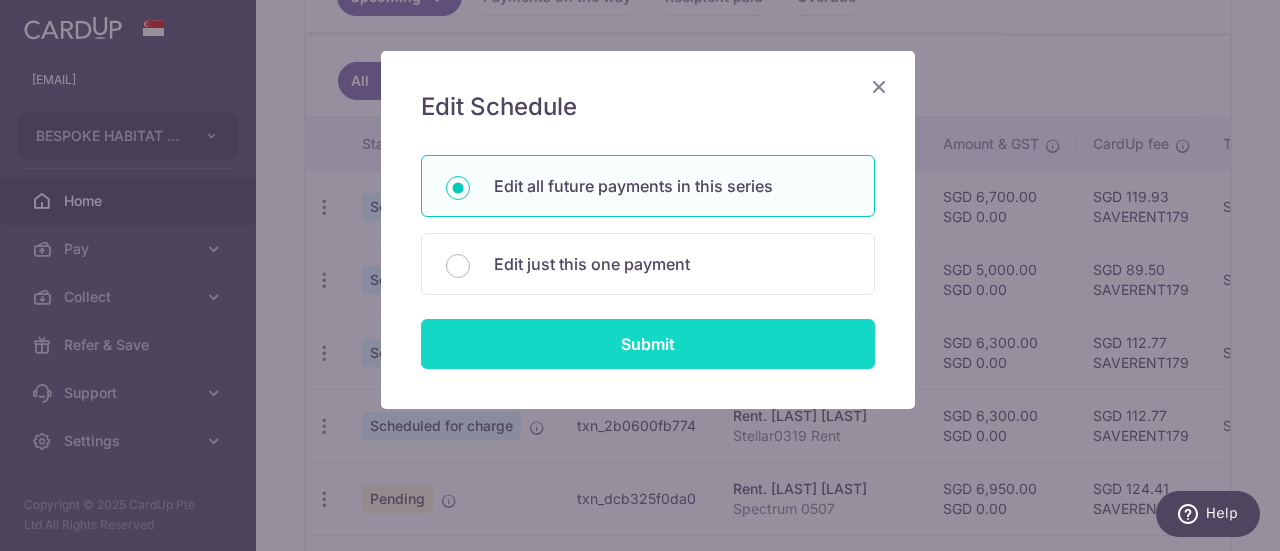 click on "Submit" at bounding box center [648, 344] 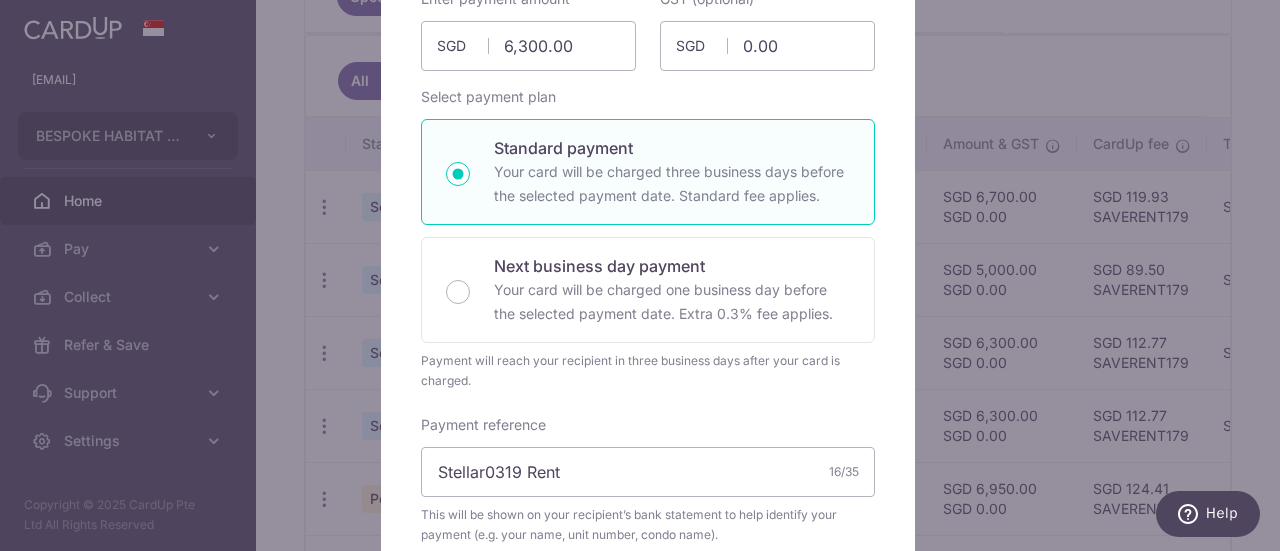 scroll, scrollTop: 500, scrollLeft: 0, axis: vertical 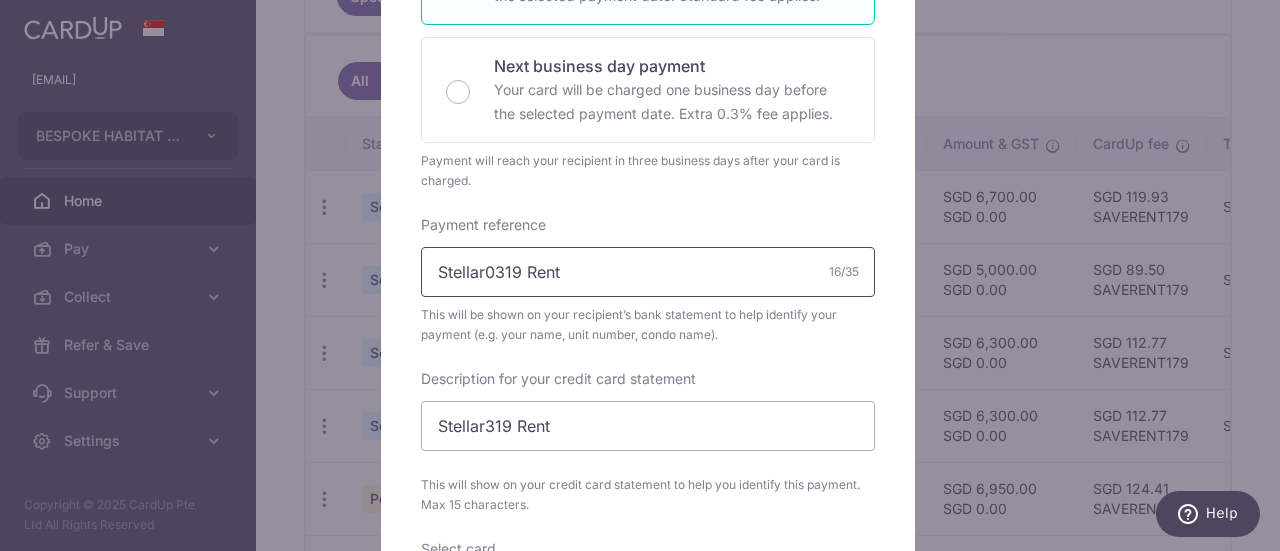 click on "Stellar0319 Rent" at bounding box center [648, 272] 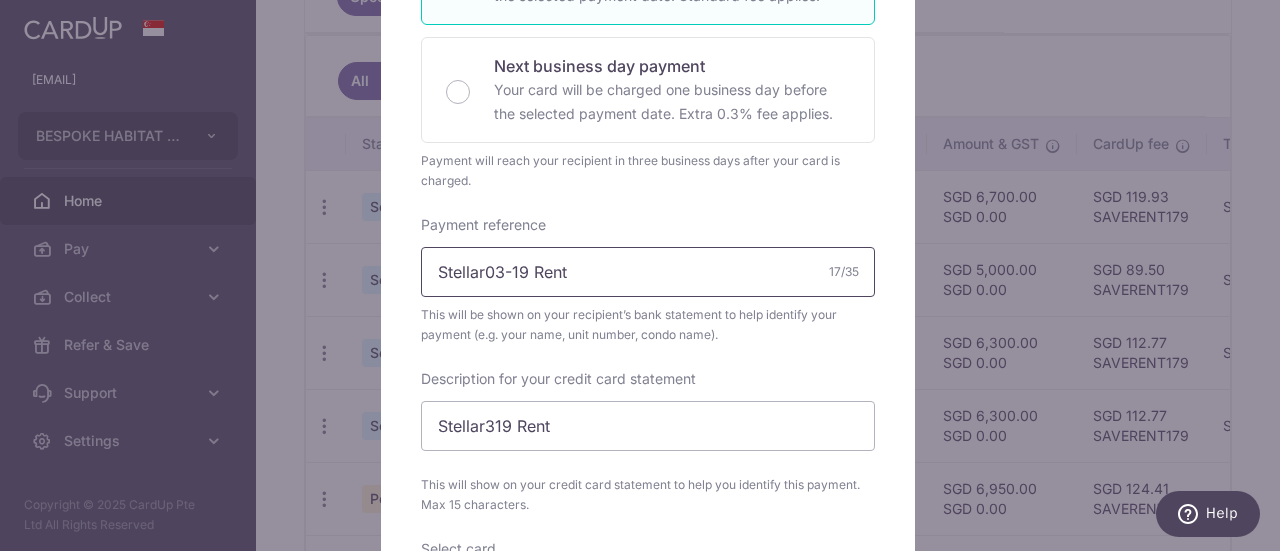 click on "Stellar03-19 Rent" at bounding box center [648, 272] 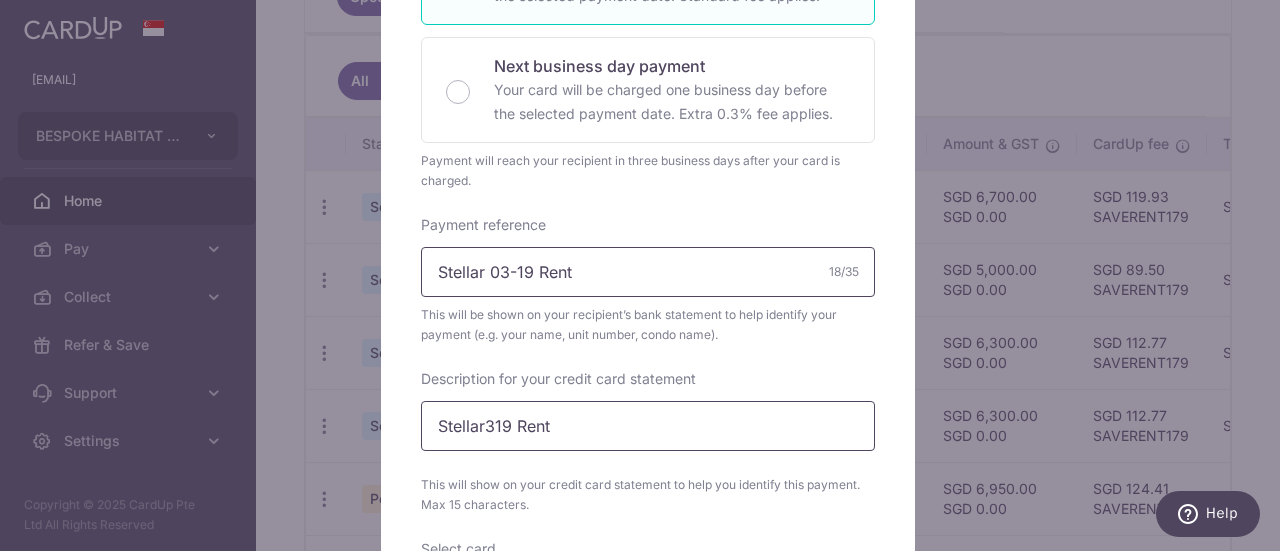 type on "Stellar 03-19 Rent" 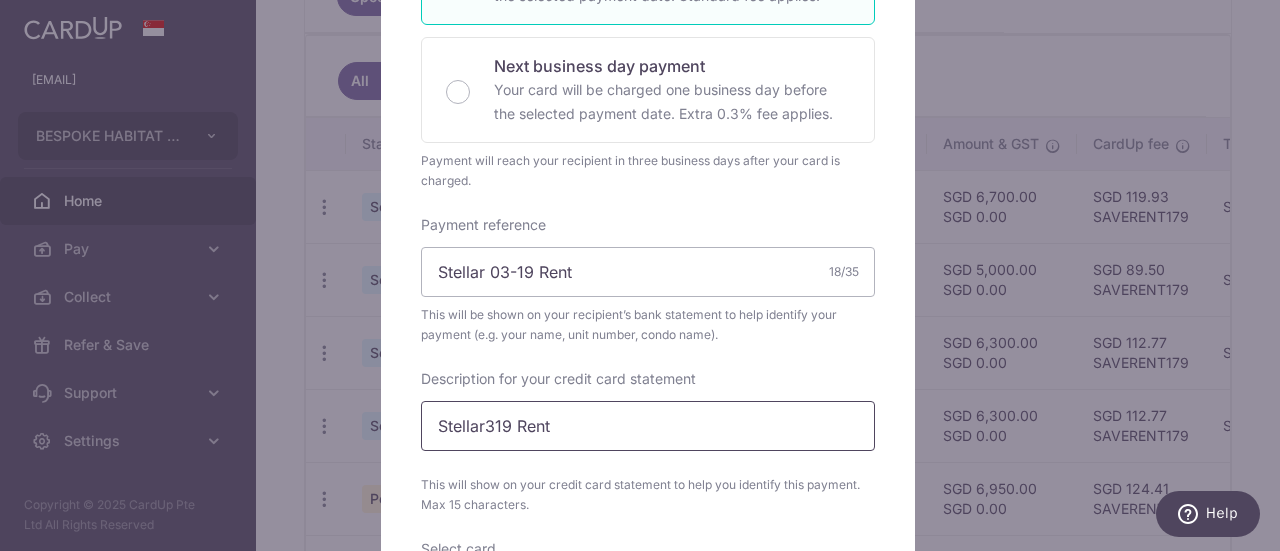 click on "Stellar319 Rent" at bounding box center (648, 426) 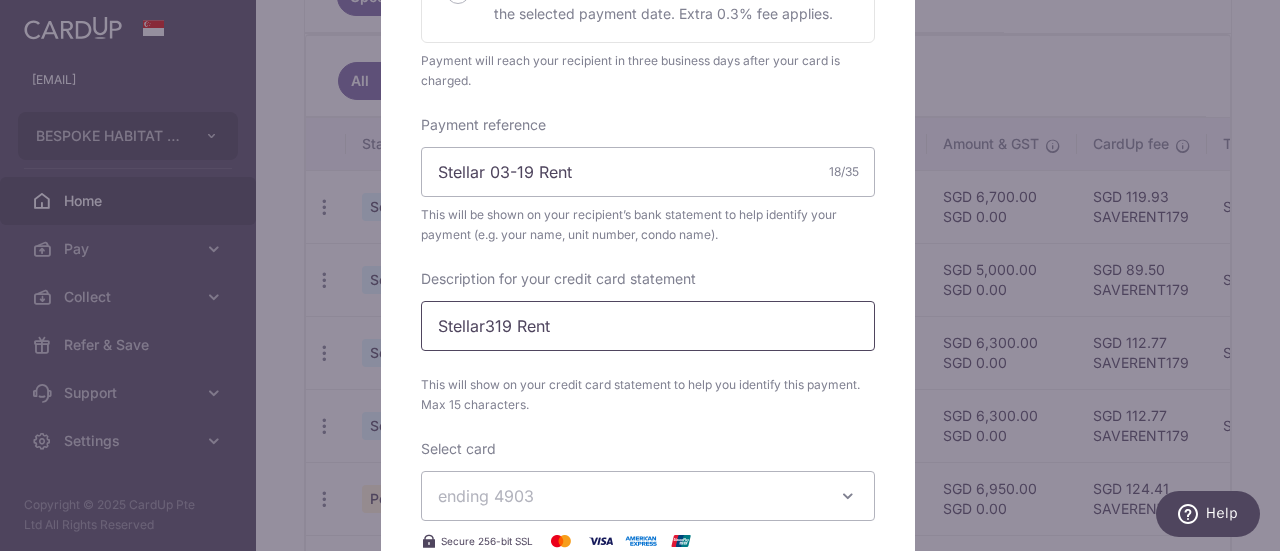 scroll, scrollTop: 700, scrollLeft: 0, axis: vertical 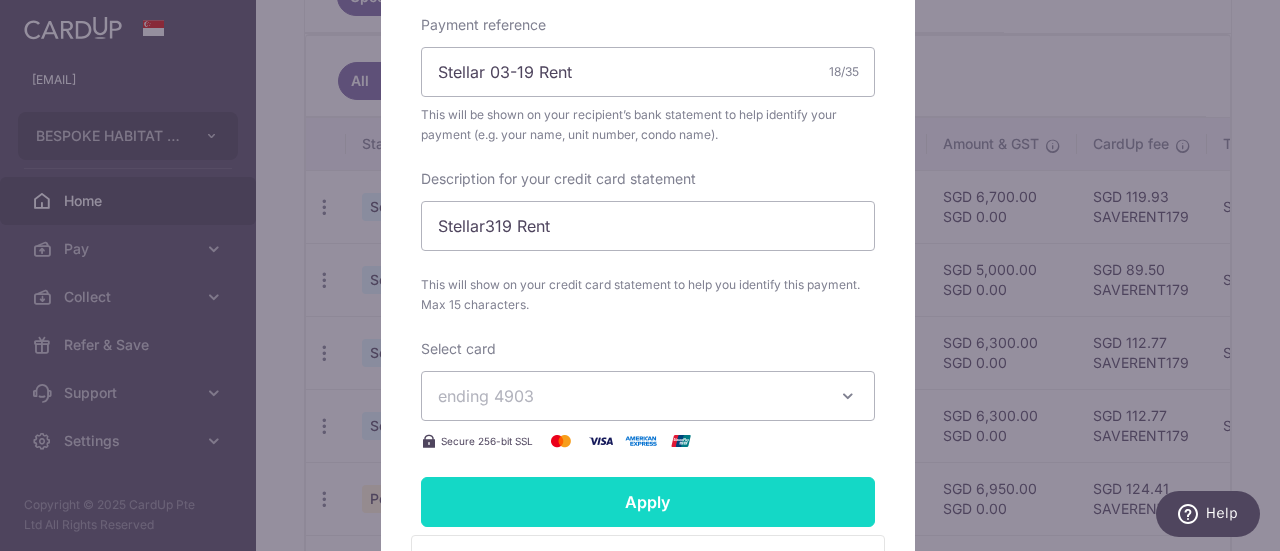 click on "Apply" at bounding box center [648, 502] 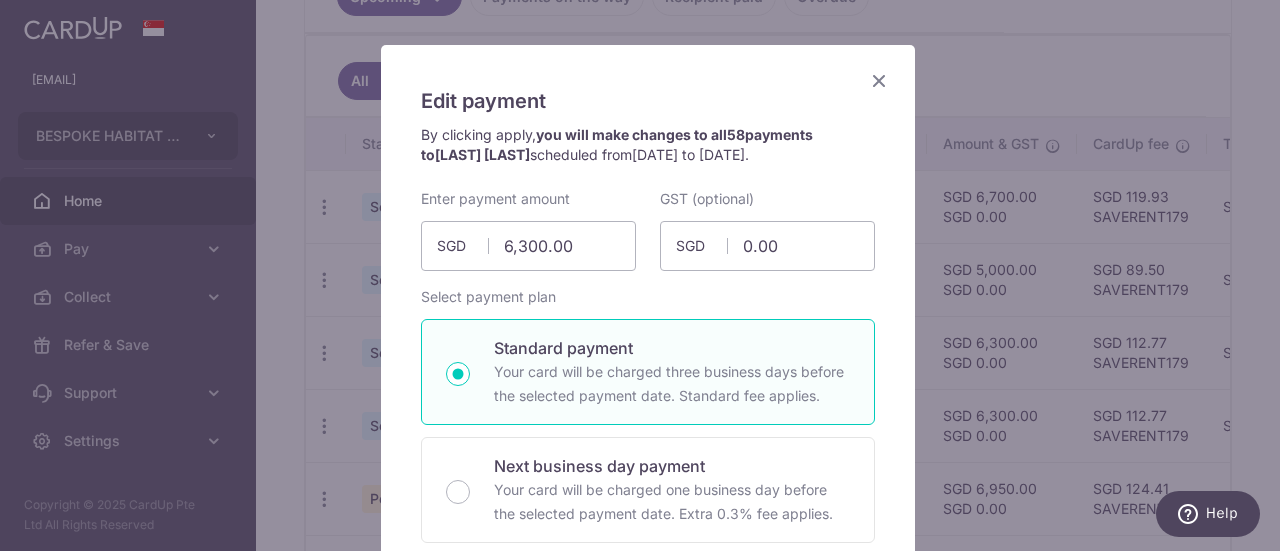 scroll, scrollTop: 0, scrollLeft: 0, axis: both 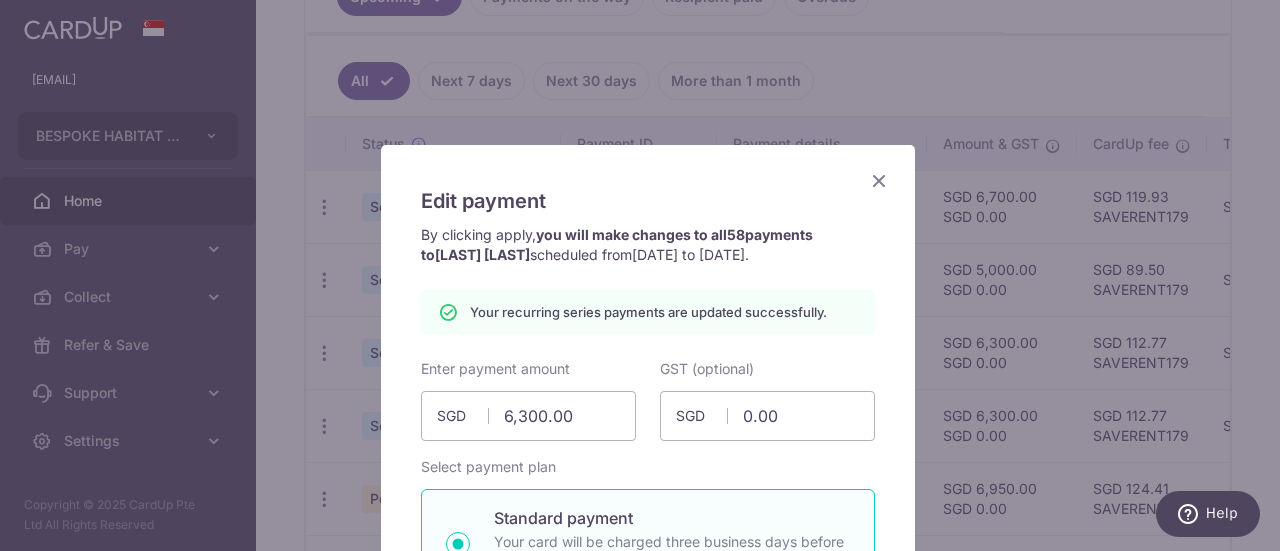 type on "Successfully Applied" 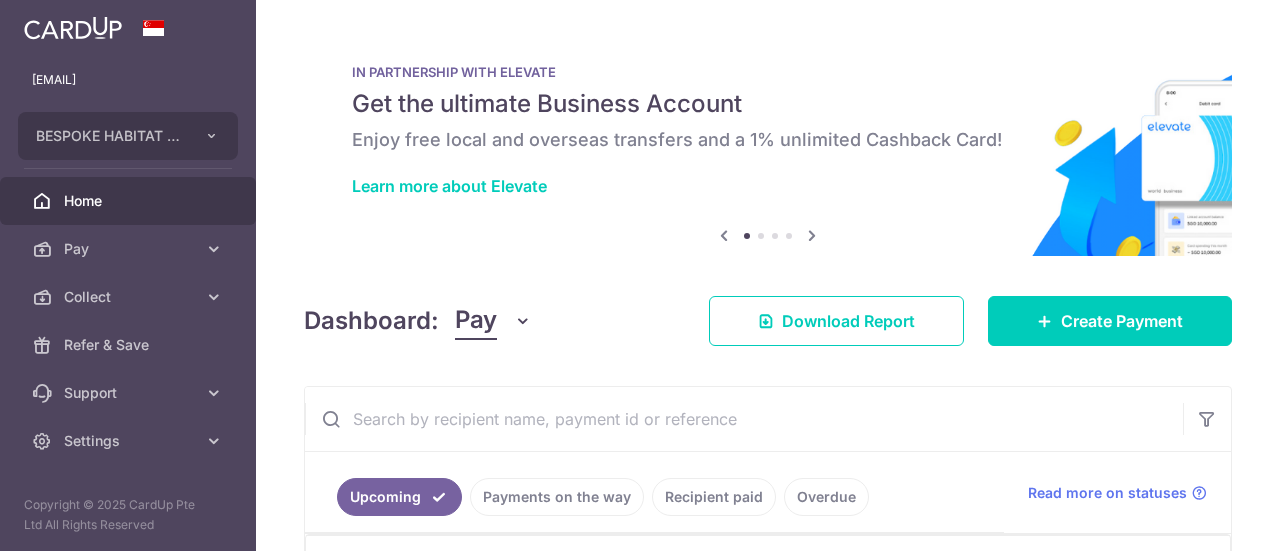 scroll, scrollTop: 0, scrollLeft: 0, axis: both 